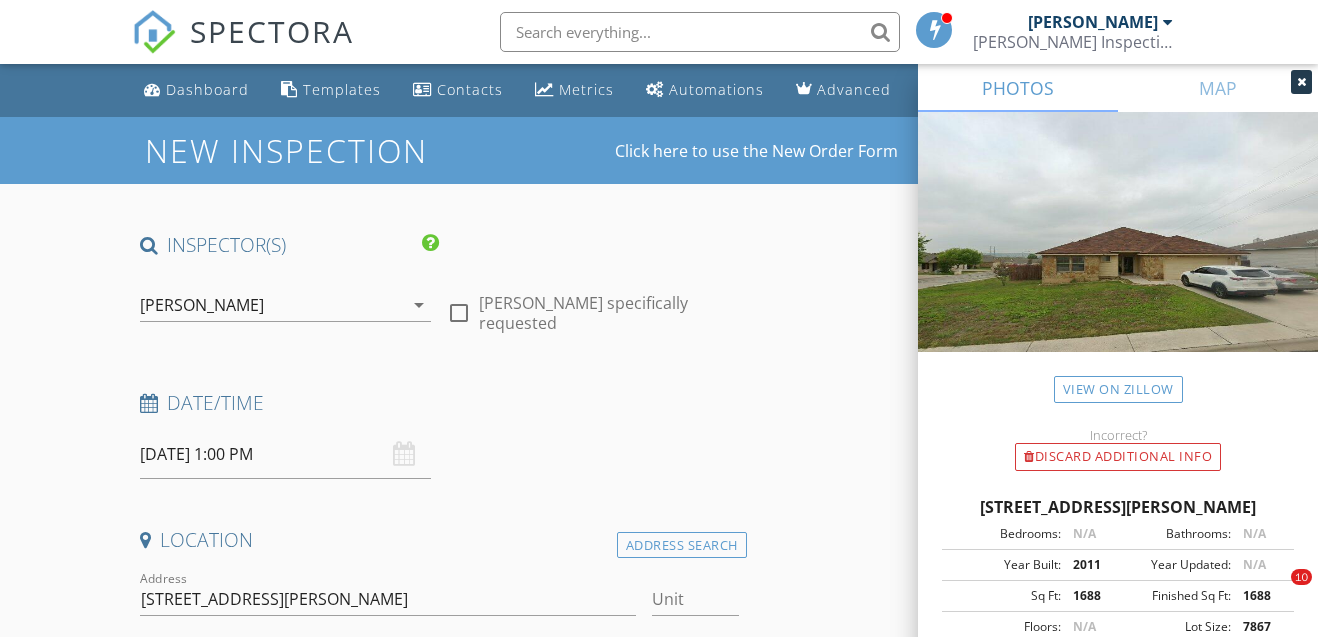 scroll, scrollTop: 266, scrollLeft: 0, axis: vertical 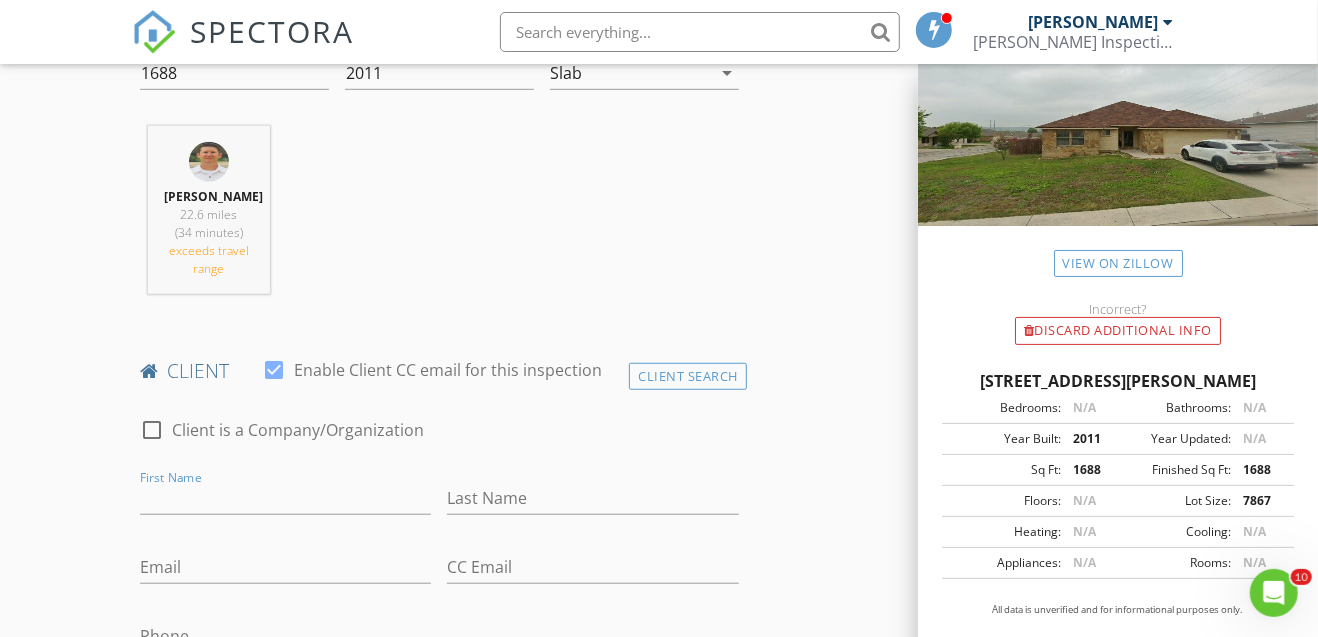 click on "First Name" at bounding box center [286, 498] 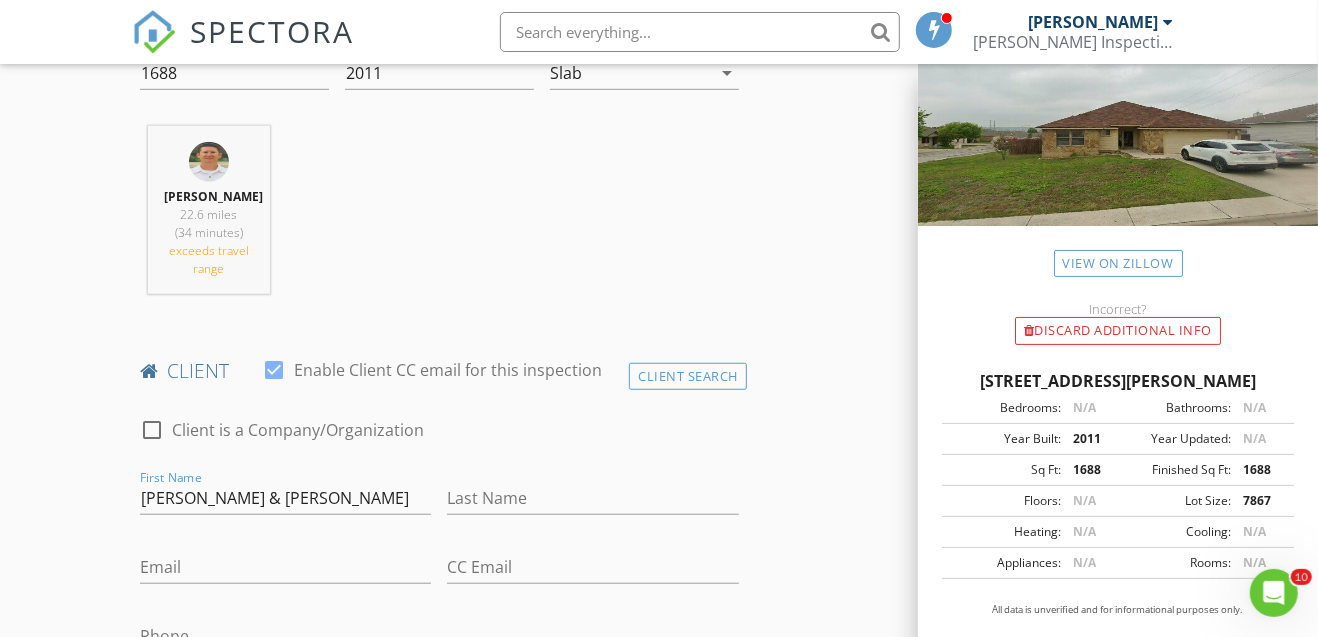 type on "[PERSON_NAME] & [PERSON_NAME]" 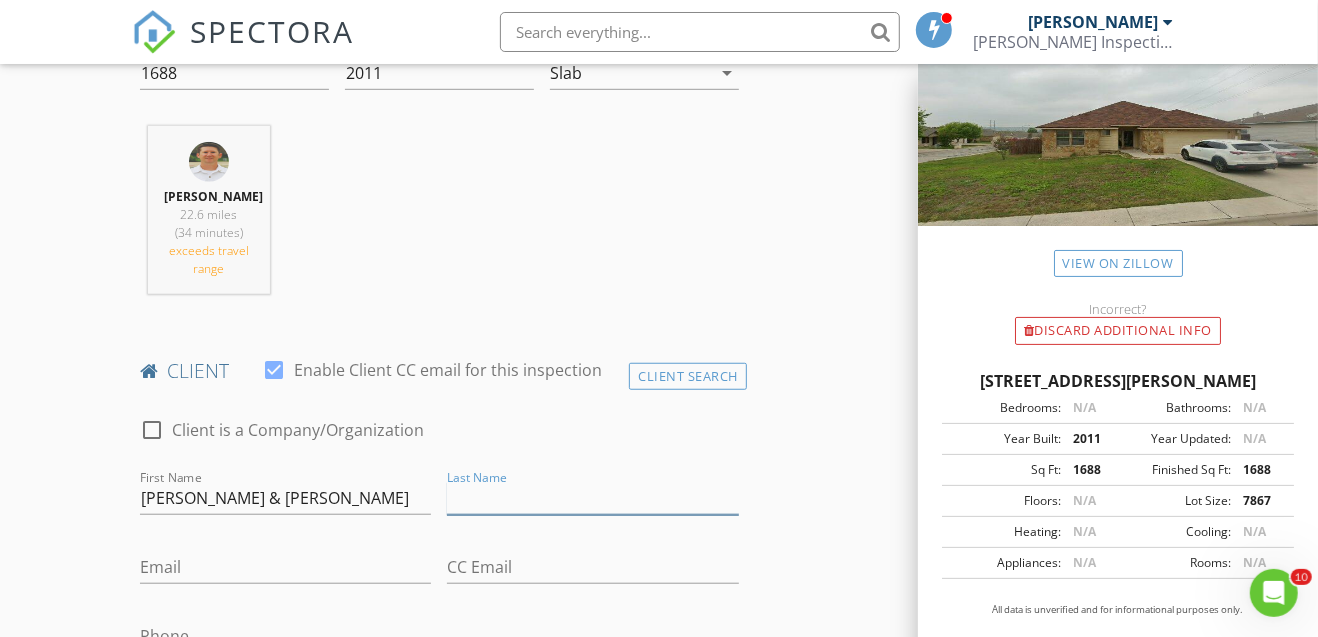 click on "Last Name" at bounding box center (593, 498) 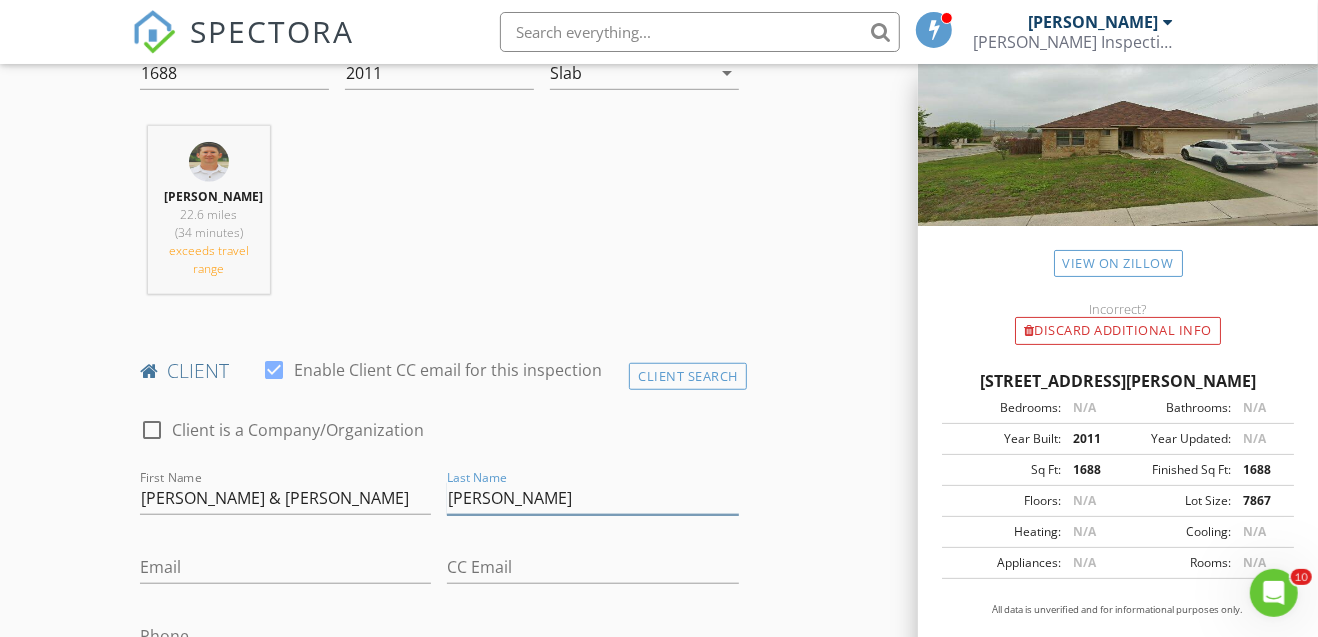 type on "[PERSON_NAME]" 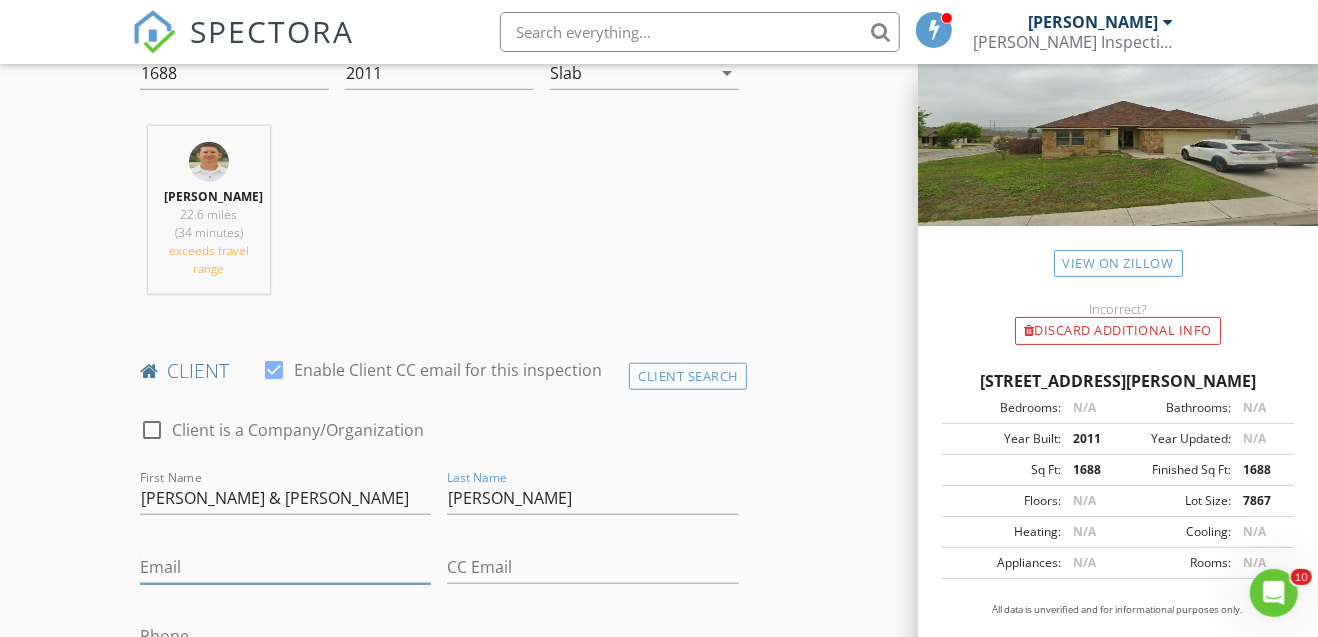 click on "Email" at bounding box center [286, 567] 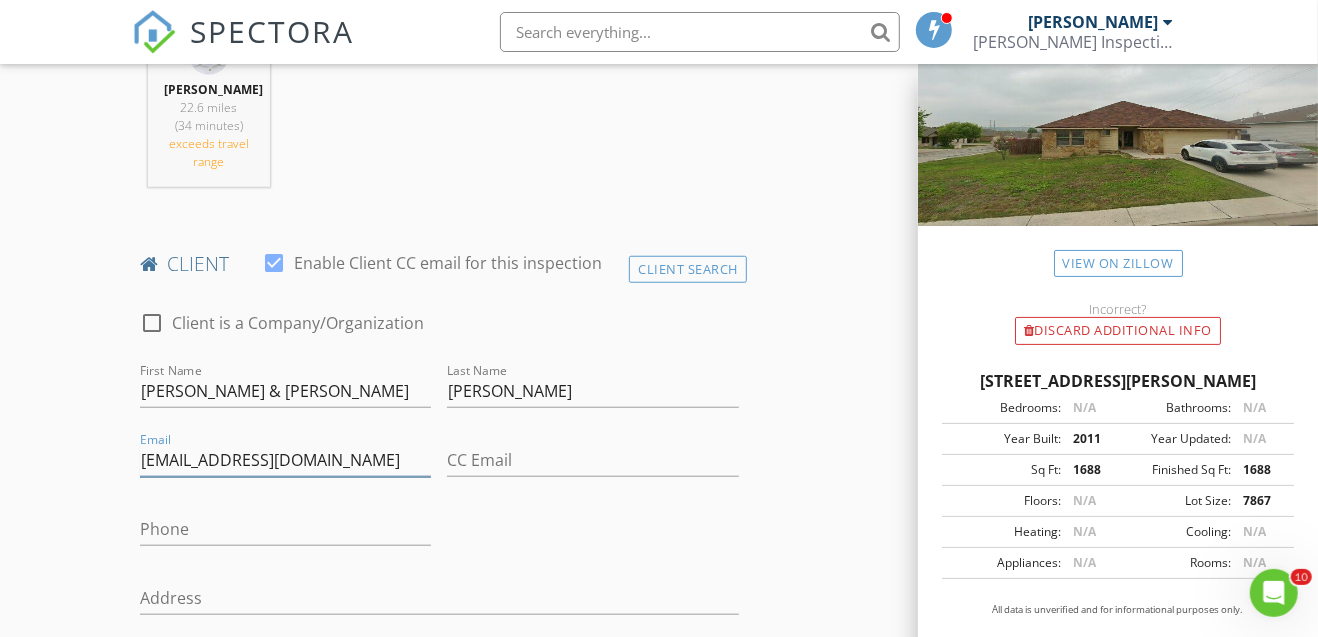 scroll, scrollTop: 866, scrollLeft: 0, axis: vertical 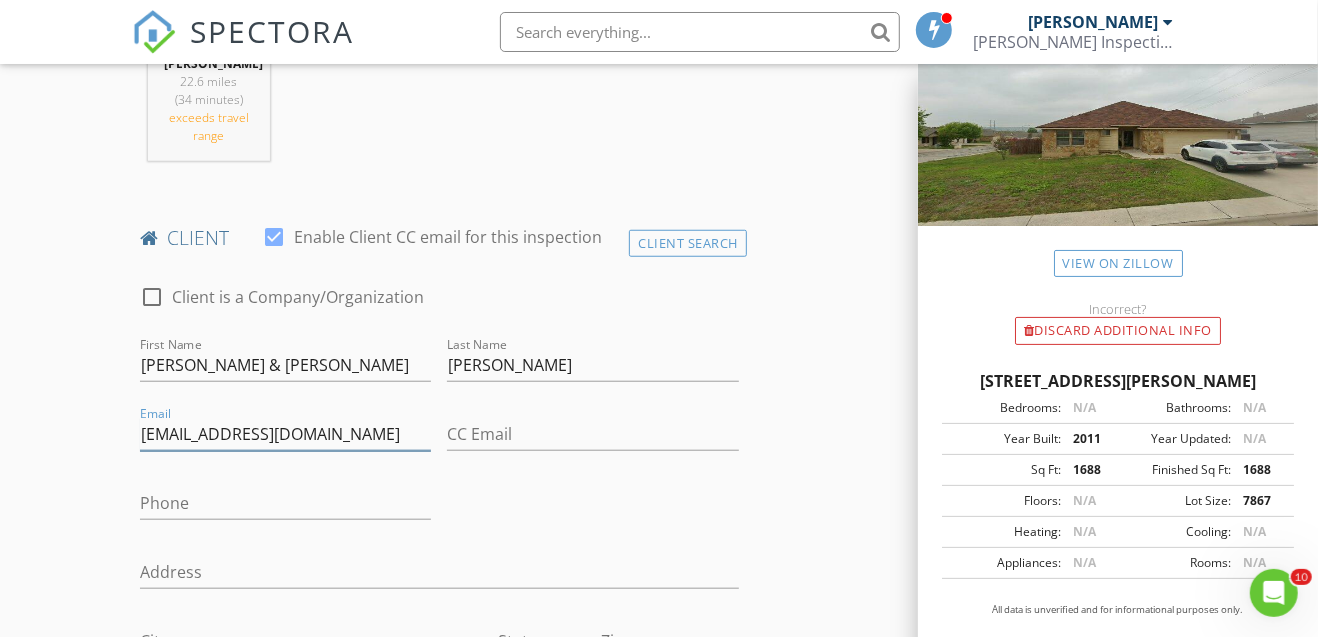 type on "[EMAIL_ADDRESS][DOMAIN_NAME]" 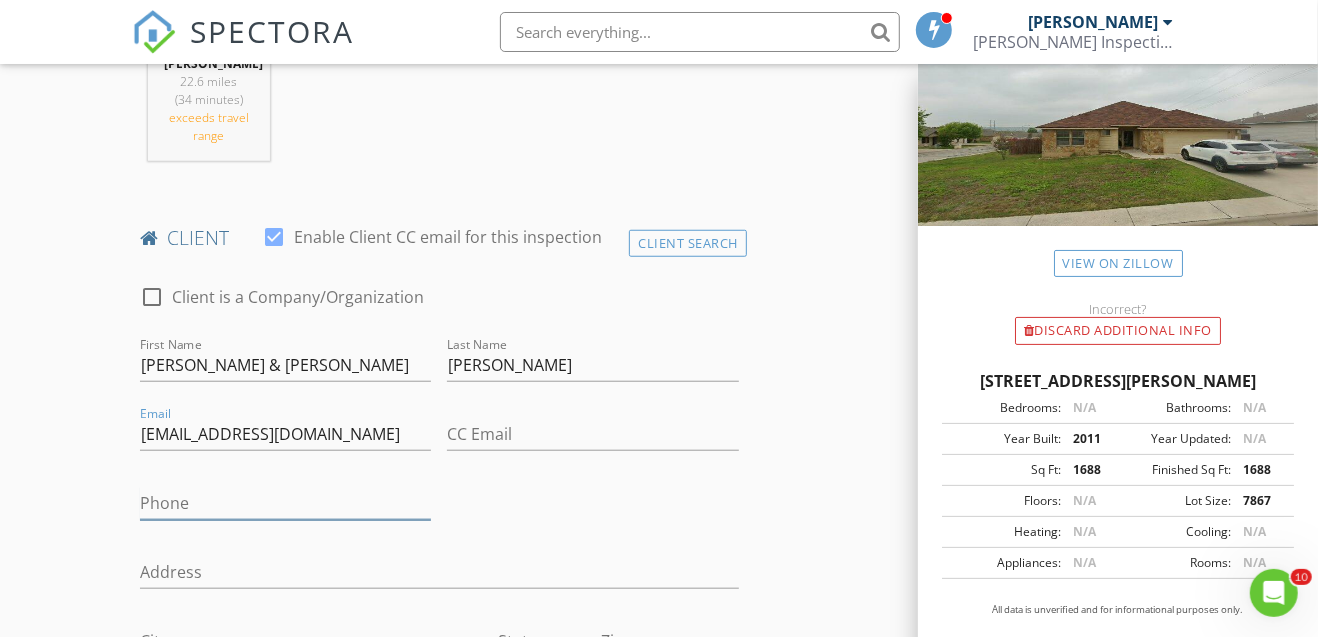 click on "Phone" at bounding box center [286, 503] 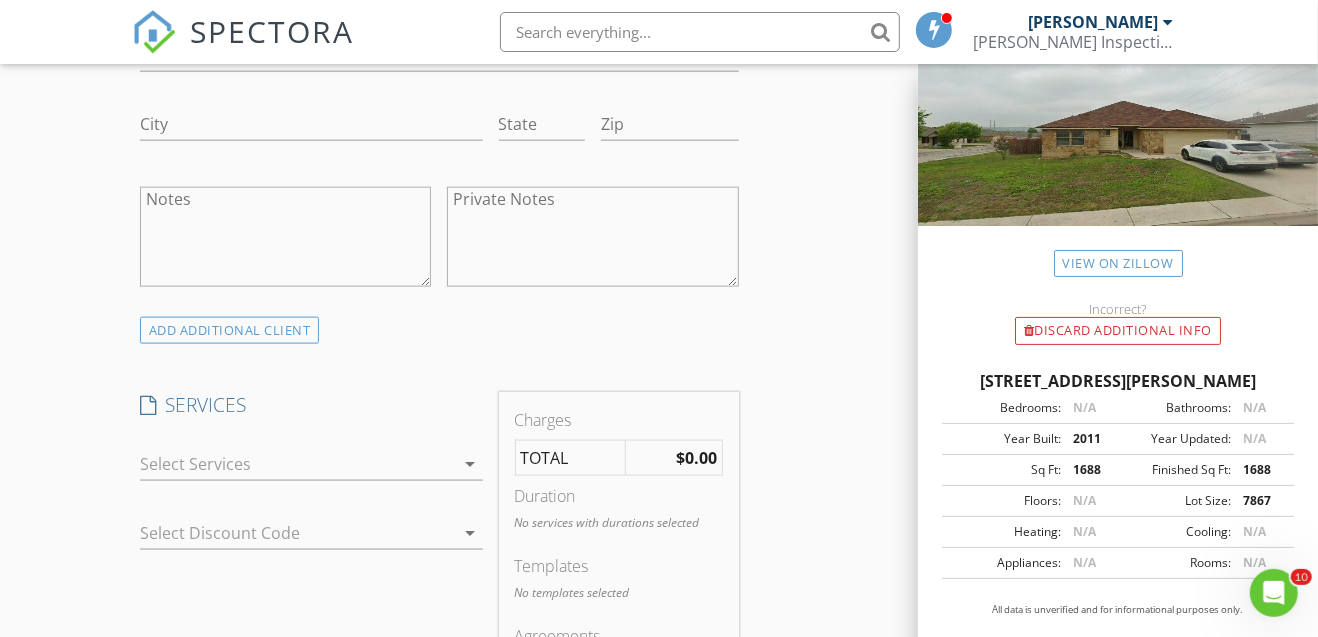 scroll, scrollTop: 1399, scrollLeft: 0, axis: vertical 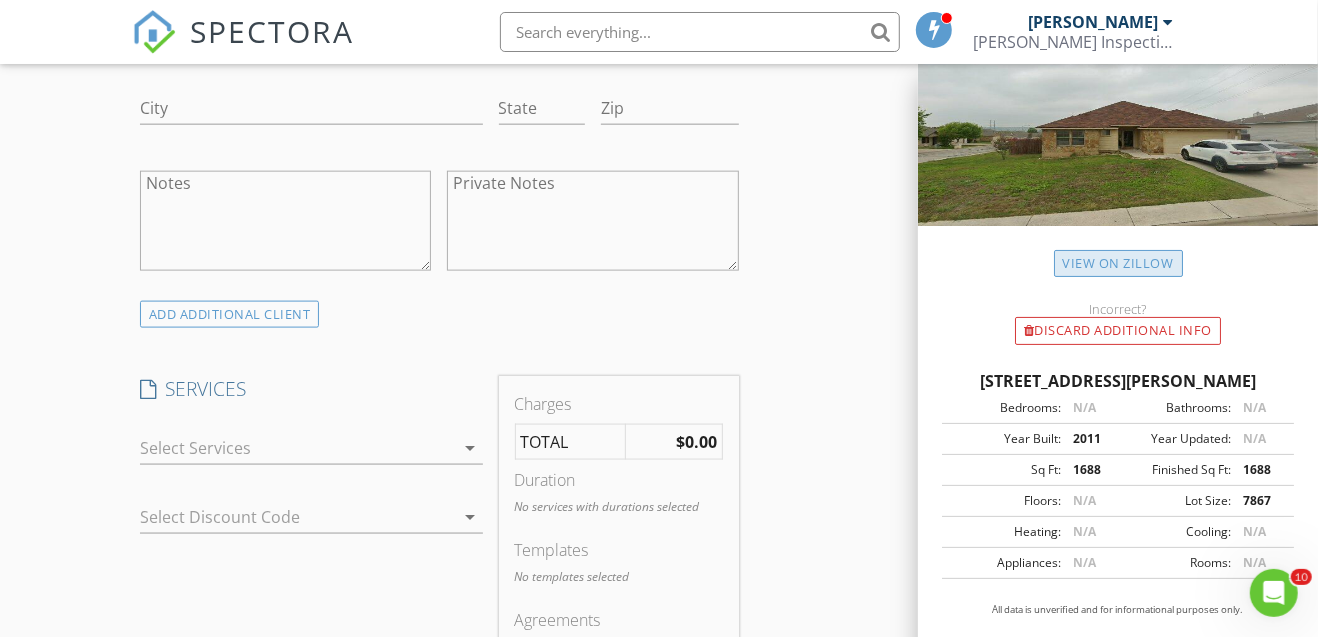 type on "512-800-9330" 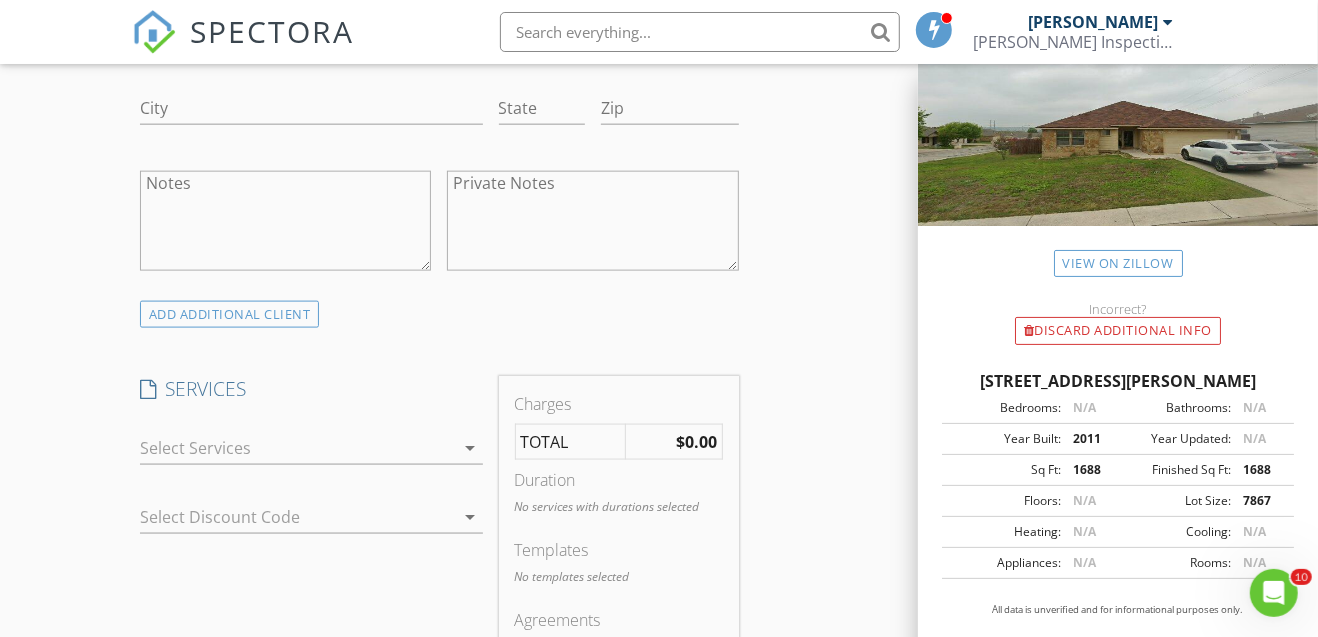 click at bounding box center (297, 448) 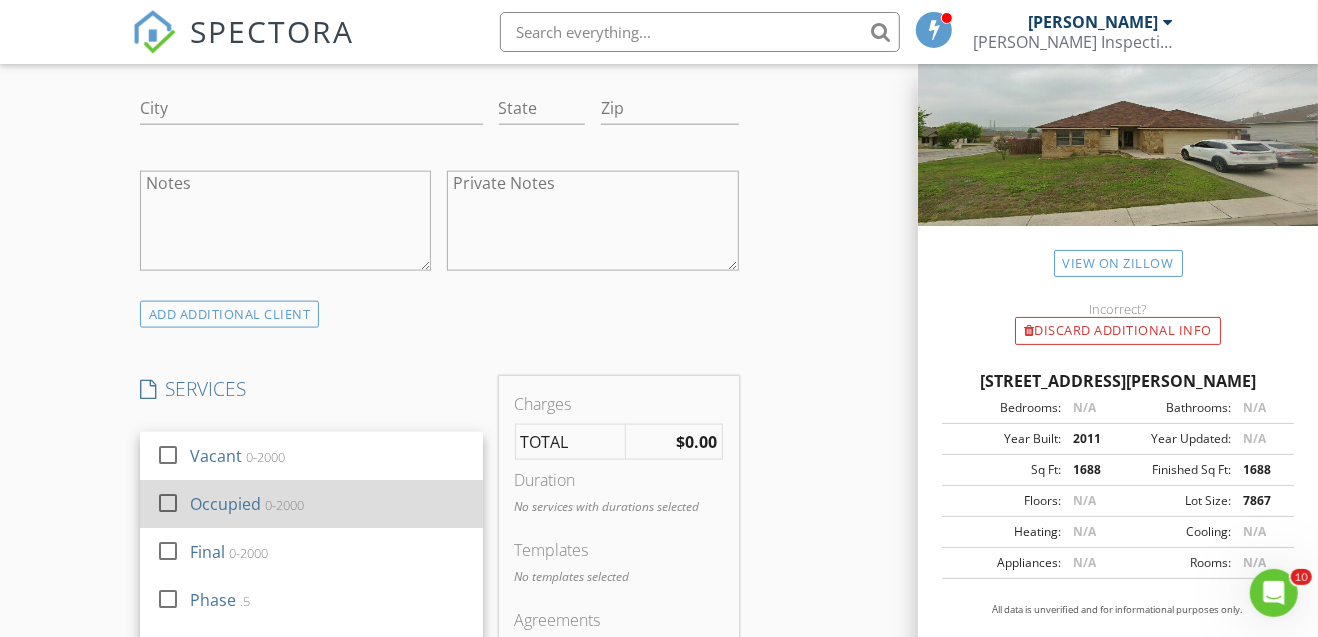 click at bounding box center (168, 503) 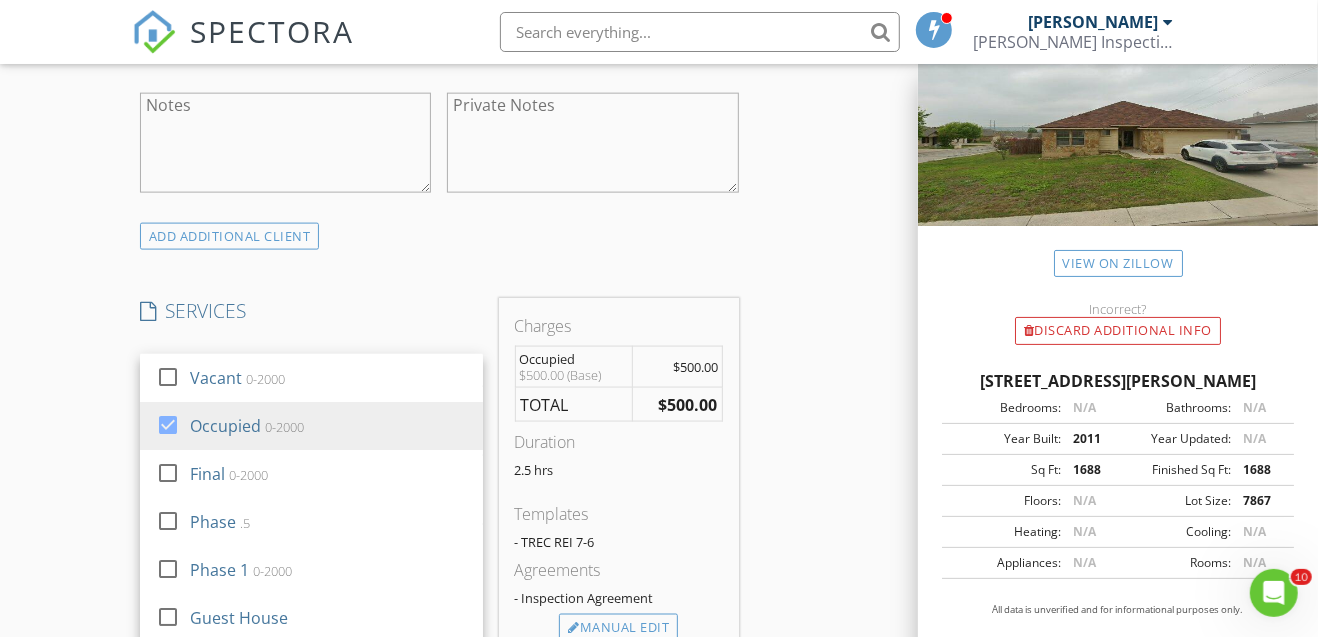 scroll, scrollTop: 1600, scrollLeft: 0, axis: vertical 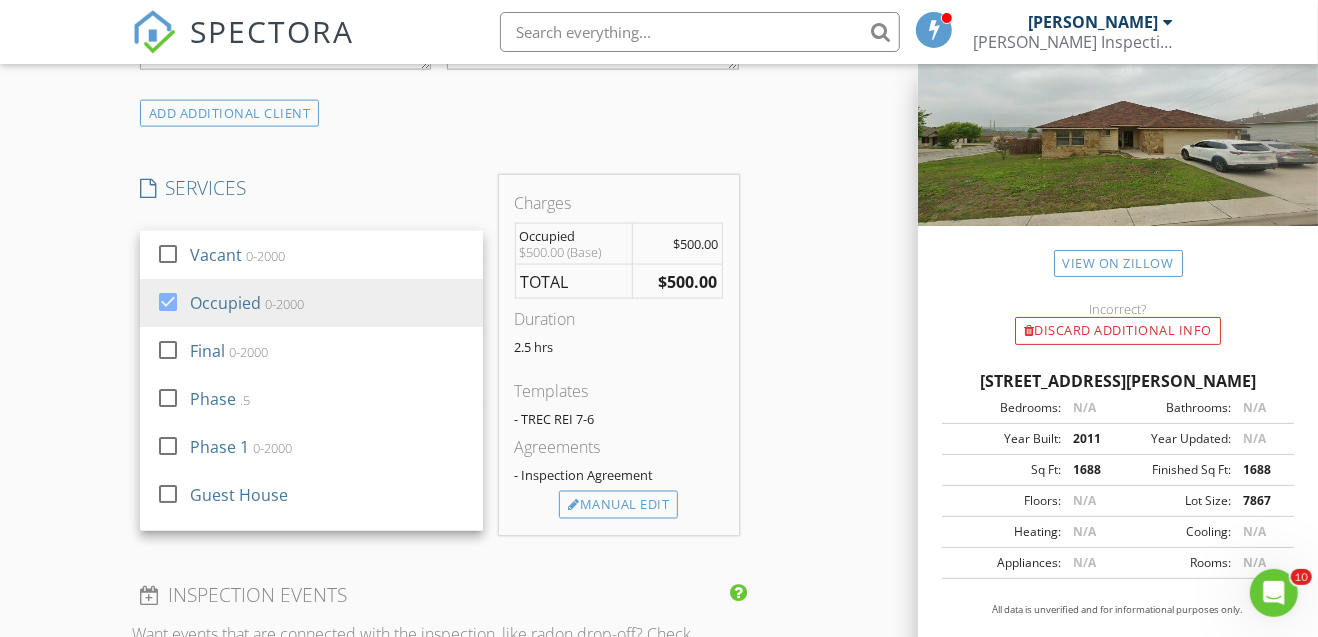 click on "INSPECTOR(S)
check_box   Brandon Smith   PRIMARY   check_box_outline_blank   Dino Maisano     Brandon Smith arrow_drop_down   check_box_outline_blank Brandon Smith specifically requested
Date/Time
07/16/2025 1:00 PM
Location
Address Search       Address 106 Gregory Ln   Unit   City Burnet   State TX   Zip 78611   County Burnet     Square Feet 1688   Year Built 2011   Foundation Slab arrow_drop_down     Brandon Smith     22.6 miles     (34 minutes)     exceeds travel range
client
check_box Enable Client CC email for this inspection   Client Search     check_box_outline_blank Client is a Company/Organization     First Name Carmen & Aaron   Last Name Trump   Email carmentrump13@gmail.com   CC Email   Phone 512-800-9330   Address   City   State   Zip       Notes   Private Notes
ADD ADDITIONAL client
Vacant    0-2000" at bounding box center [659, 313] 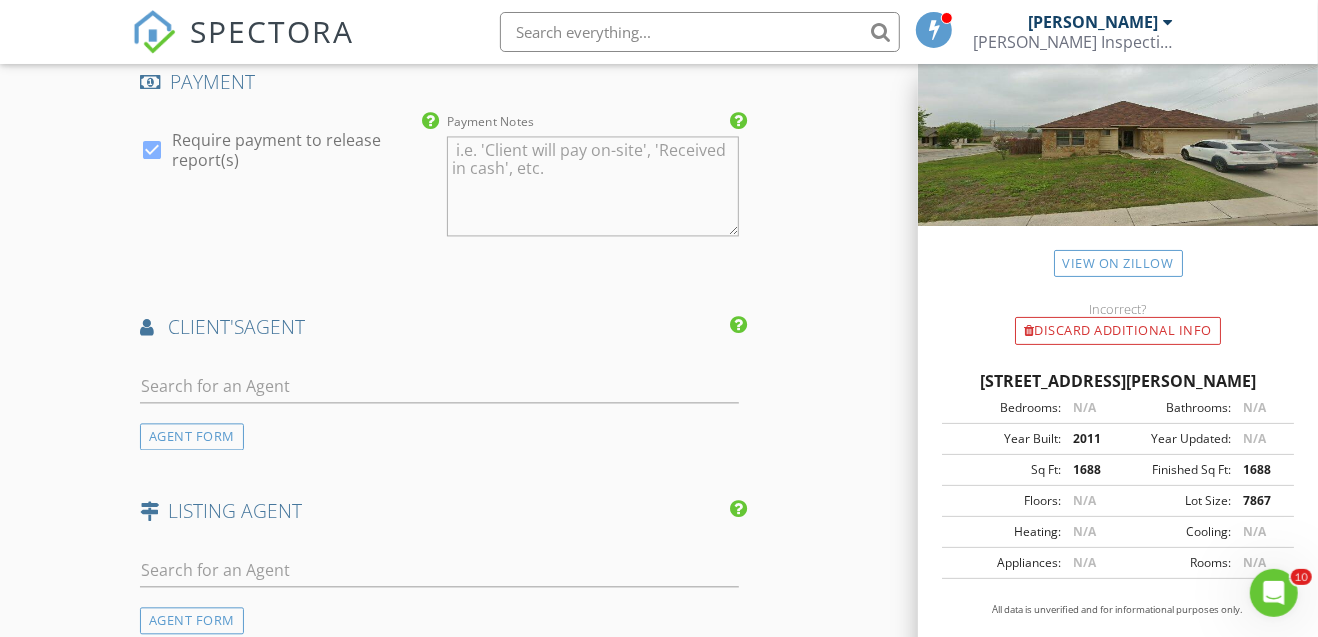 scroll, scrollTop: 2400, scrollLeft: 0, axis: vertical 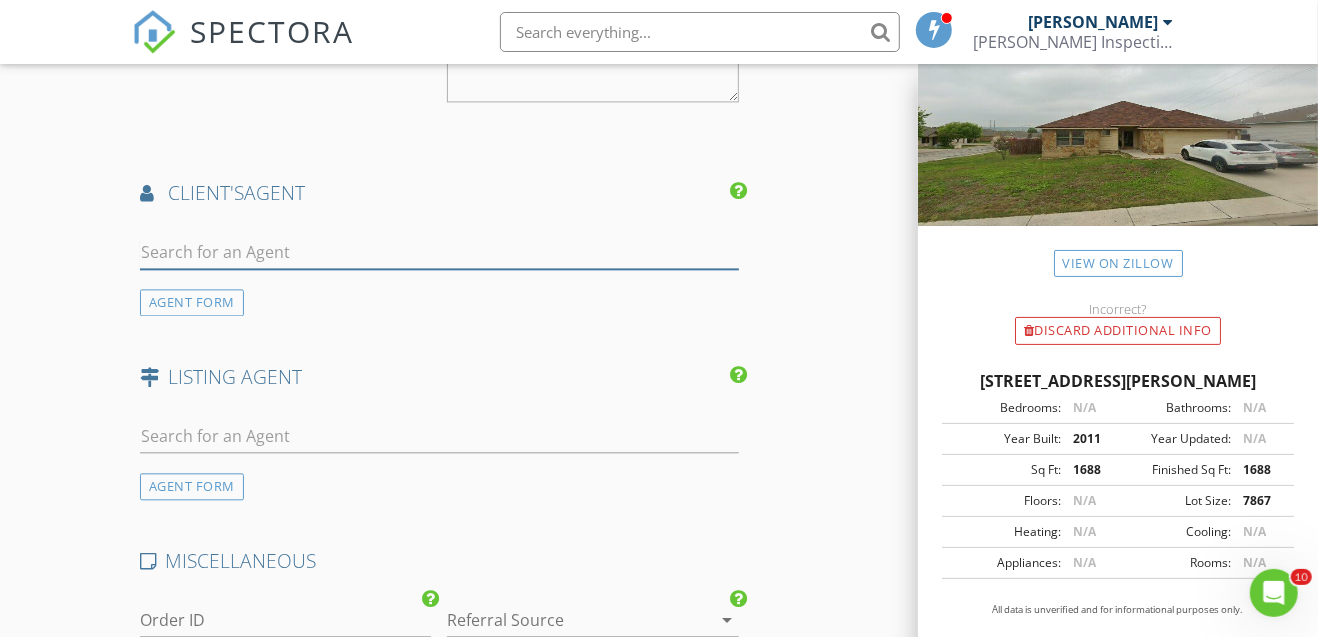 click at bounding box center [439, 252] 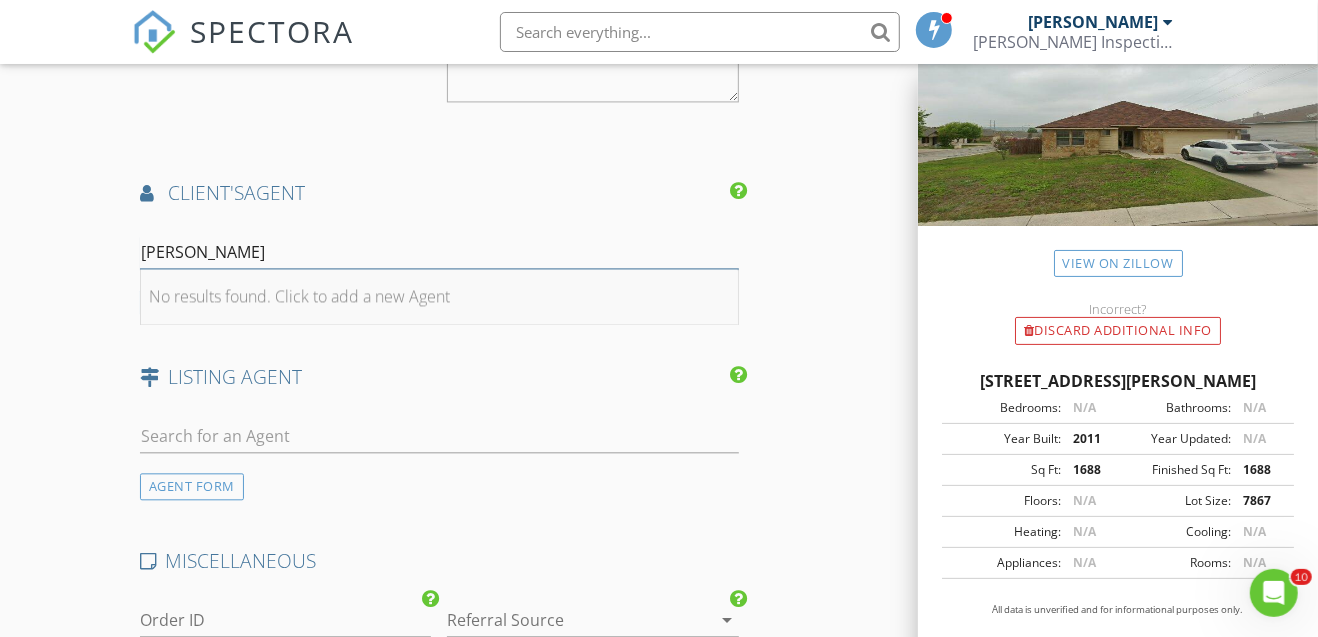 type on "Janelle" 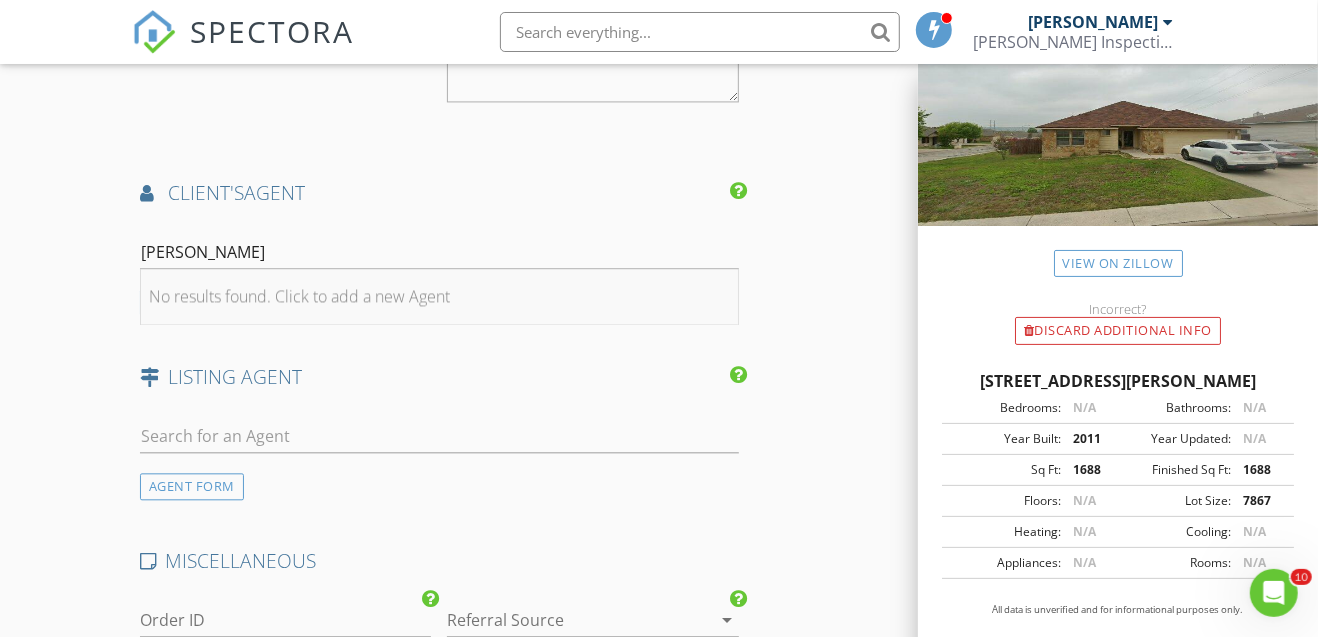 click on "No results found. Click to add a new Agent" at bounding box center (299, 296) 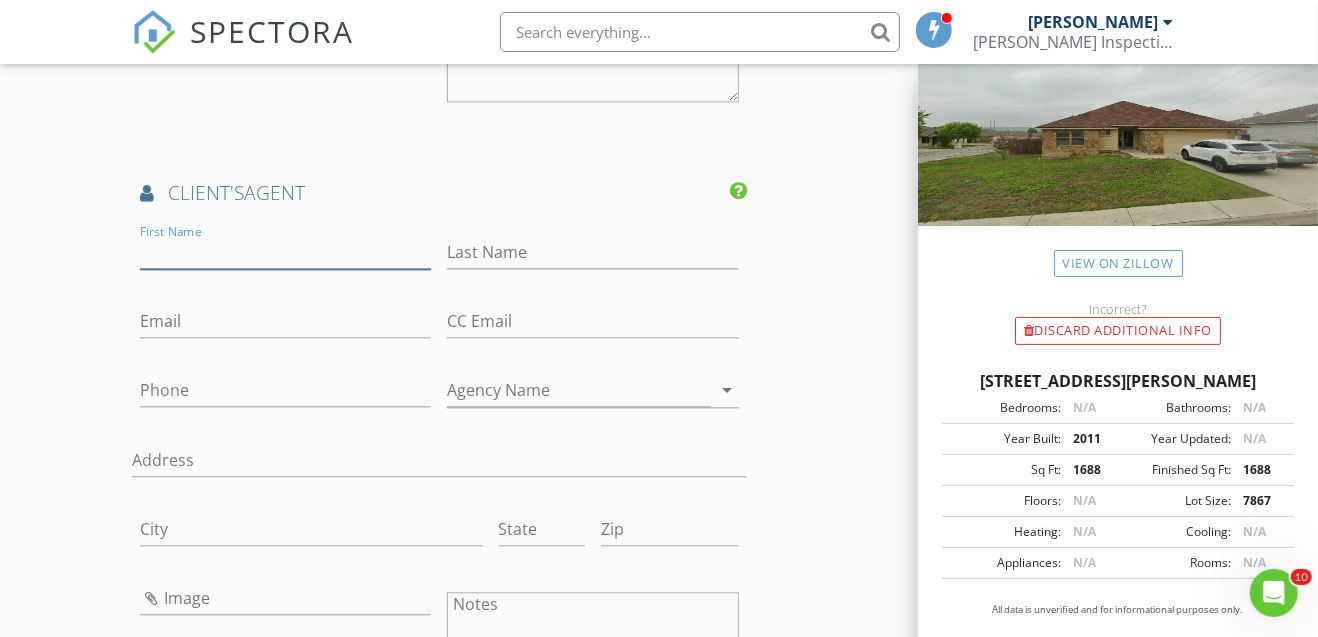 click on "First Name" at bounding box center (286, 252) 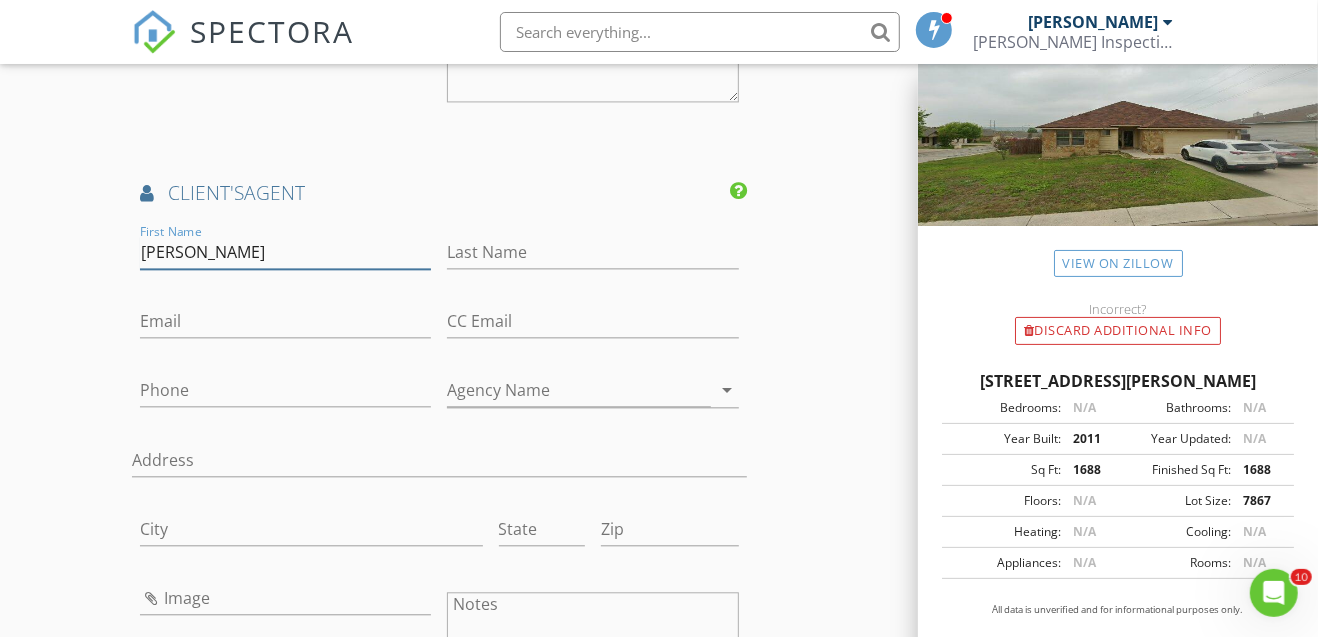 type on "Janelle" 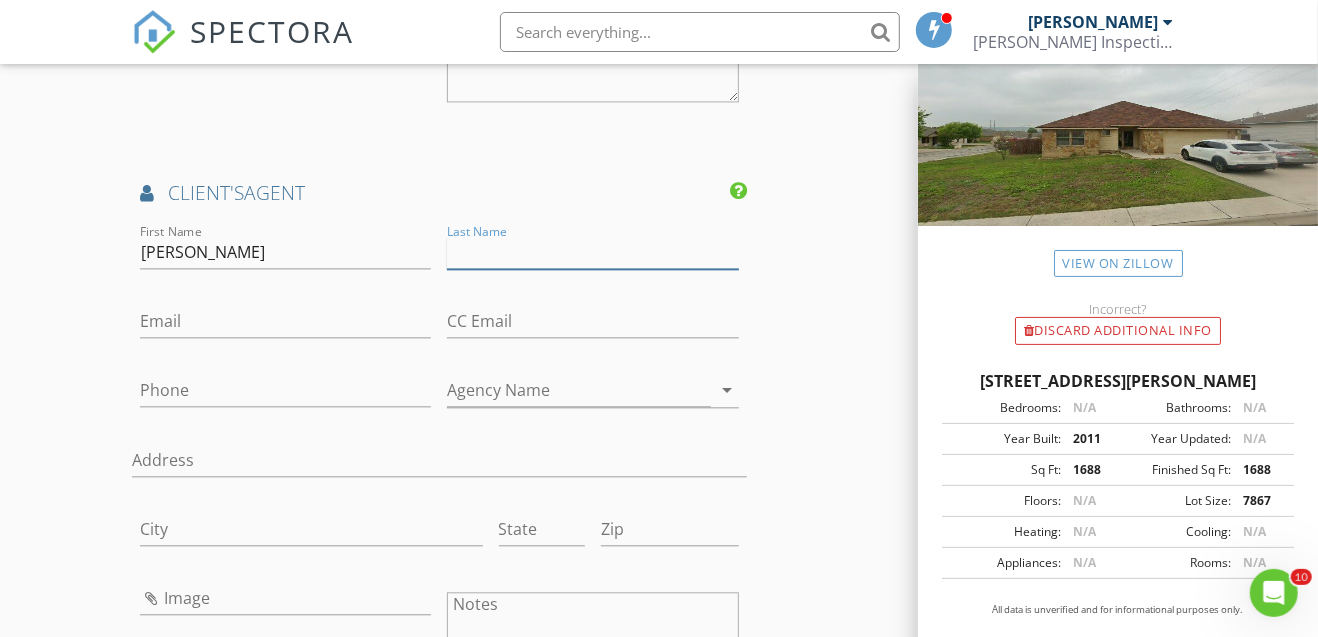 click on "Last Name" at bounding box center [593, 252] 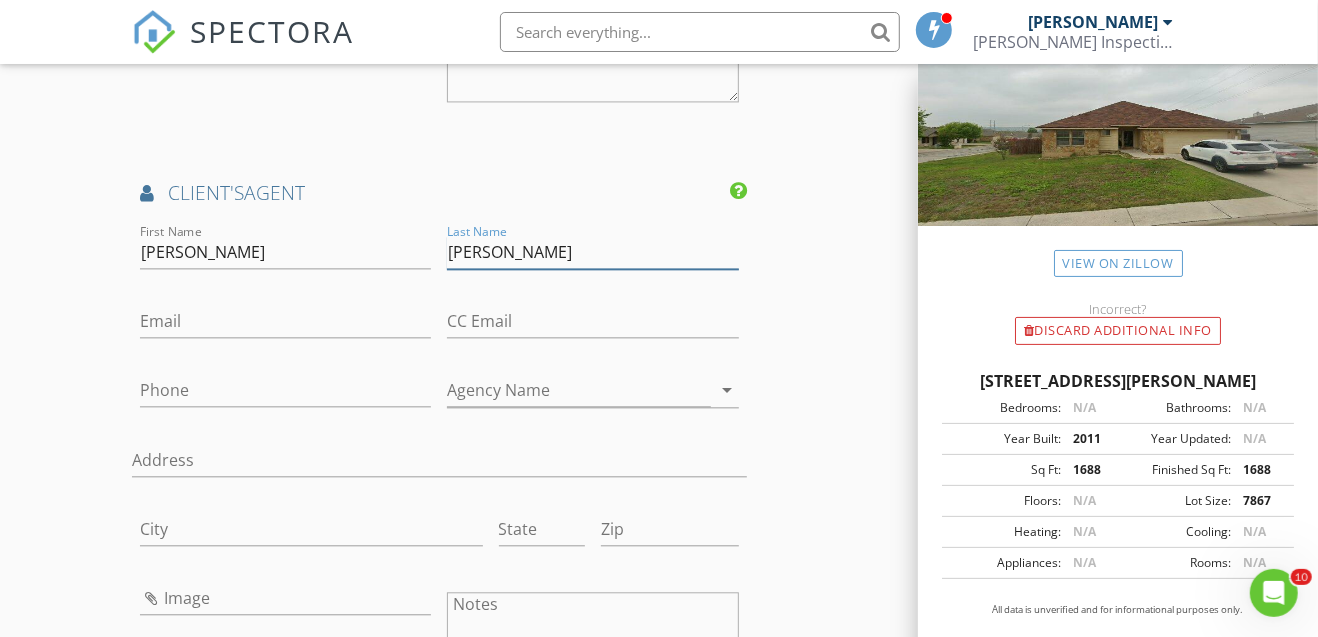 type on "Smith" 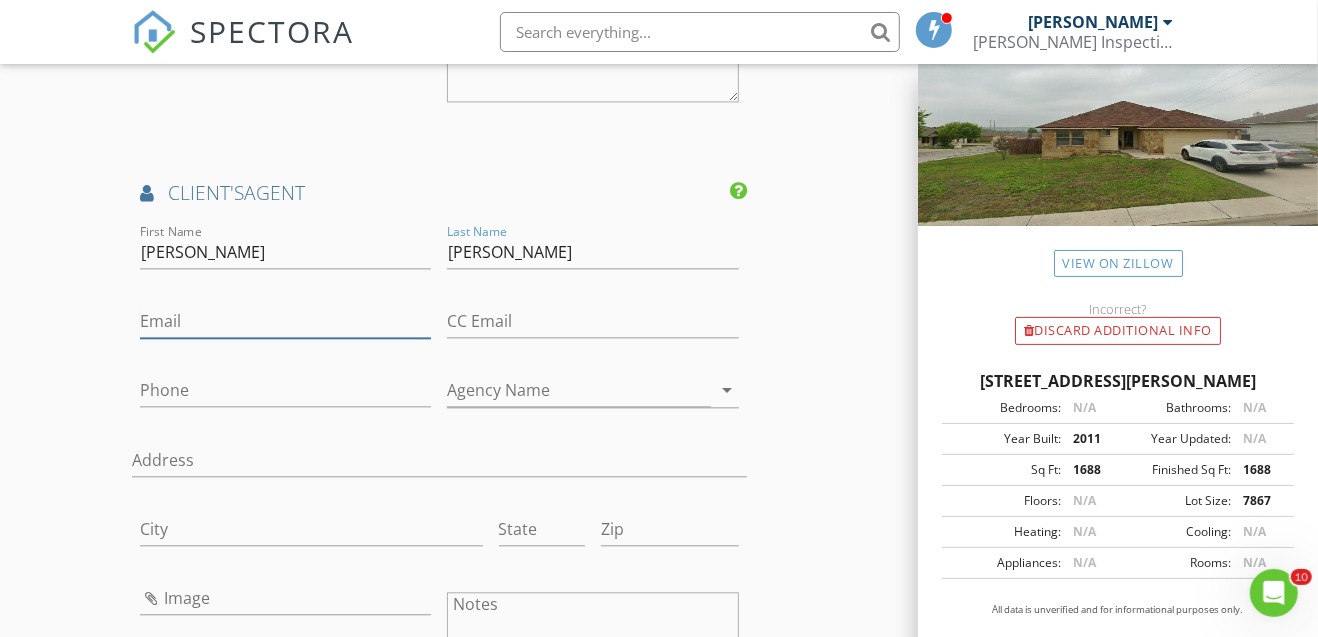 click on "Email" at bounding box center [286, 321] 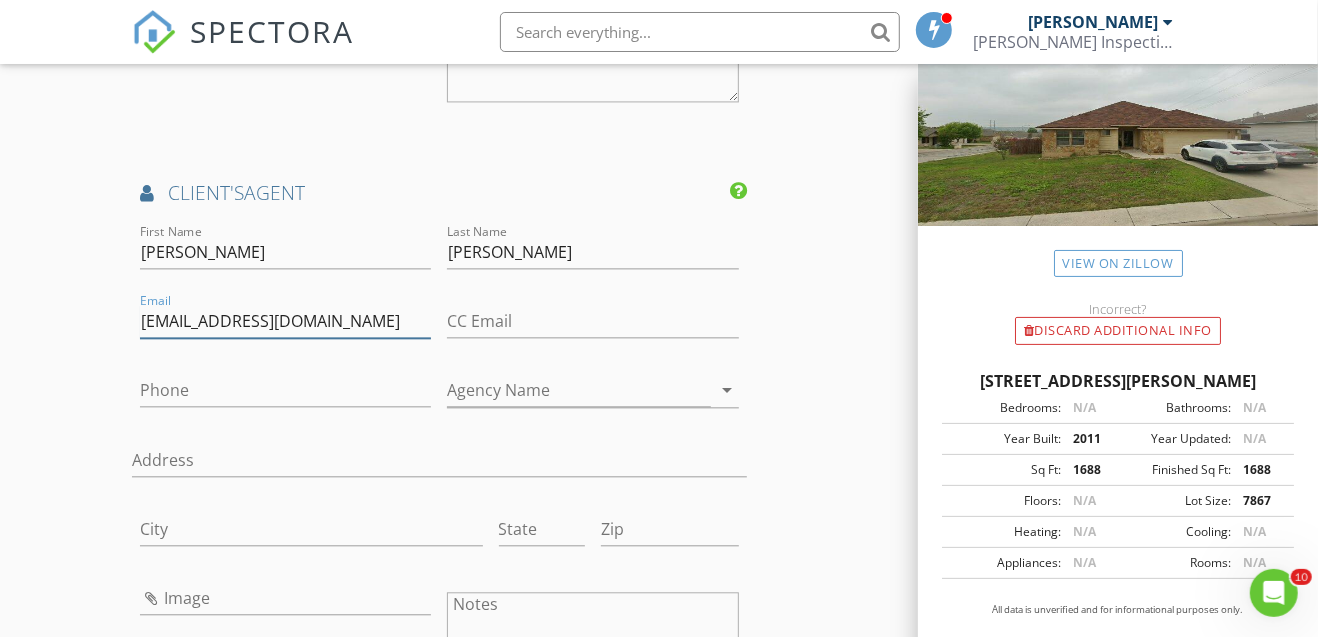 type on "janellejsmith650@gmail.com" 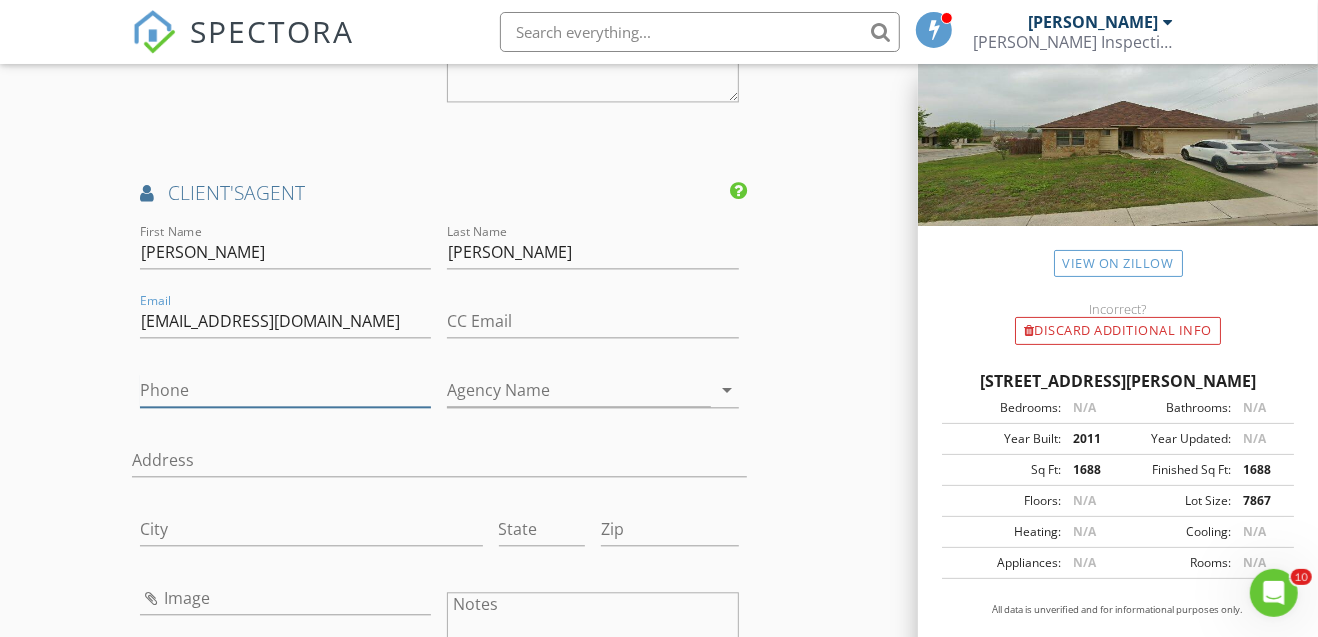 click on "Phone" at bounding box center [286, 390] 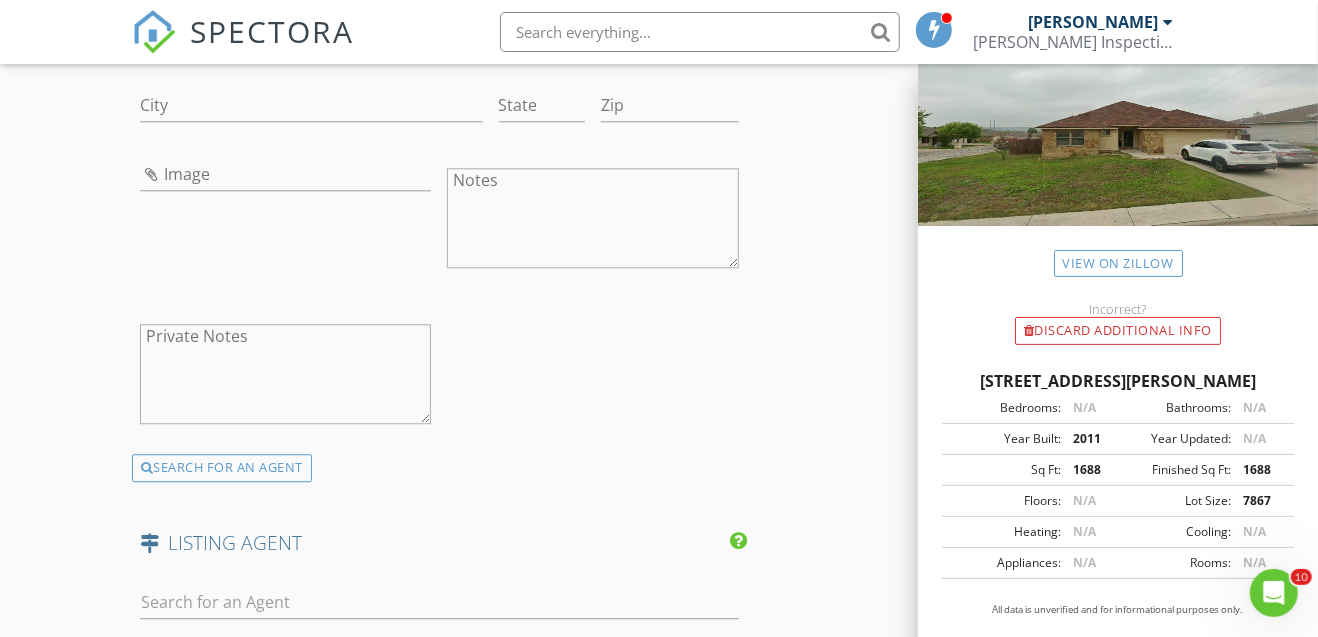 scroll, scrollTop: 2999, scrollLeft: 0, axis: vertical 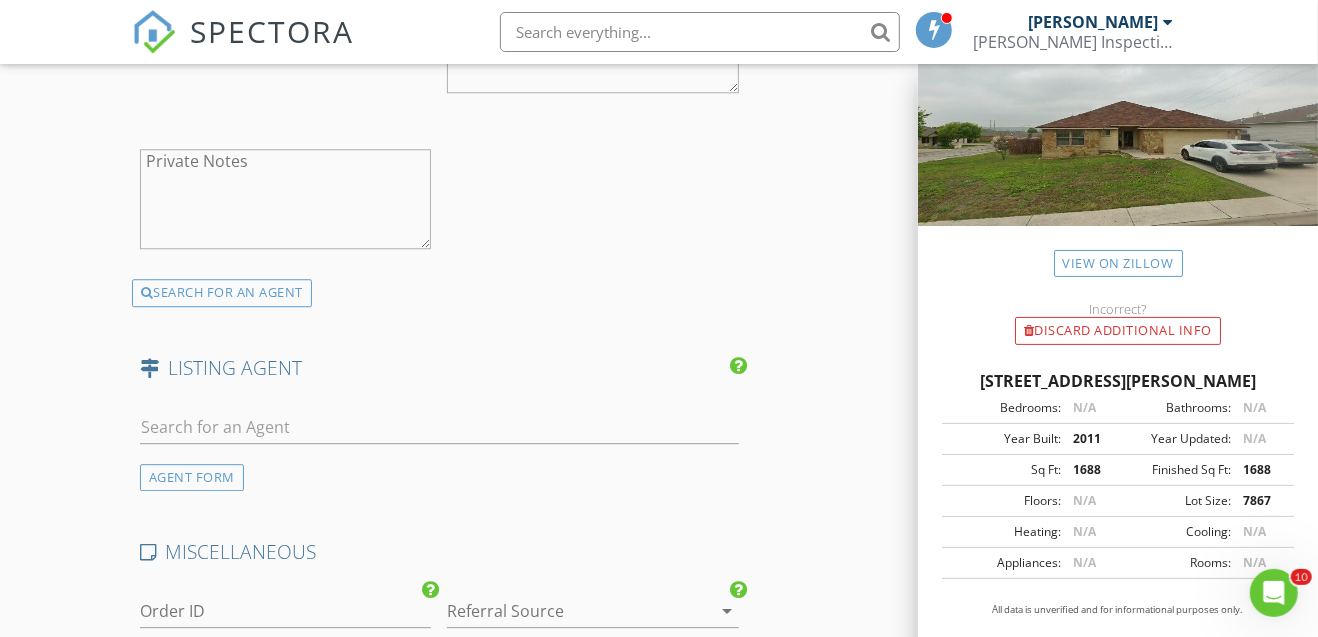 type on "512-560-4952" 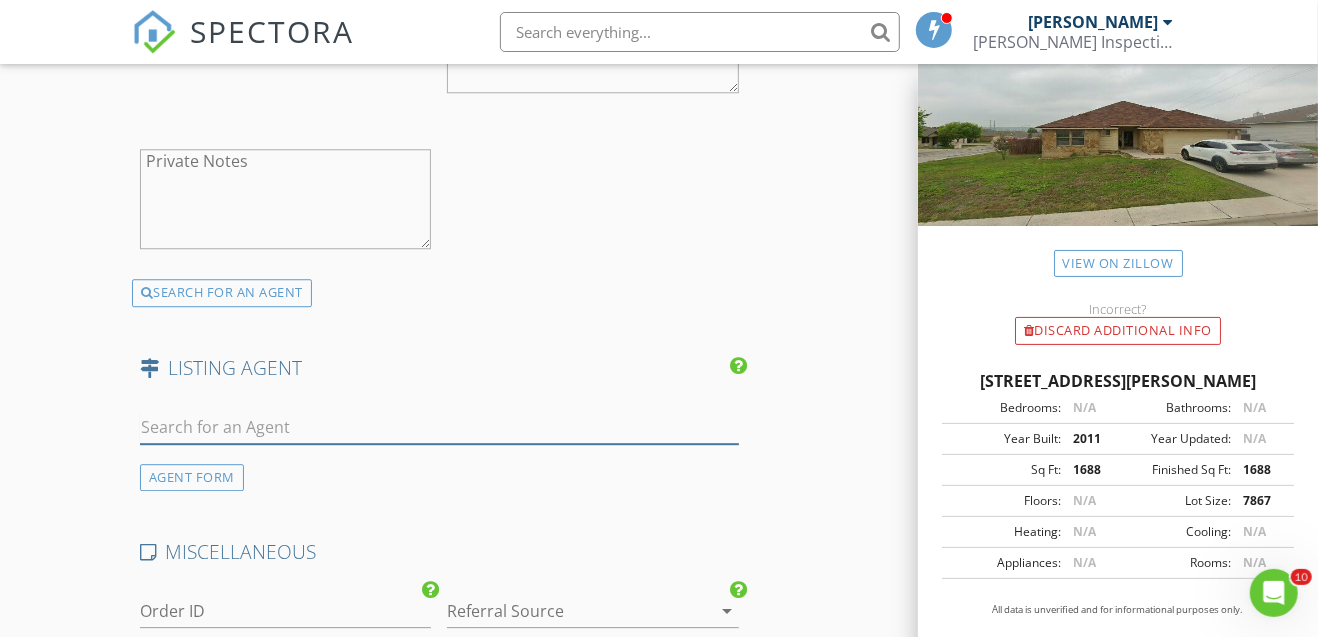 click at bounding box center (439, 427) 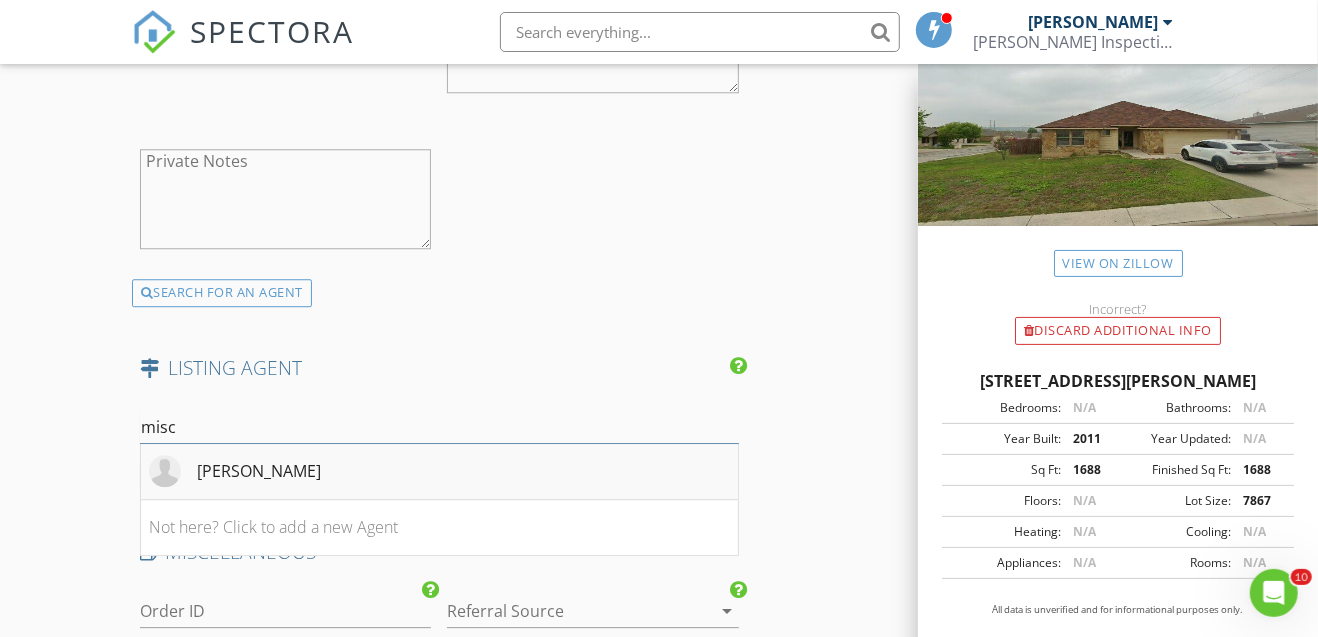 type on "misc" 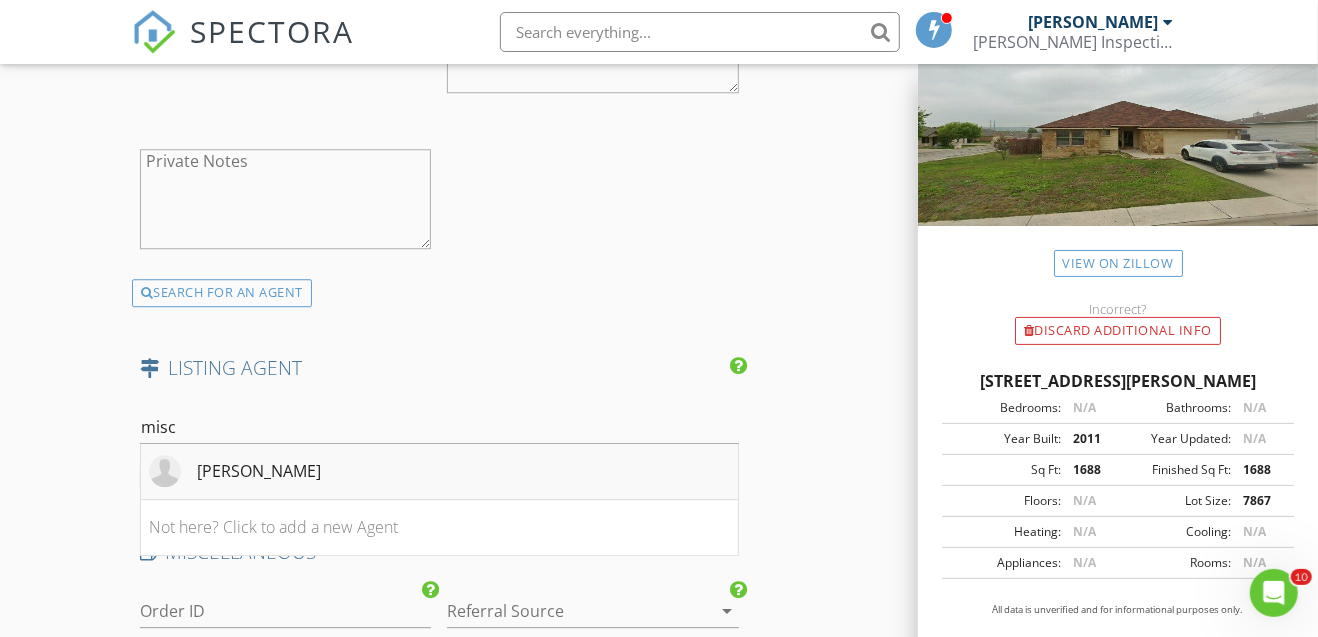 click on "Mischelle Griffin" at bounding box center [259, 471] 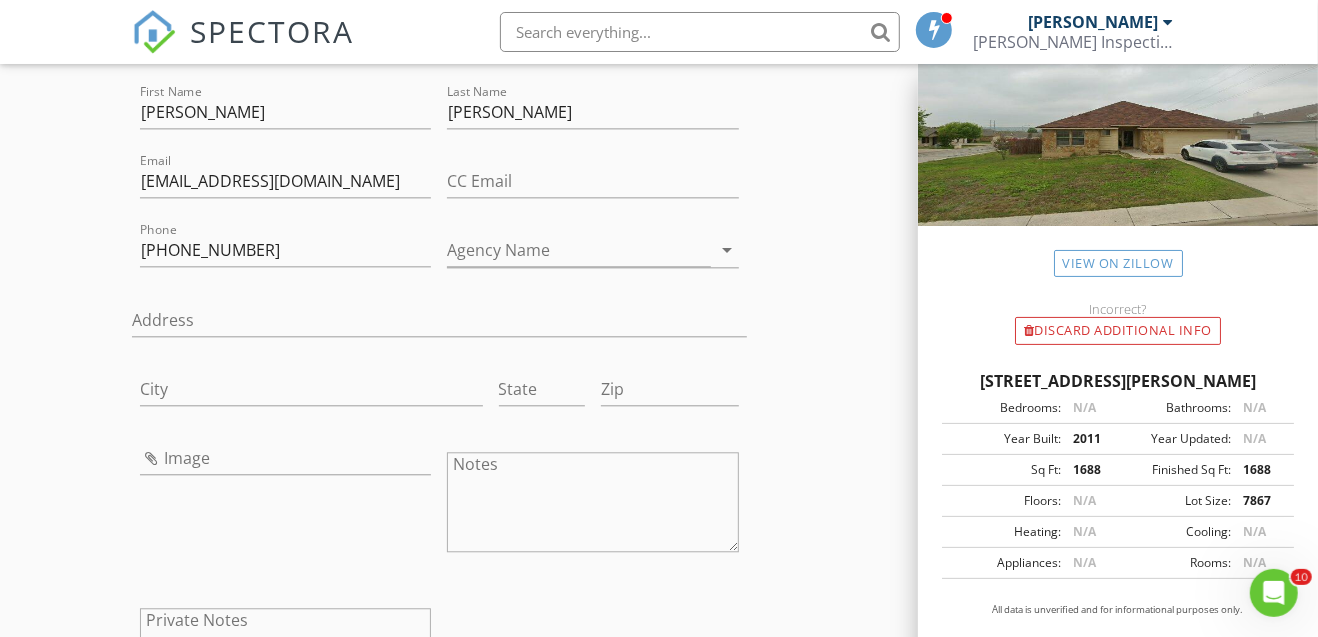 scroll, scrollTop: 2400, scrollLeft: 0, axis: vertical 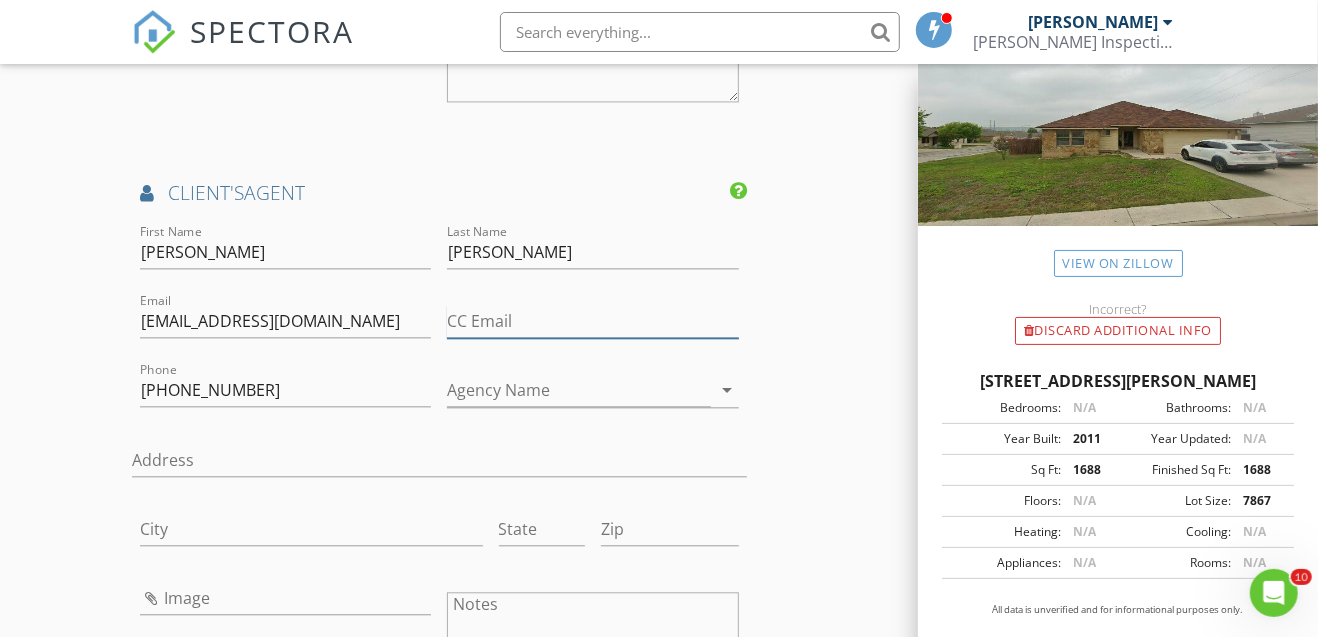 click on "CC Email" at bounding box center [593, 321] 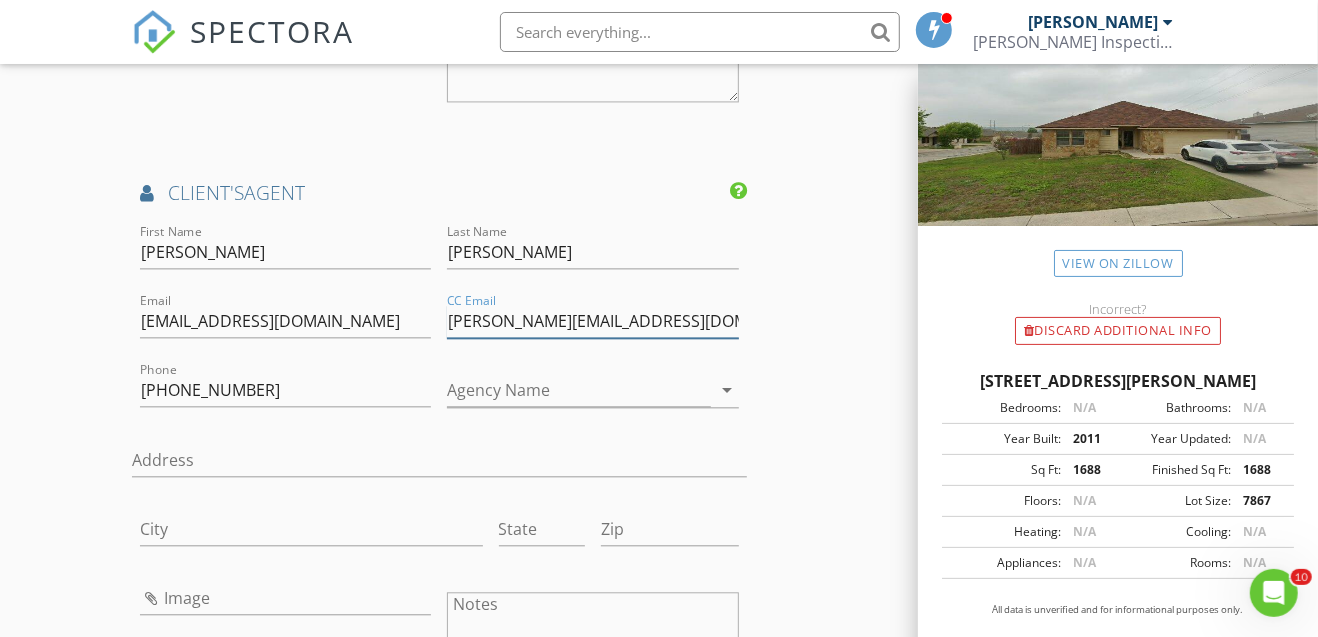 drag, startPoint x: 449, startPoint y: 316, endPoint x: 510, endPoint y: 321, distance: 61.204575 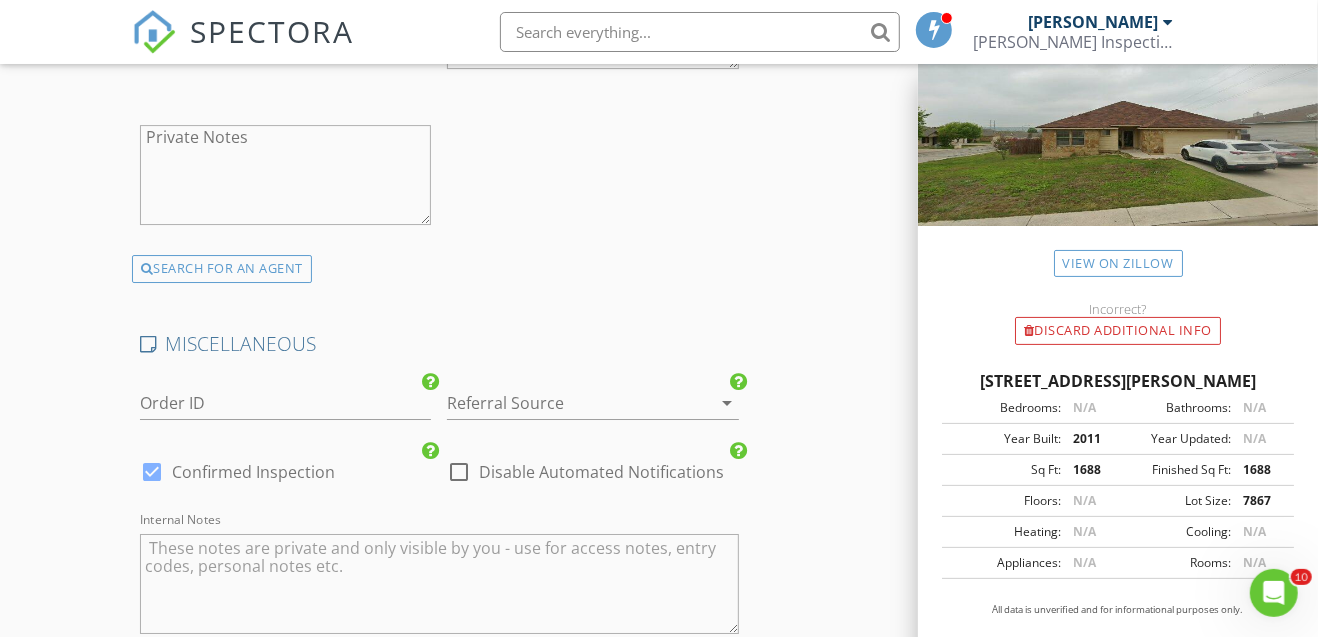 scroll, scrollTop: 4175, scrollLeft: 0, axis: vertical 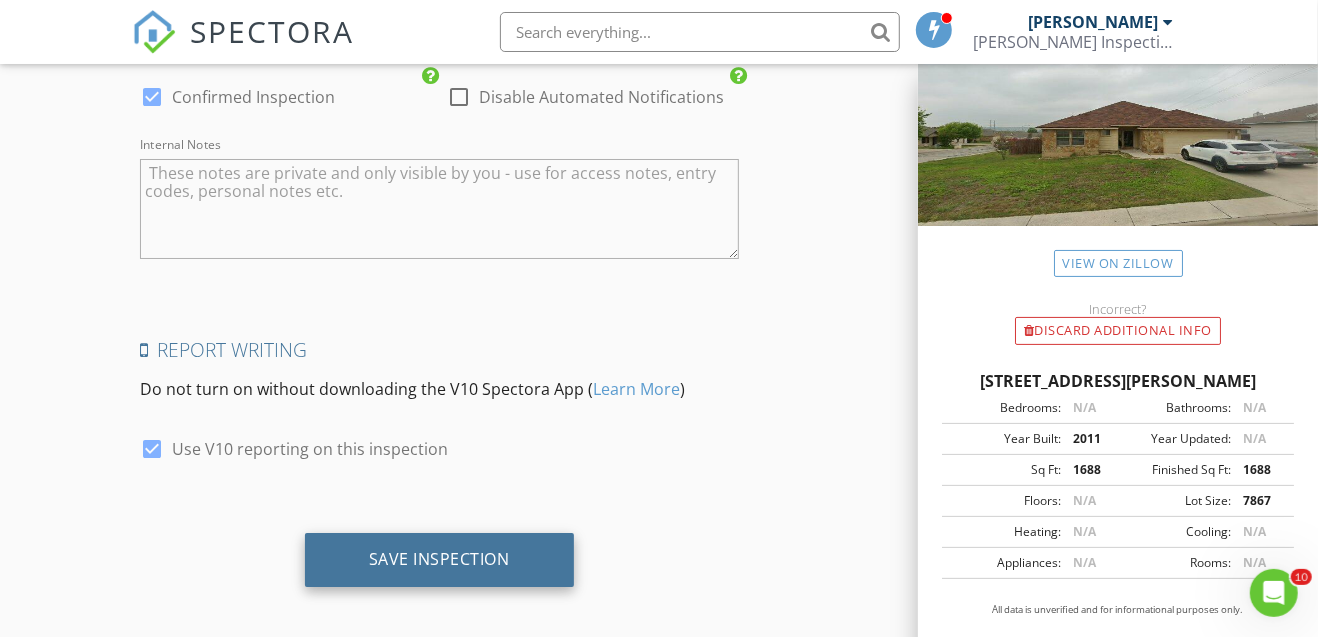 type on "April@crossingsrealestate.com" 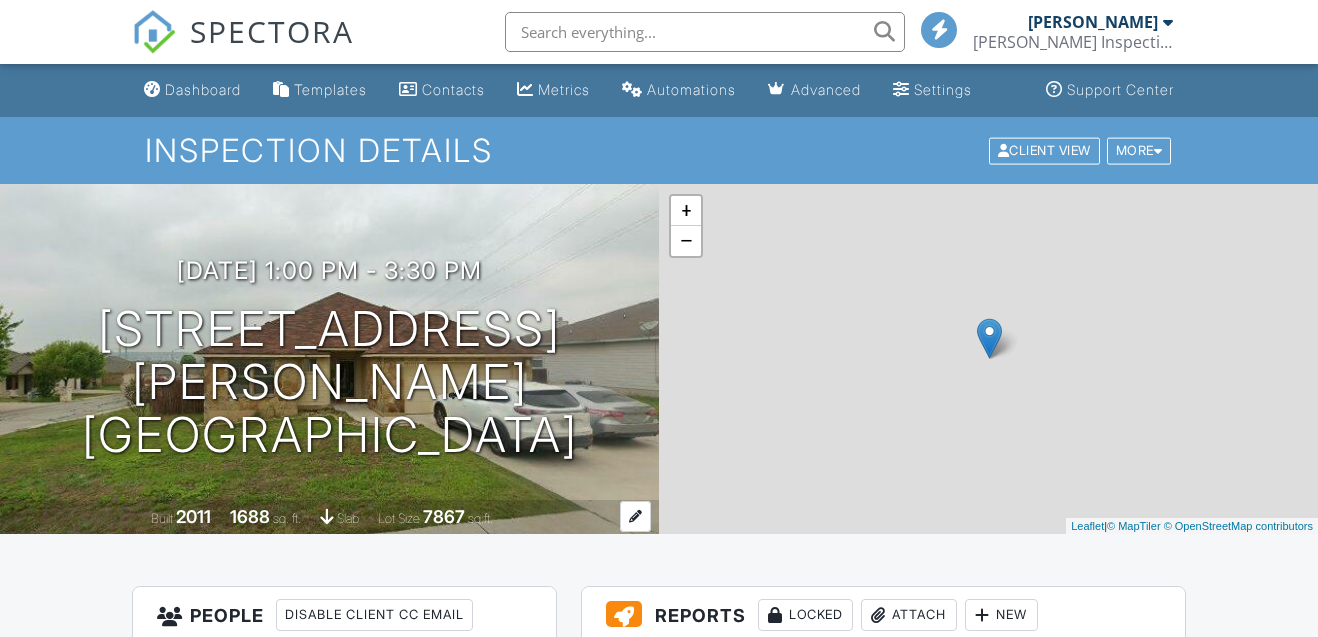 scroll, scrollTop: 0, scrollLeft: 0, axis: both 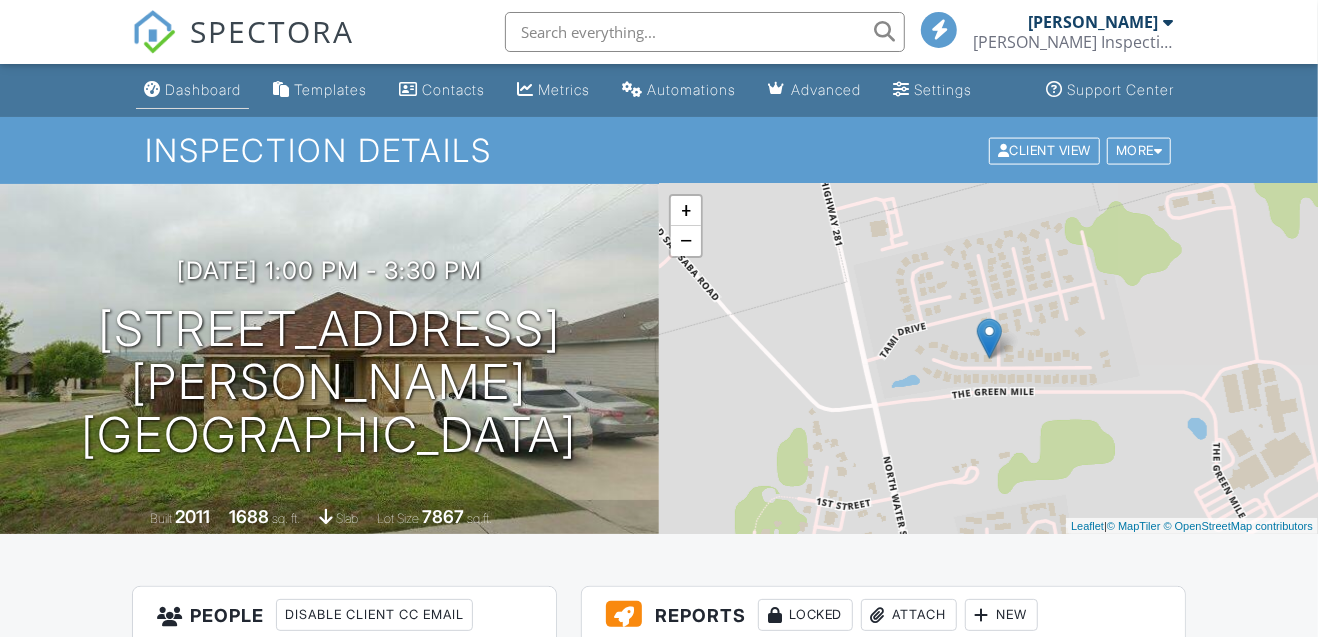 click on "Dashboard" at bounding box center (203, 89) 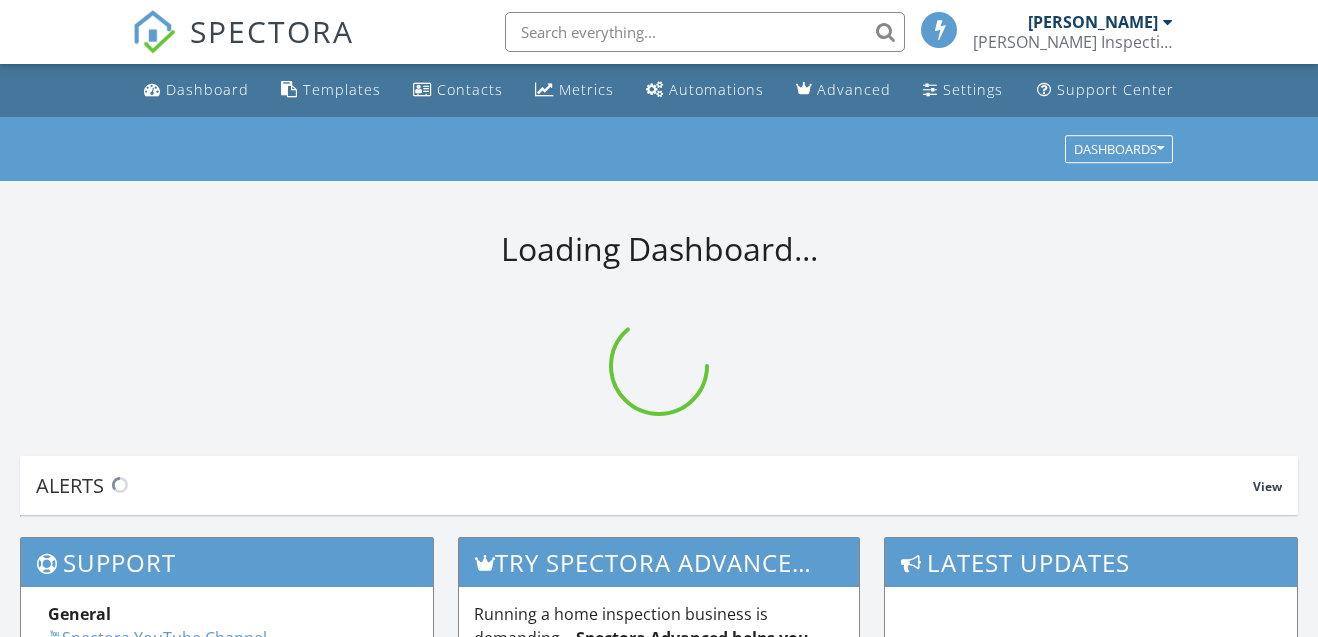 scroll, scrollTop: 0, scrollLeft: 0, axis: both 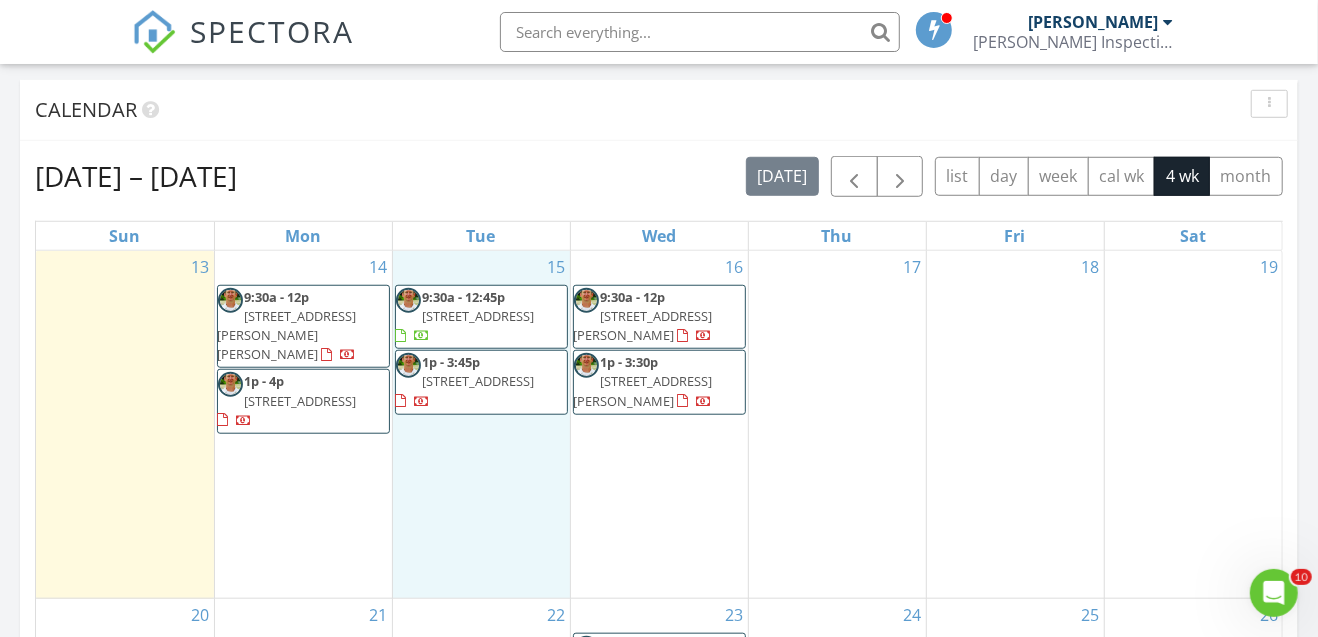 click on "15
9:30a - 12:45p
[STREET_ADDRESS]
1p - 3:45p
[STREET_ADDRESS]" at bounding box center [481, 425] 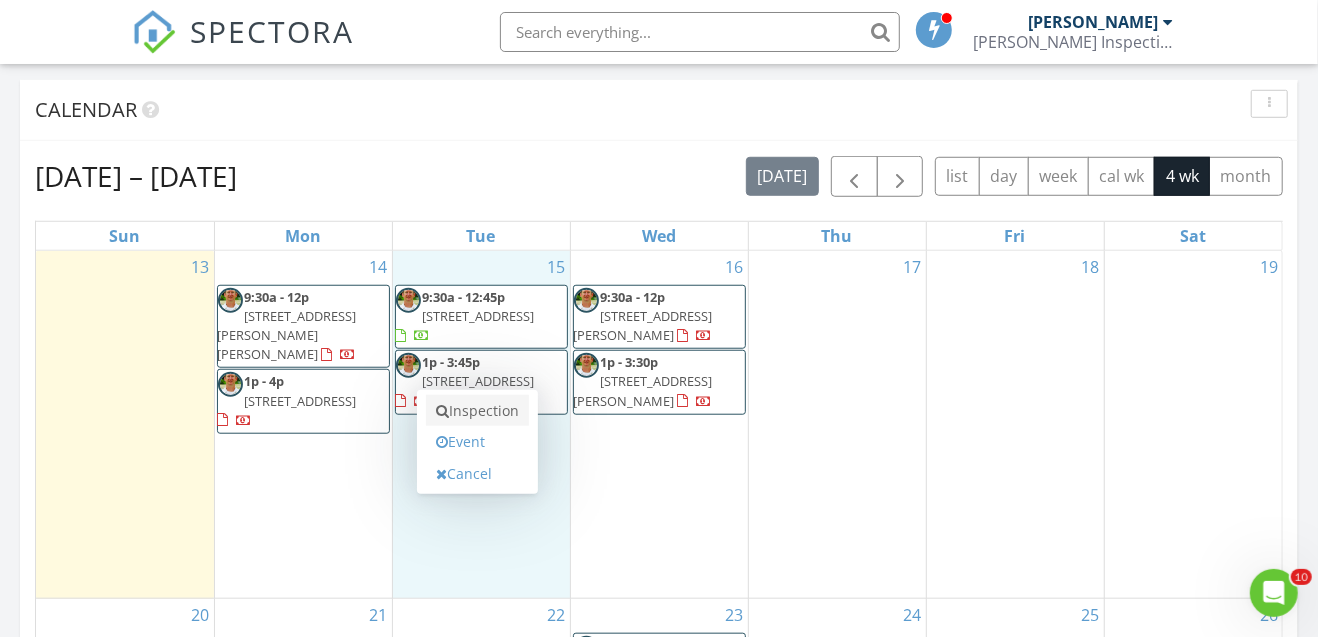 click on "Inspection" at bounding box center [477, 411] 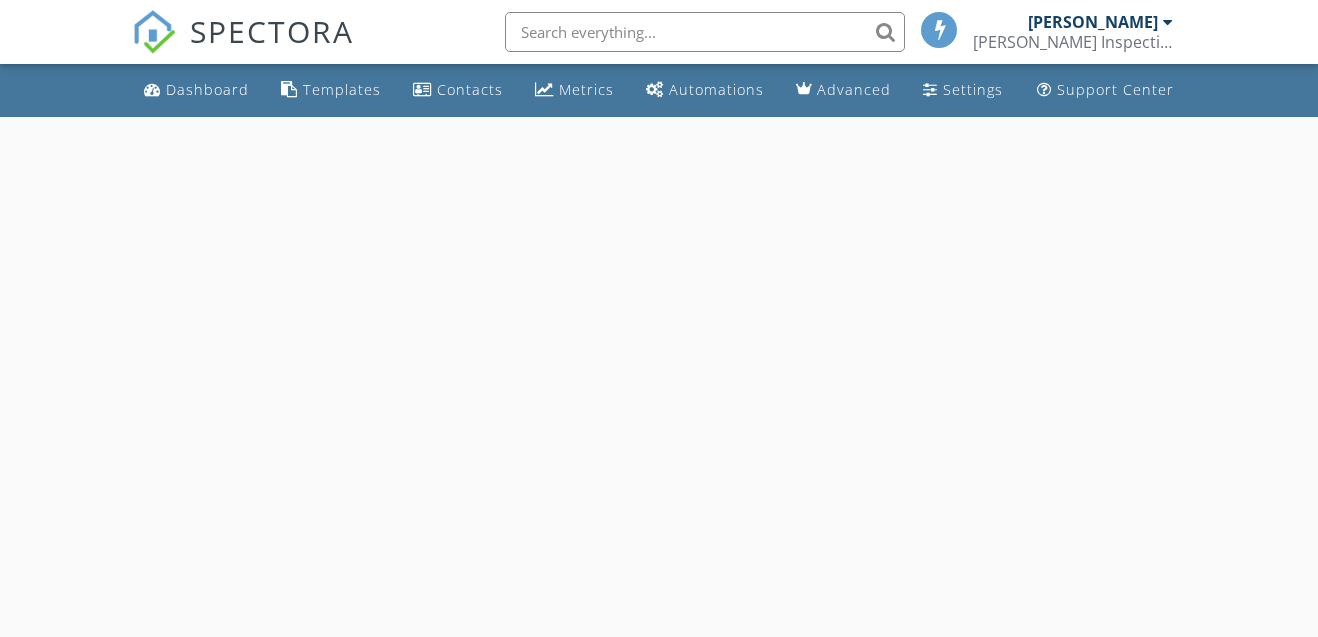 scroll, scrollTop: 0, scrollLeft: 0, axis: both 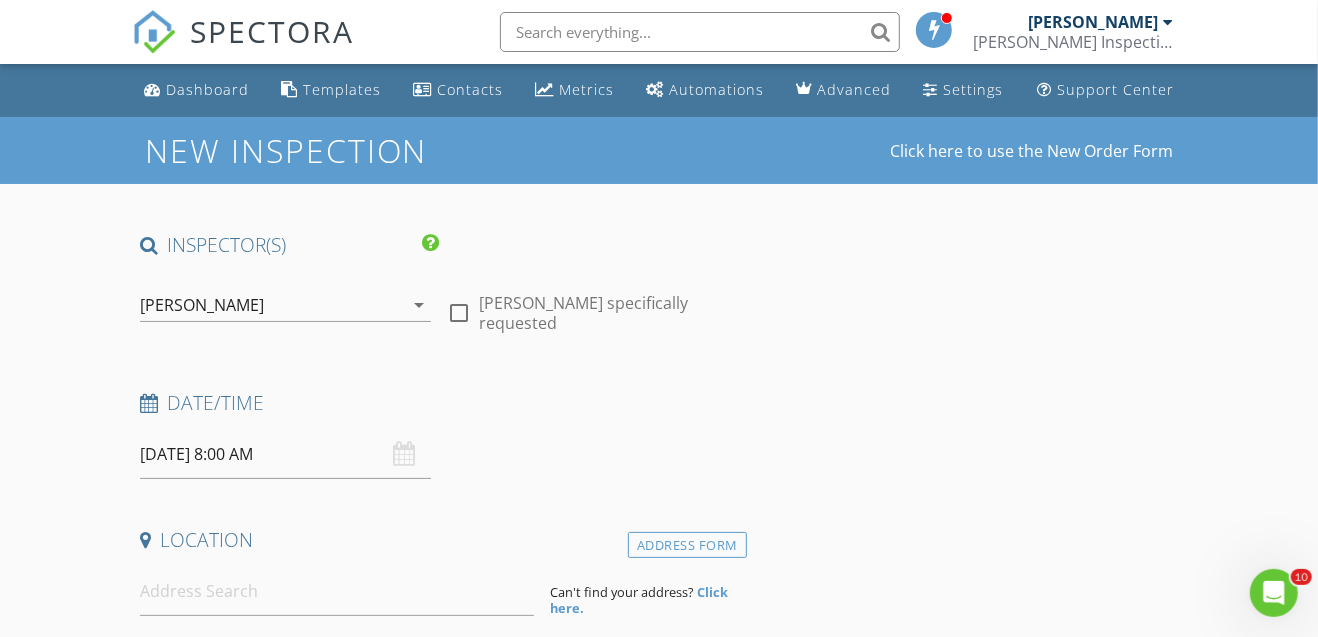 click on "[PERSON_NAME]" at bounding box center [272, 305] 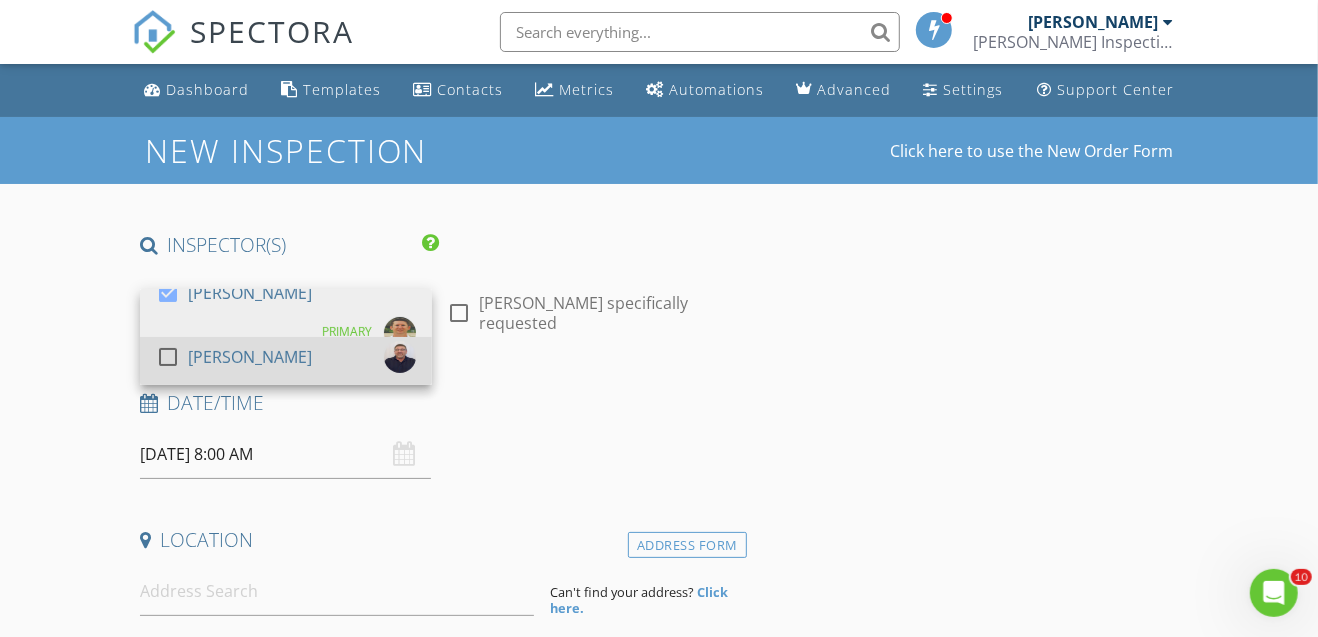 click at bounding box center [168, 357] 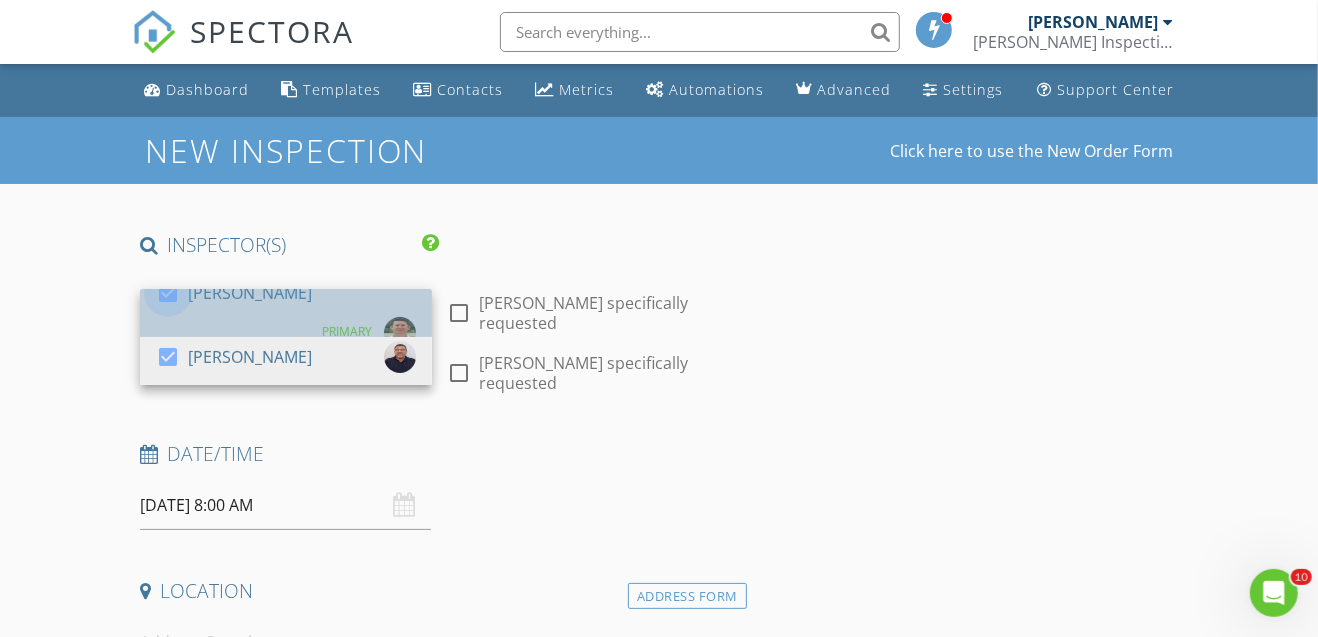 click at bounding box center (168, 293) 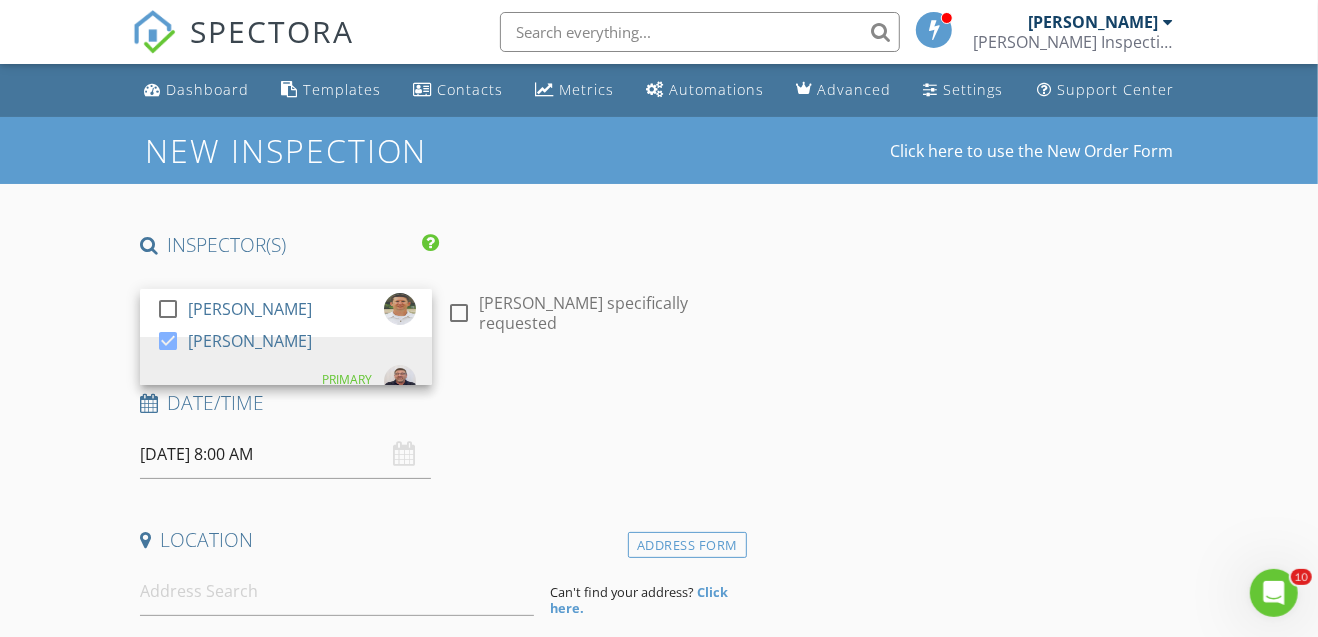 click on "07/15/2025 8:00 AM" at bounding box center (286, 454) 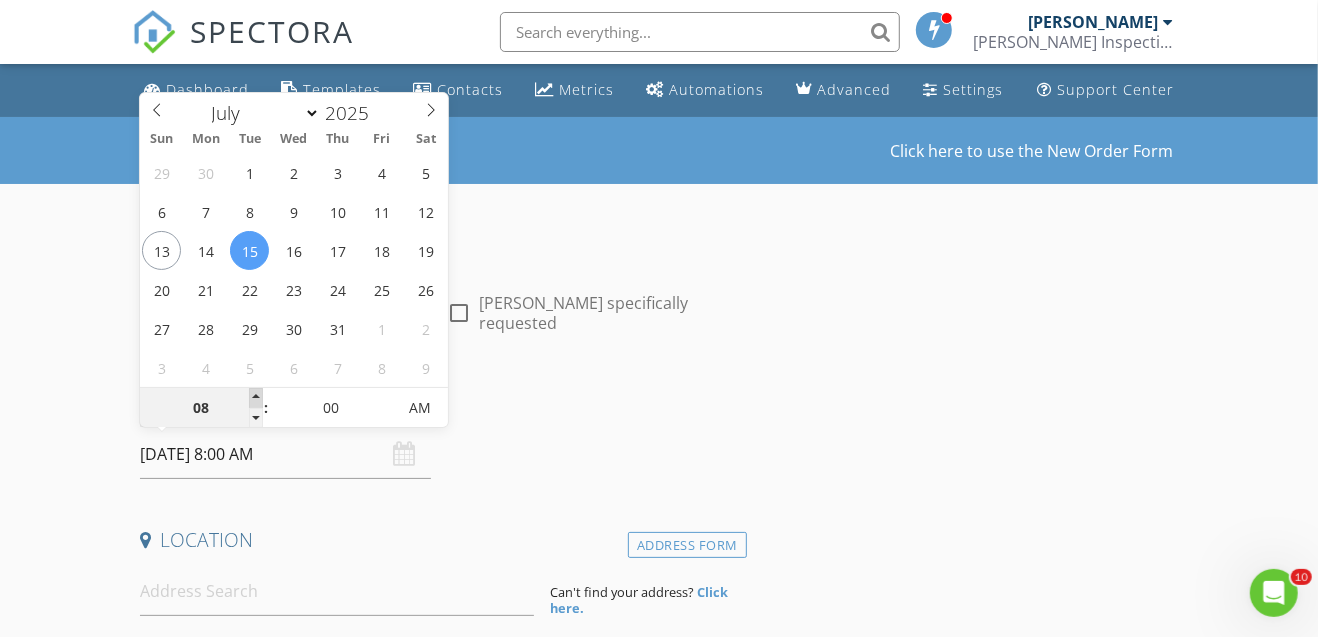 type on "09" 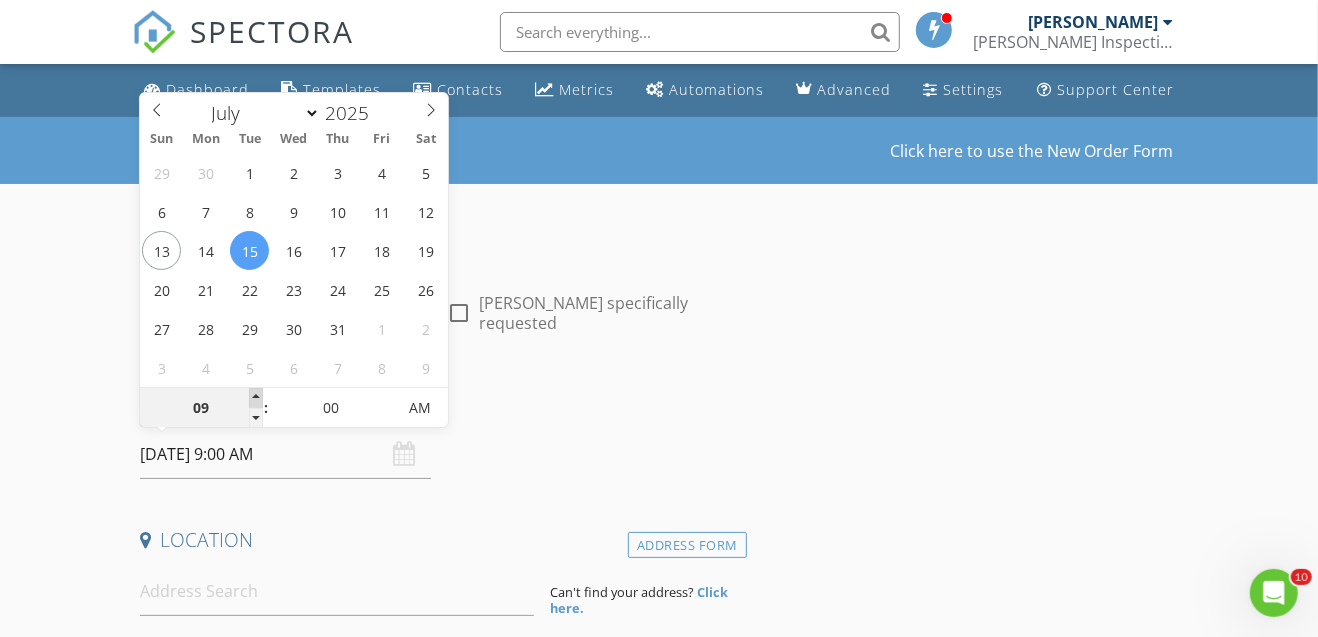 click at bounding box center (256, 398) 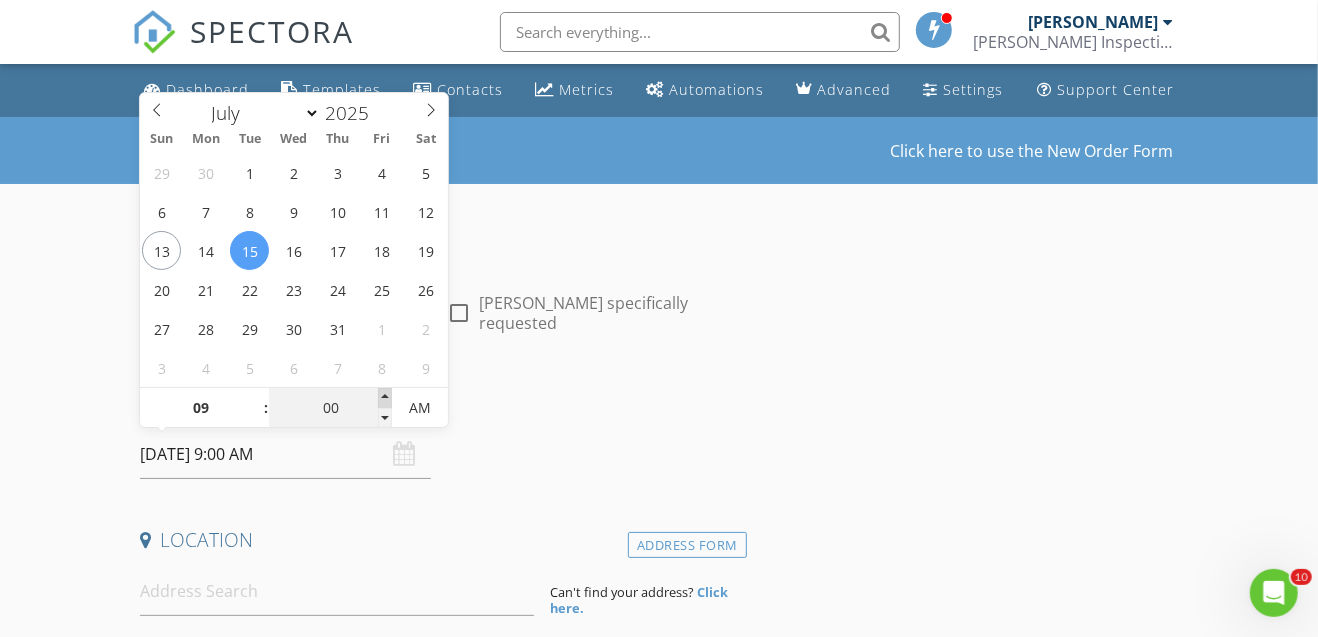 type on "05" 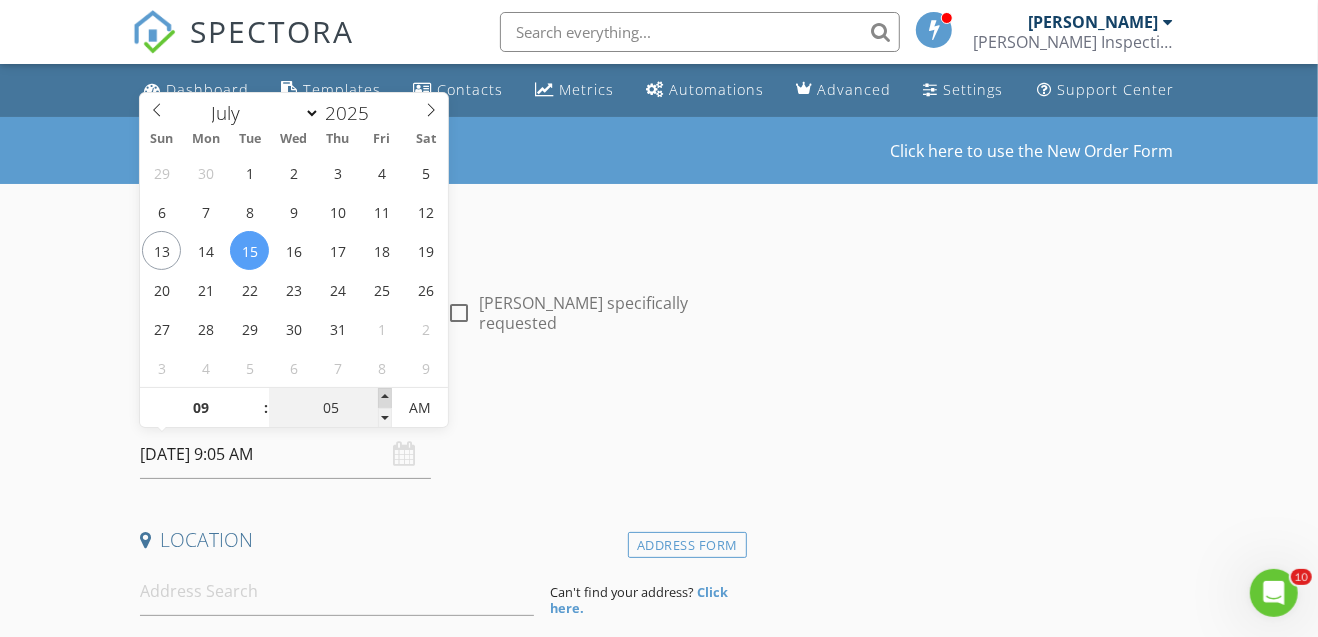 click at bounding box center [385, 398] 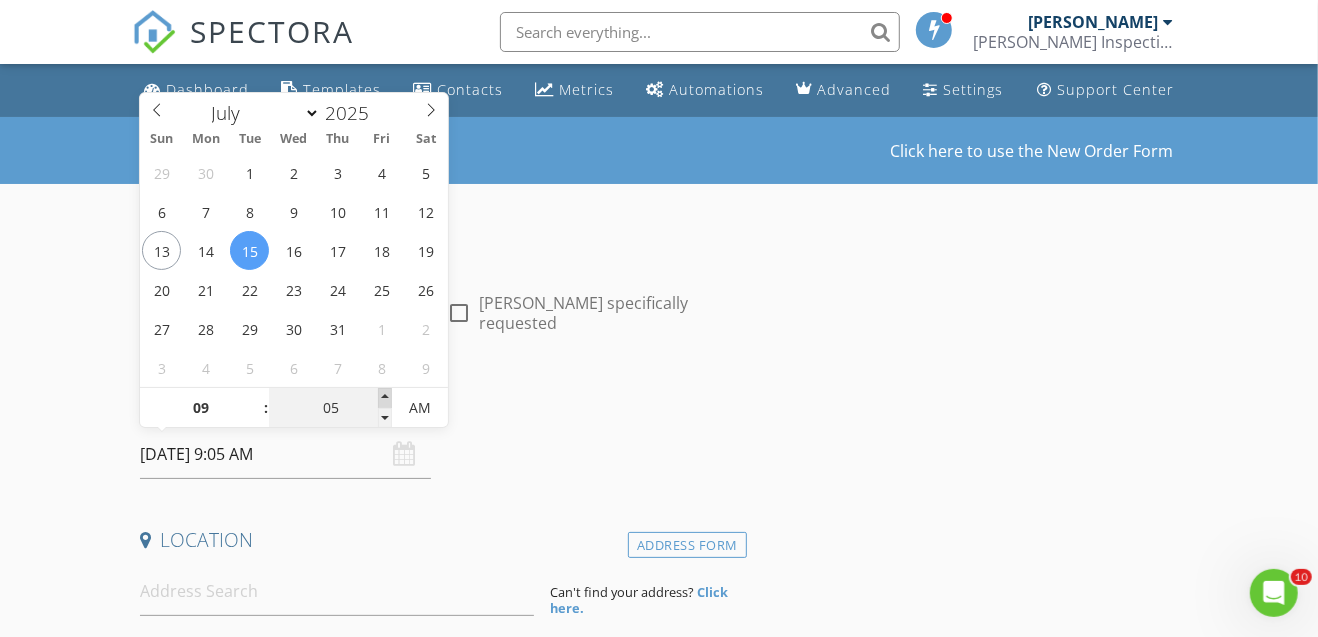 type on "10" 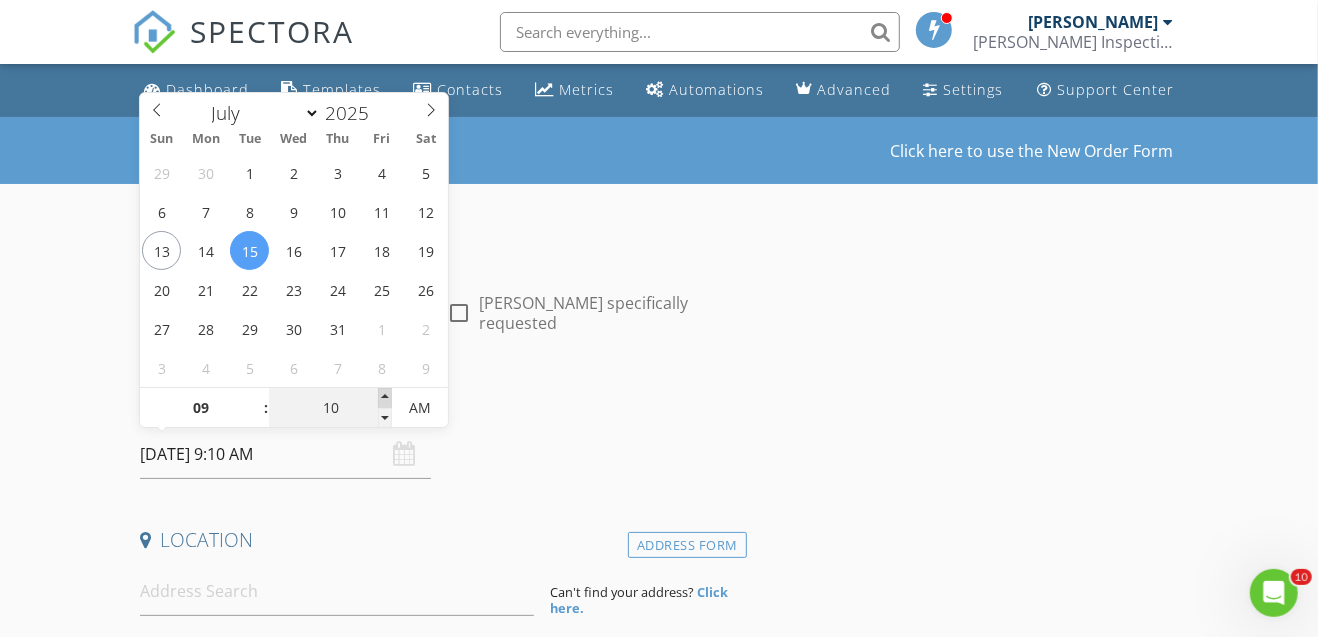 click at bounding box center (385, 398) 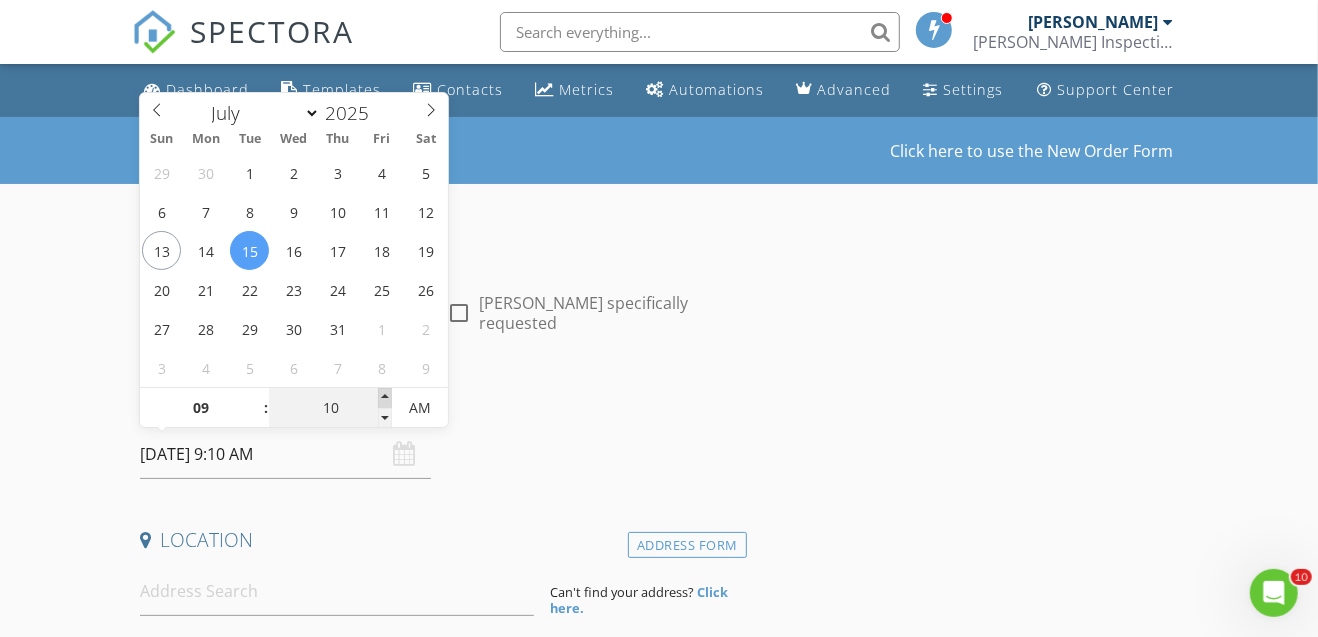 type on "15" 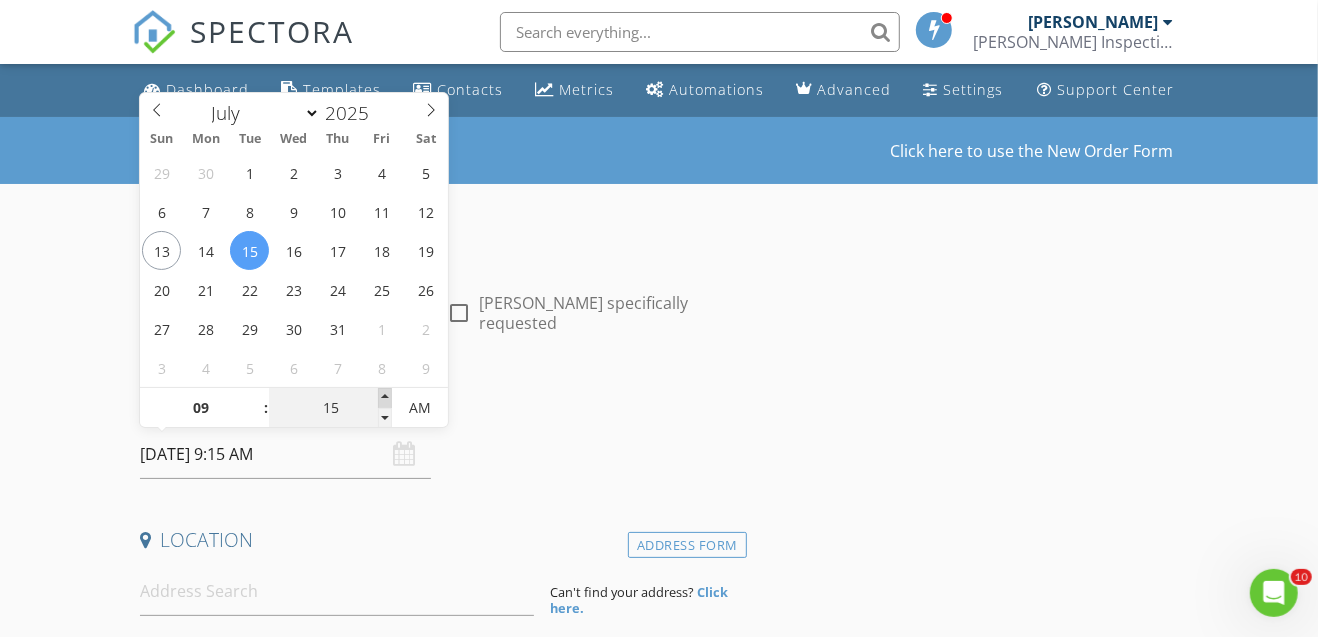 click at bounding box center (385, 398) 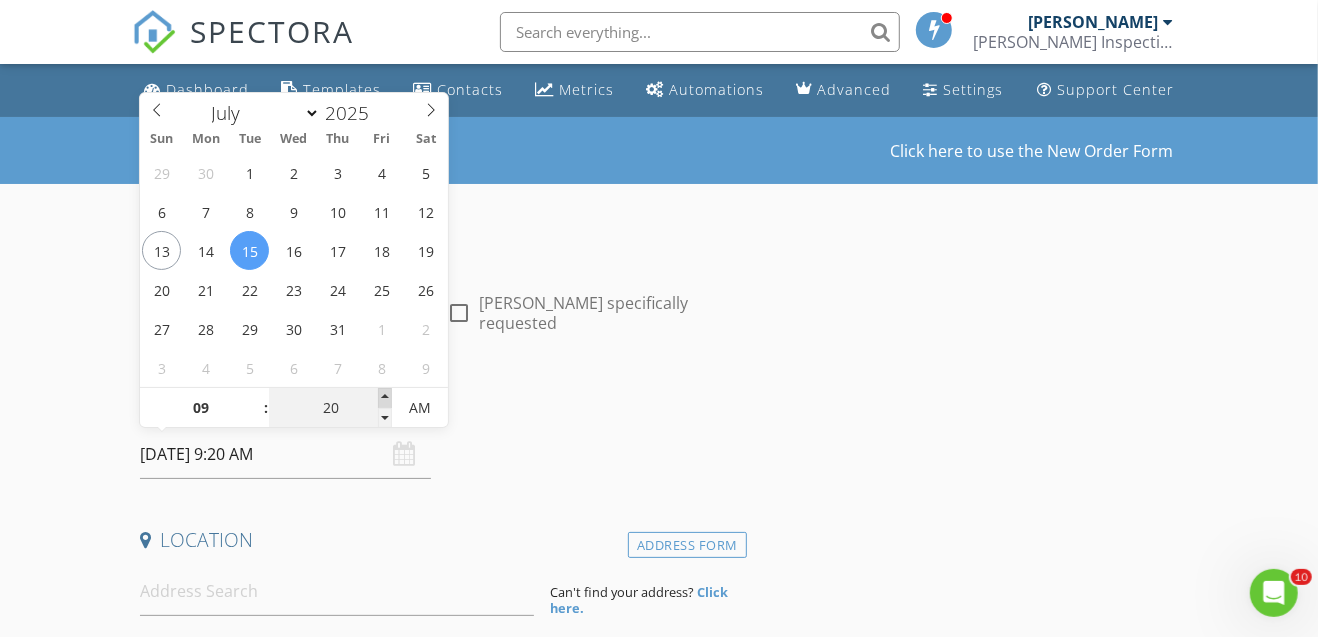 click at bounding box center [385, 398] 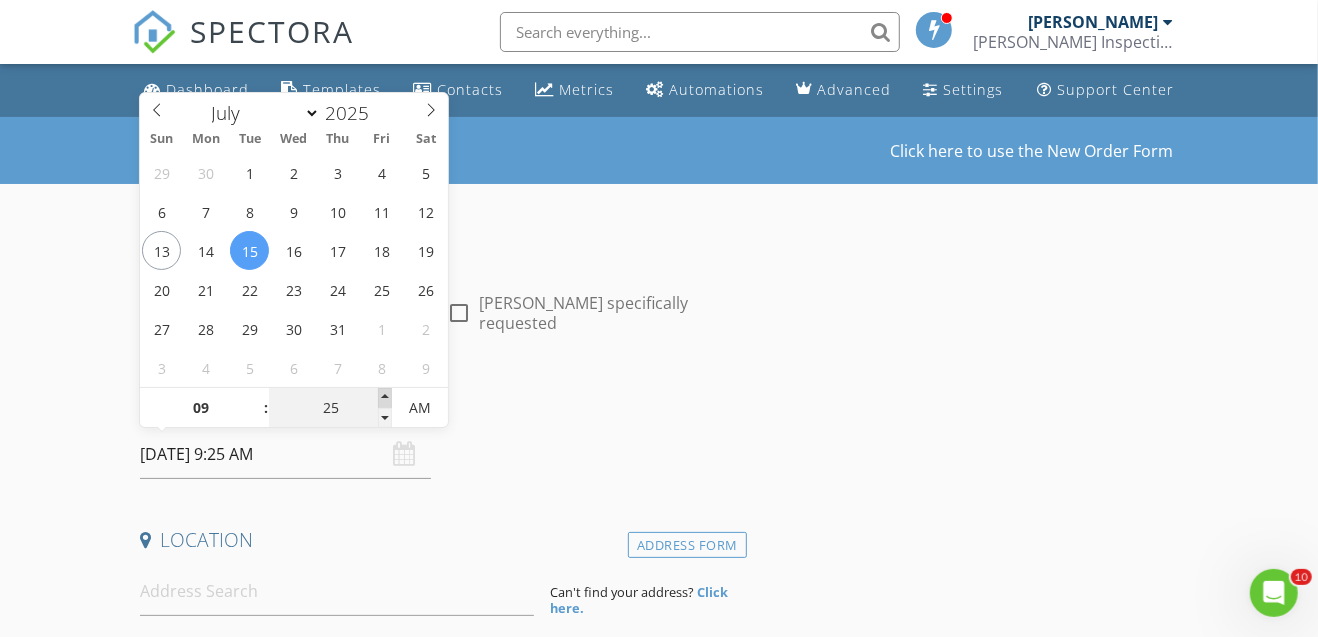 click at bounding box center [385, 398] 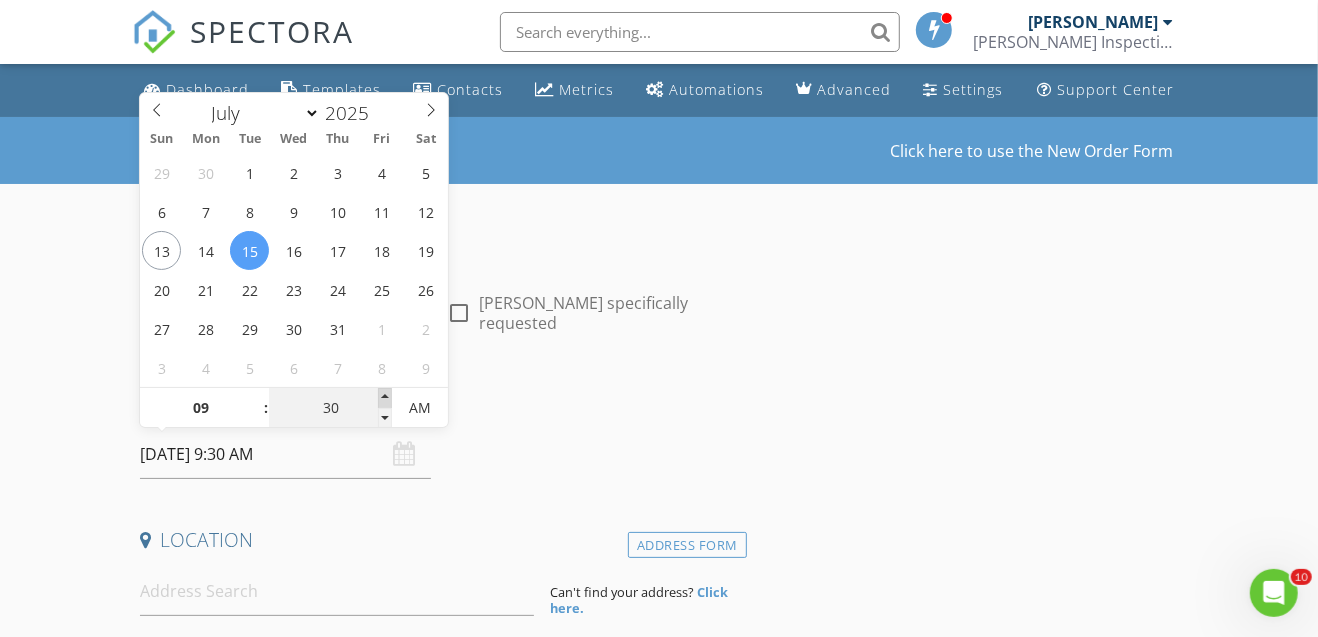 click at bounding box center (385, 398) 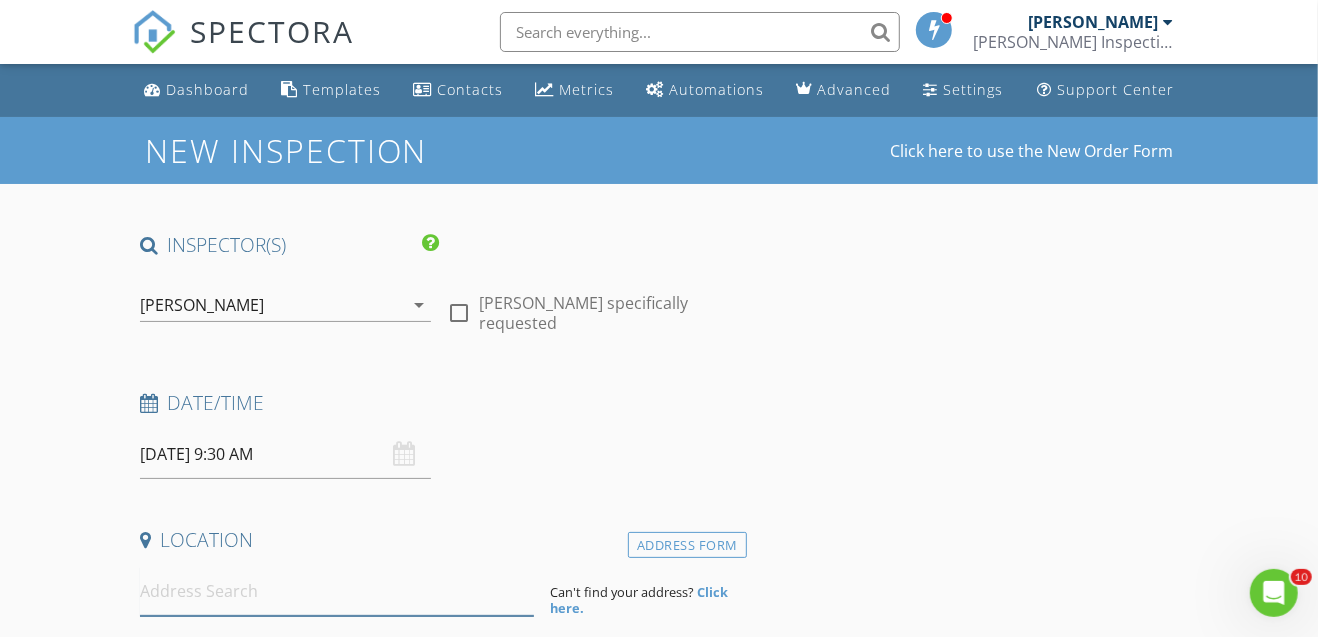 click at bounding box center [337, 591] 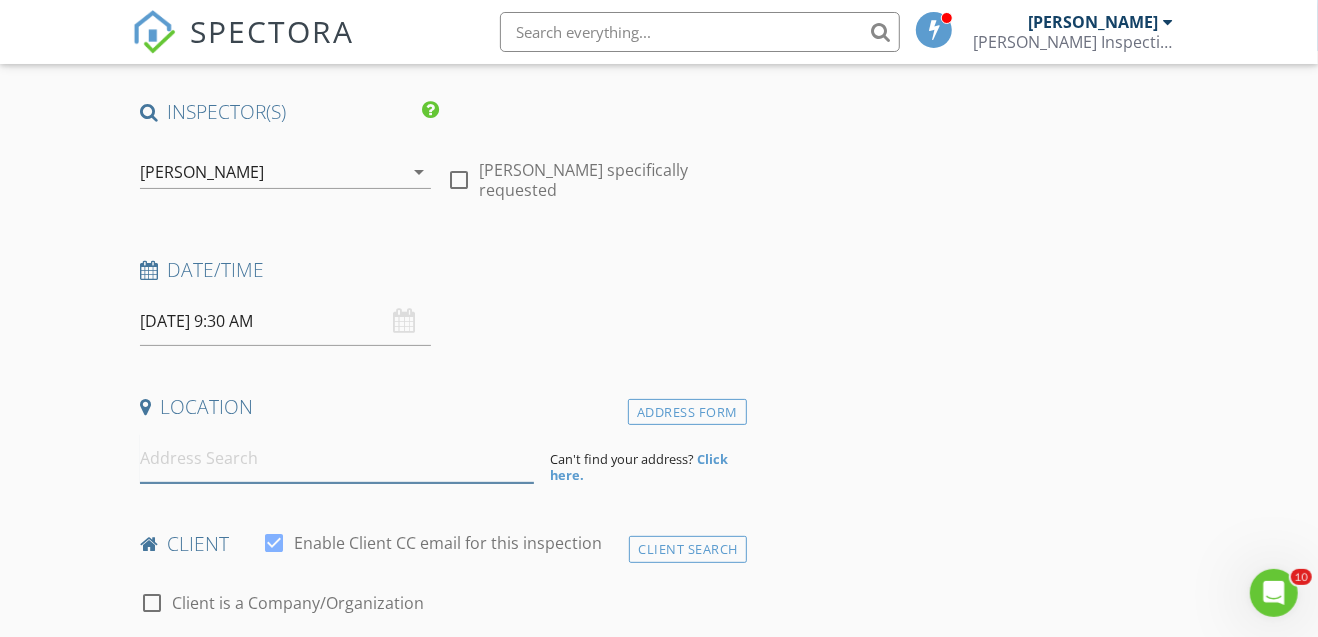 click at bounding box center [337, 458] 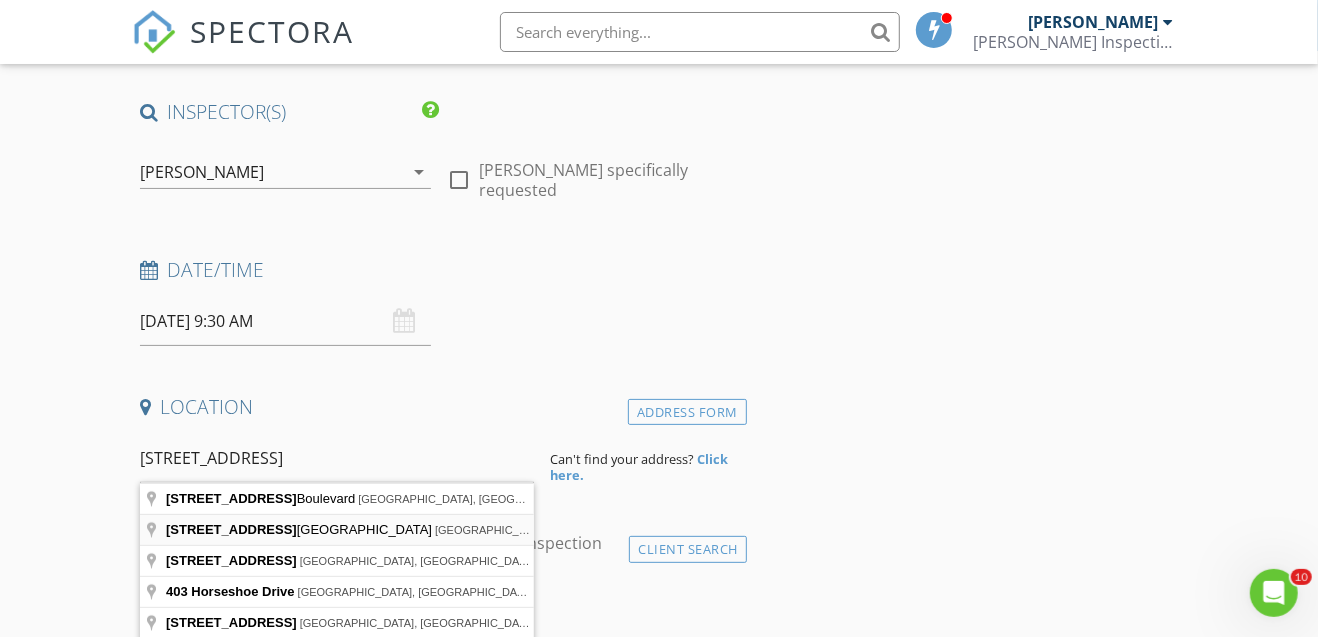 type on "403 Horseshoe Bay North Boulevard, Horseshoe Bay, TX, USA" 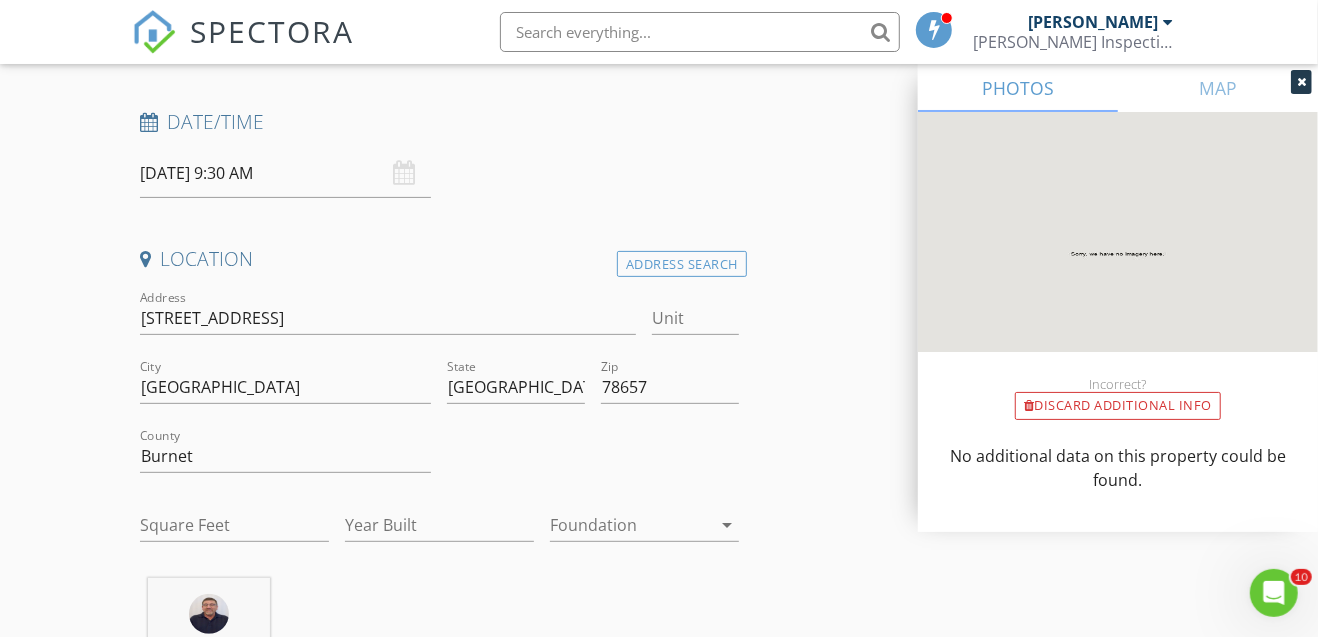 scroll, scrollTop: 333, scrollLeft: 0, axis: vertical 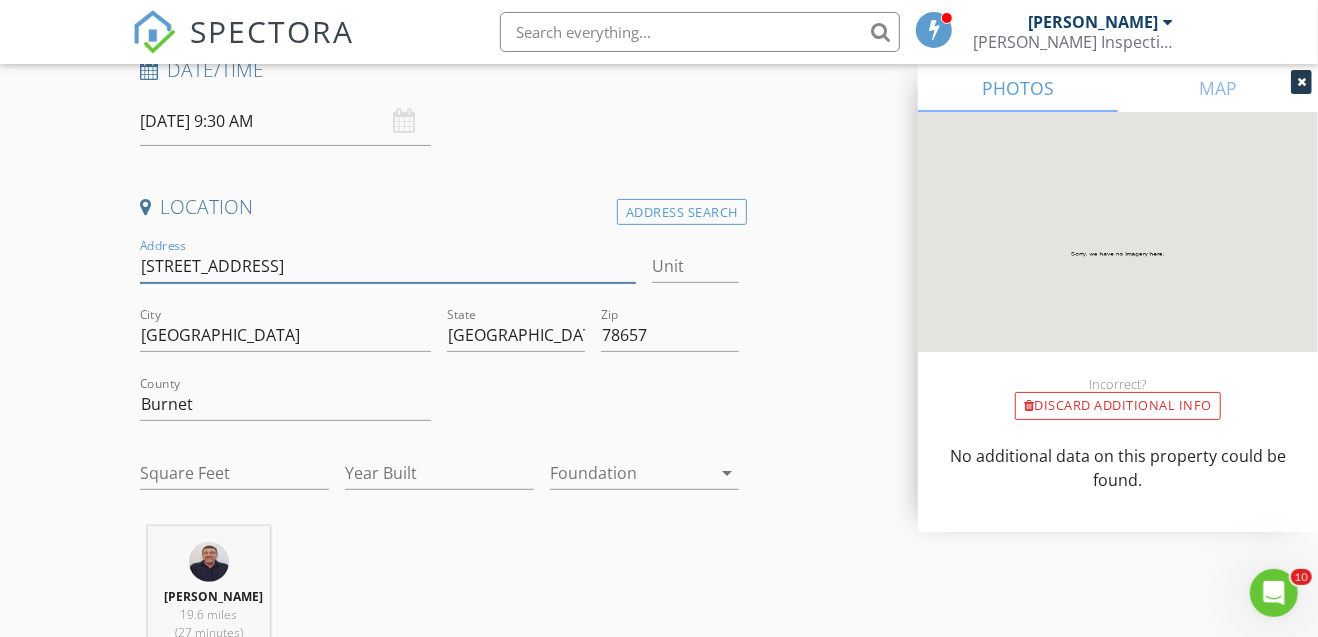 drag, startPoint x: 141, startPoint y: 264, endPoint x: 318, endPoint y: 272, distance: 177.1807 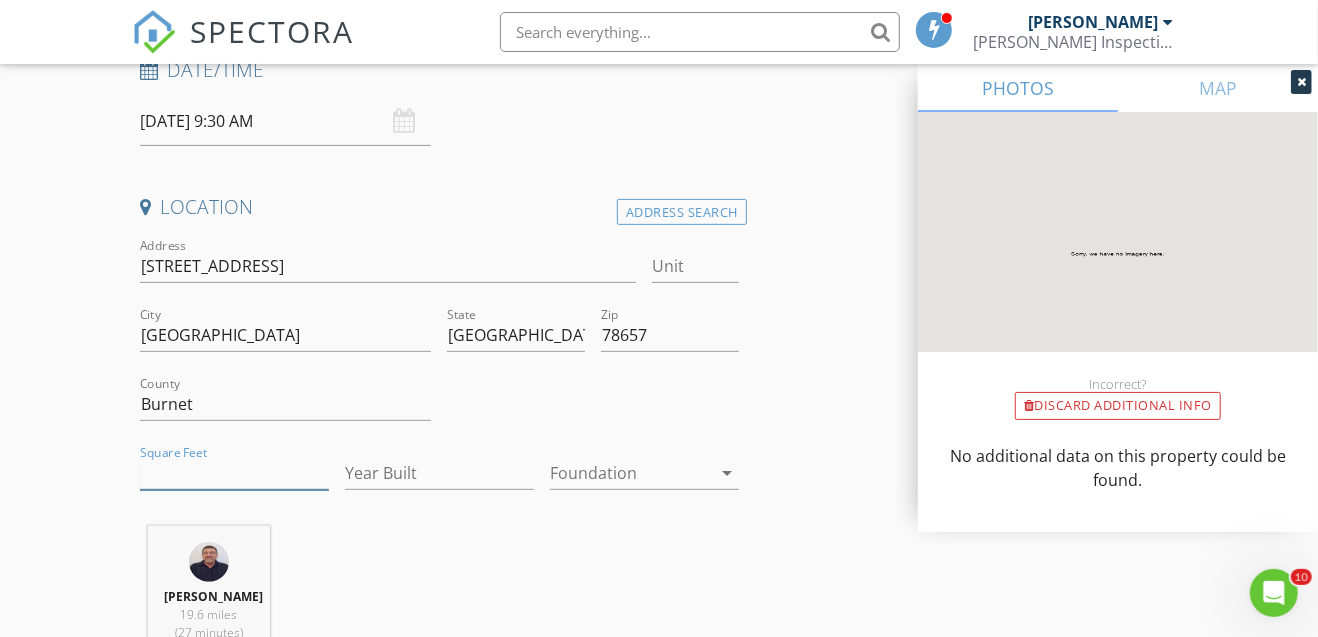 click on "Square Feet" at bounding box center [234, 473] 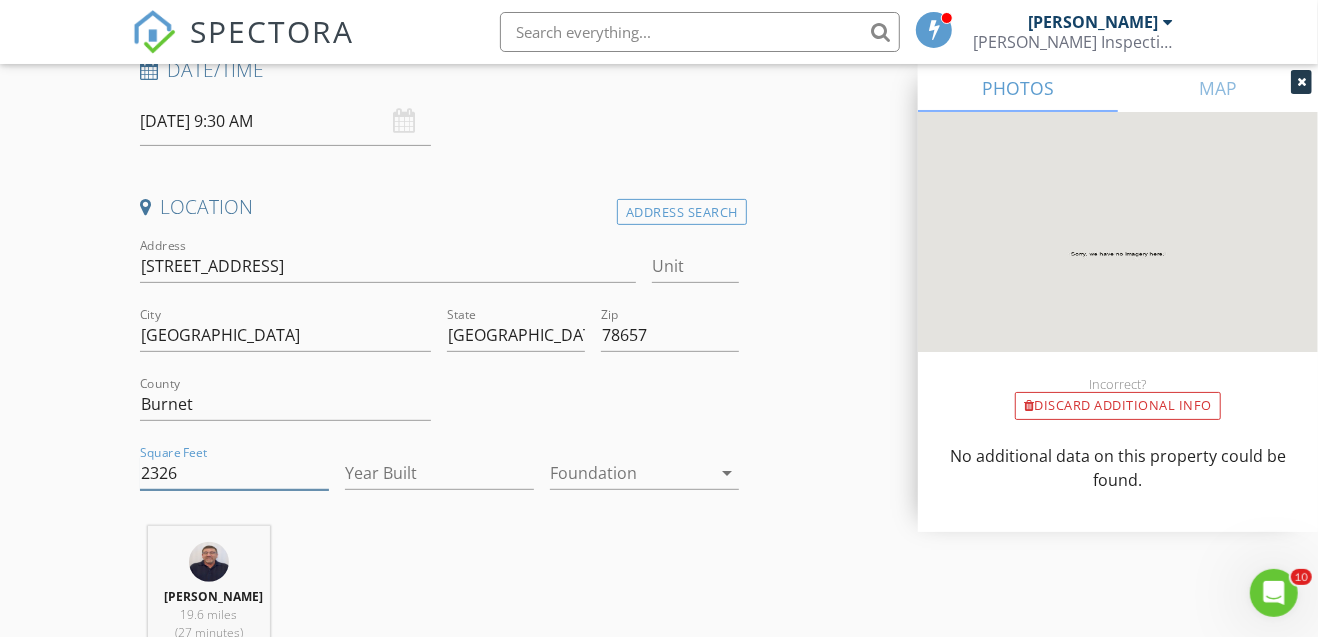 type on "2326" 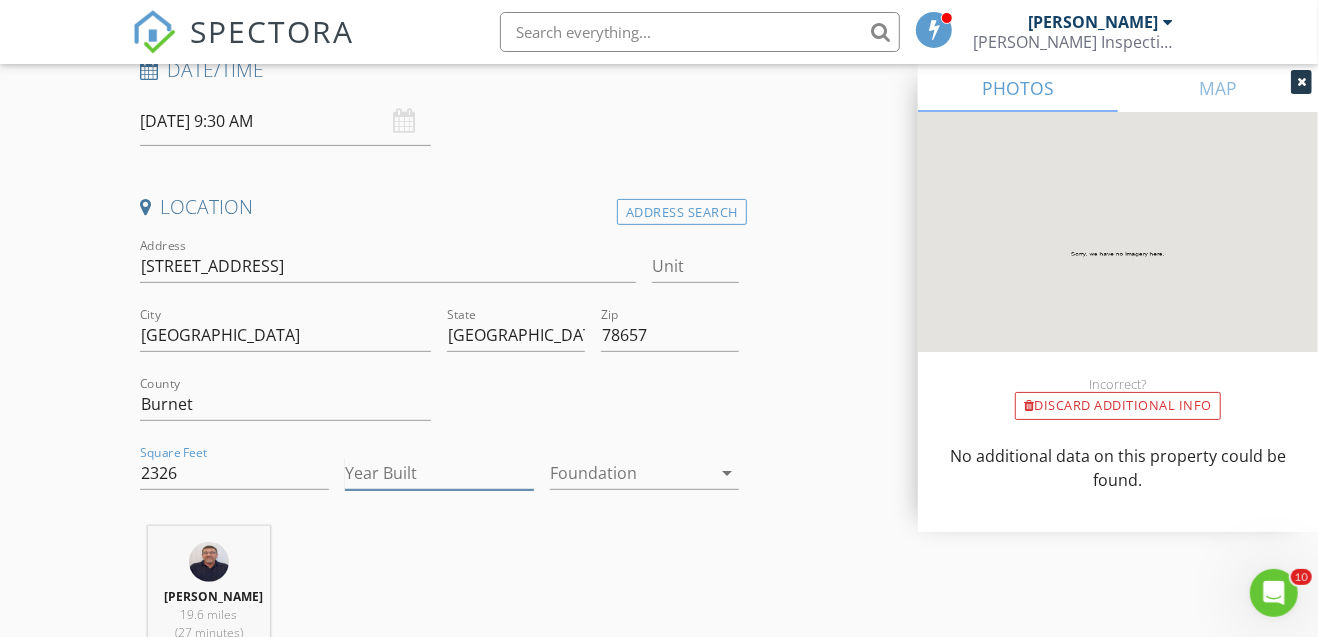 click on "Year Built" at bounding box center (439, 473) 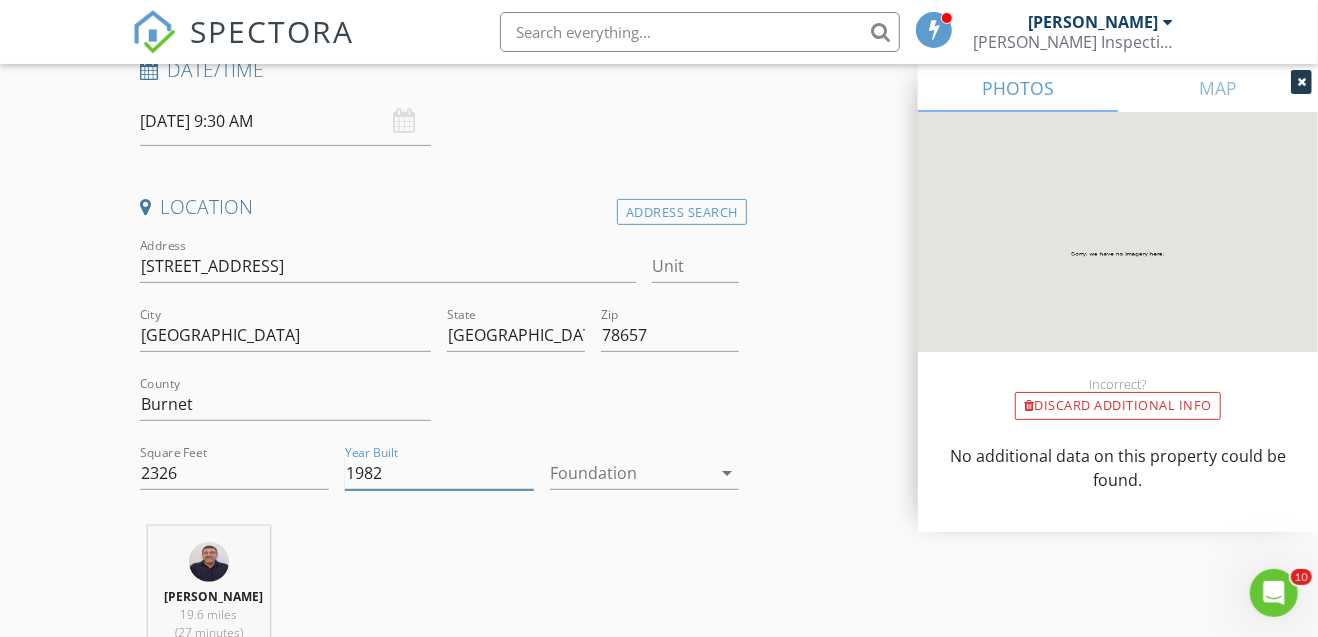 type on "1982" 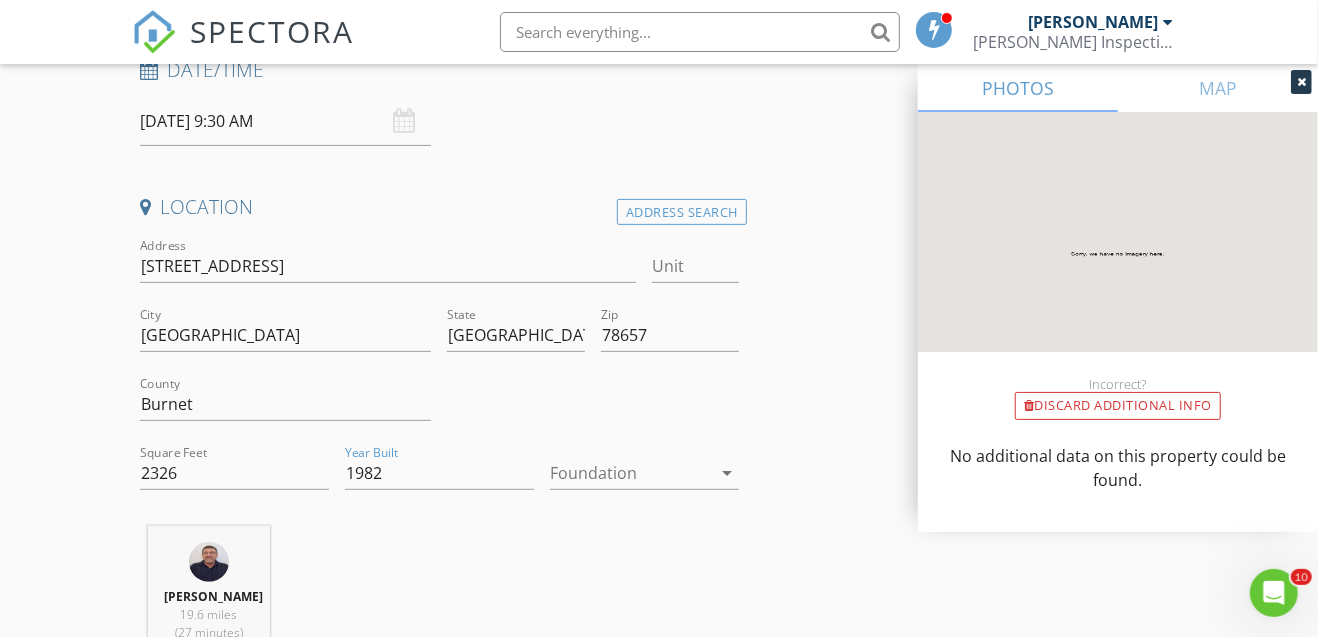 click at bounding box center (630, 473) 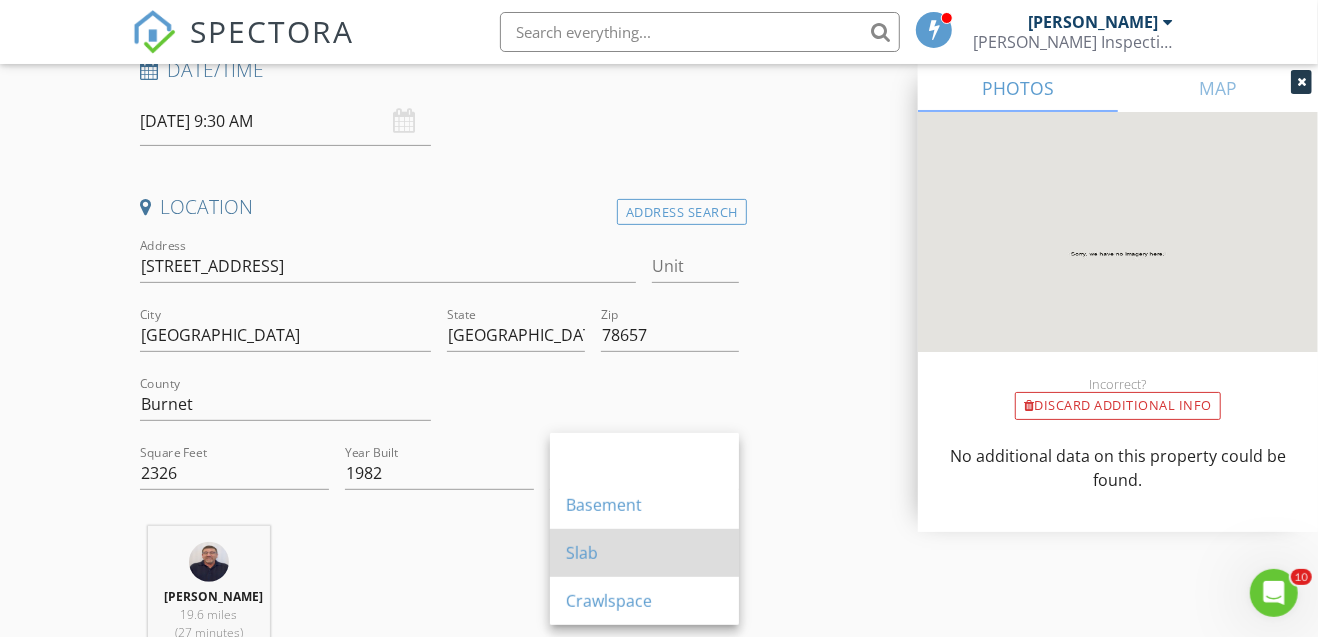 click on "Slab" at bounding box center [644, 553] 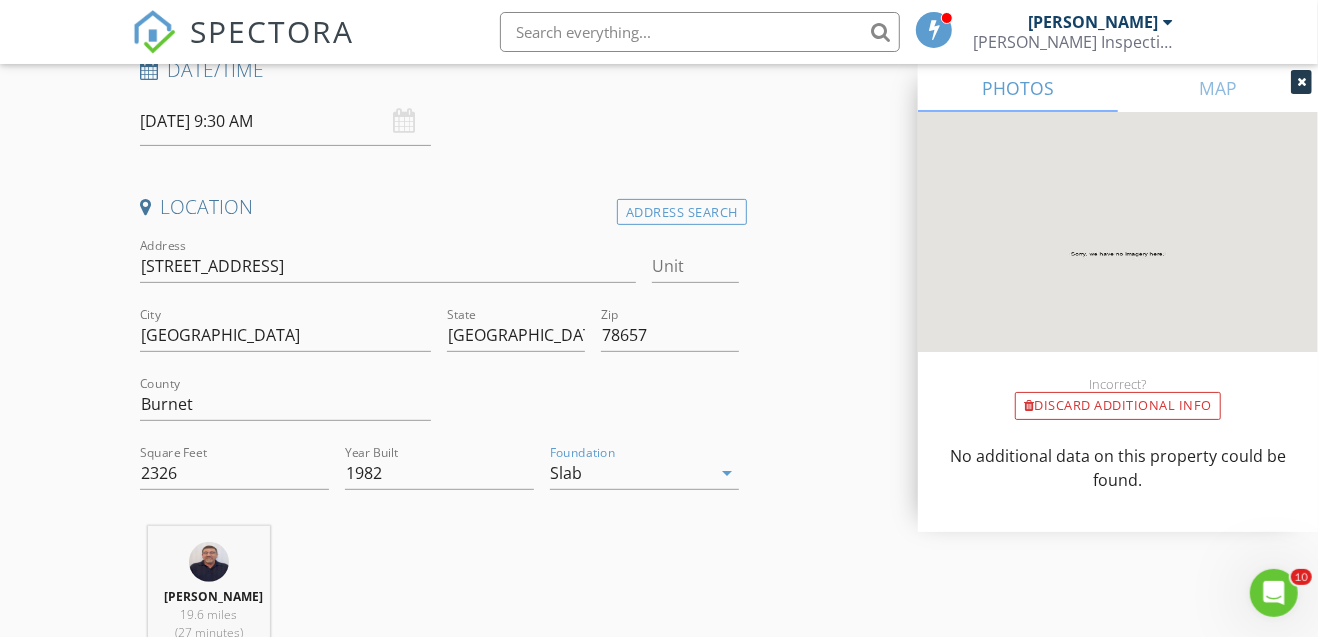 click on "Dino Maisano     19.6 miles     (27 minutes)" at bounding box center [439, 609] 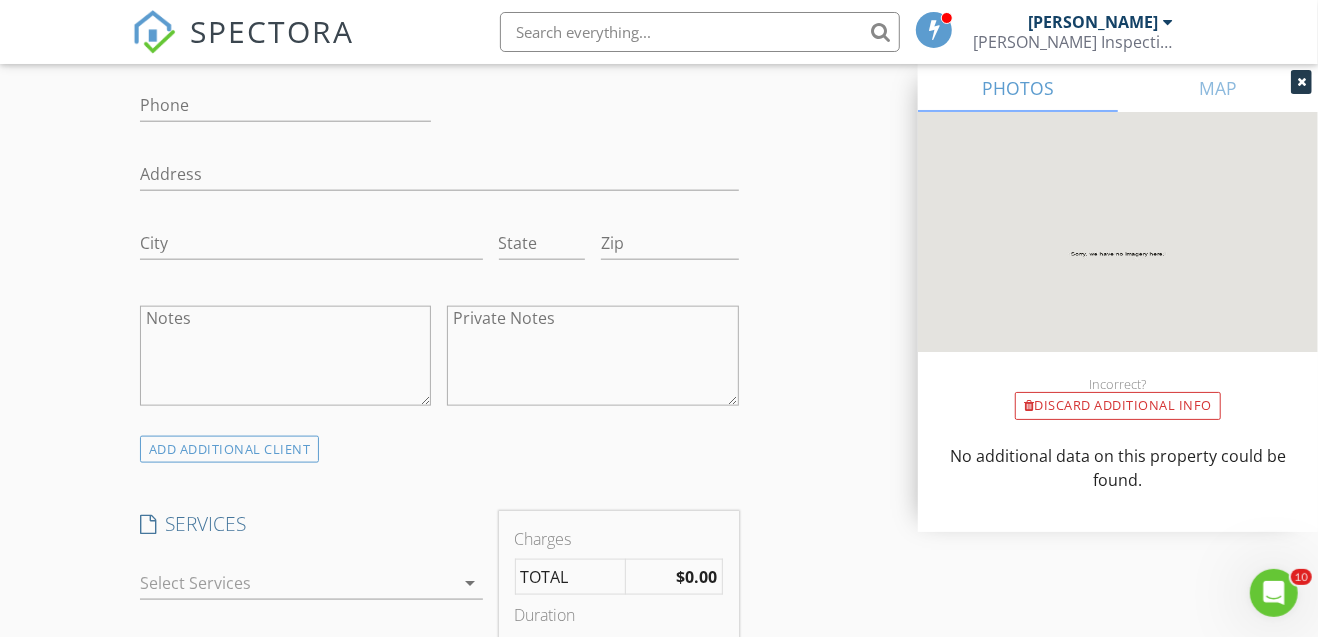 scroll, scrollTop: 1333, scrollLeft: 0, axis: vertical 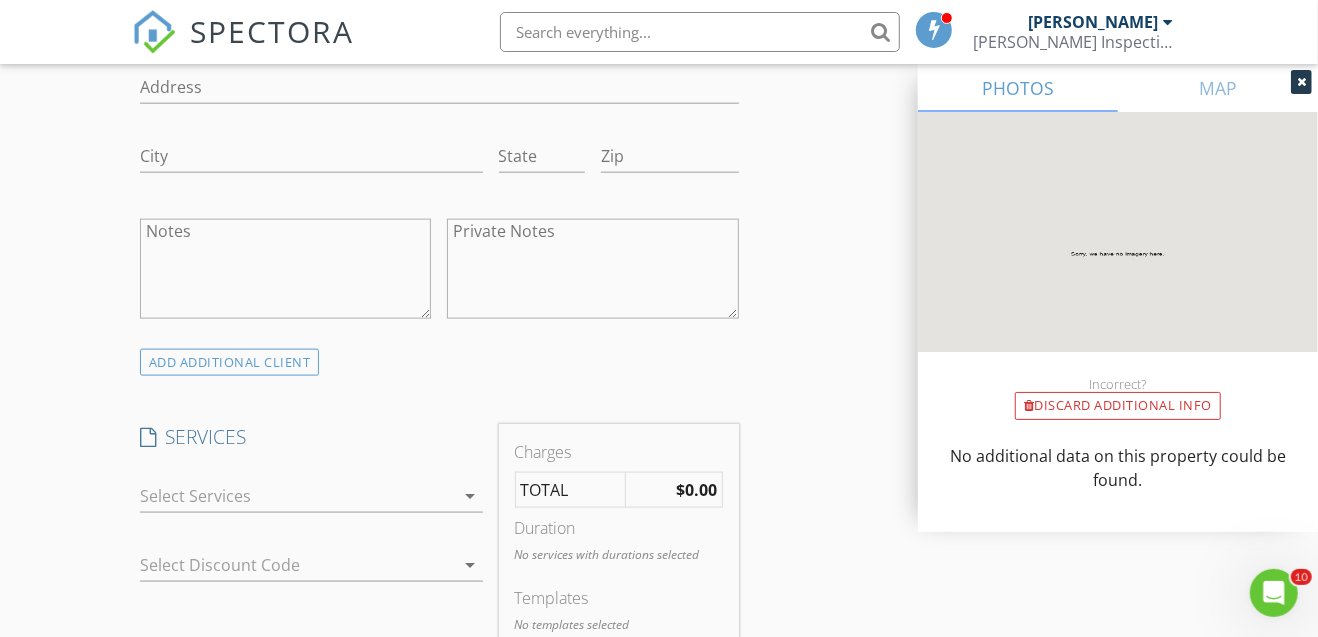 click at bounding box center [297, 496] 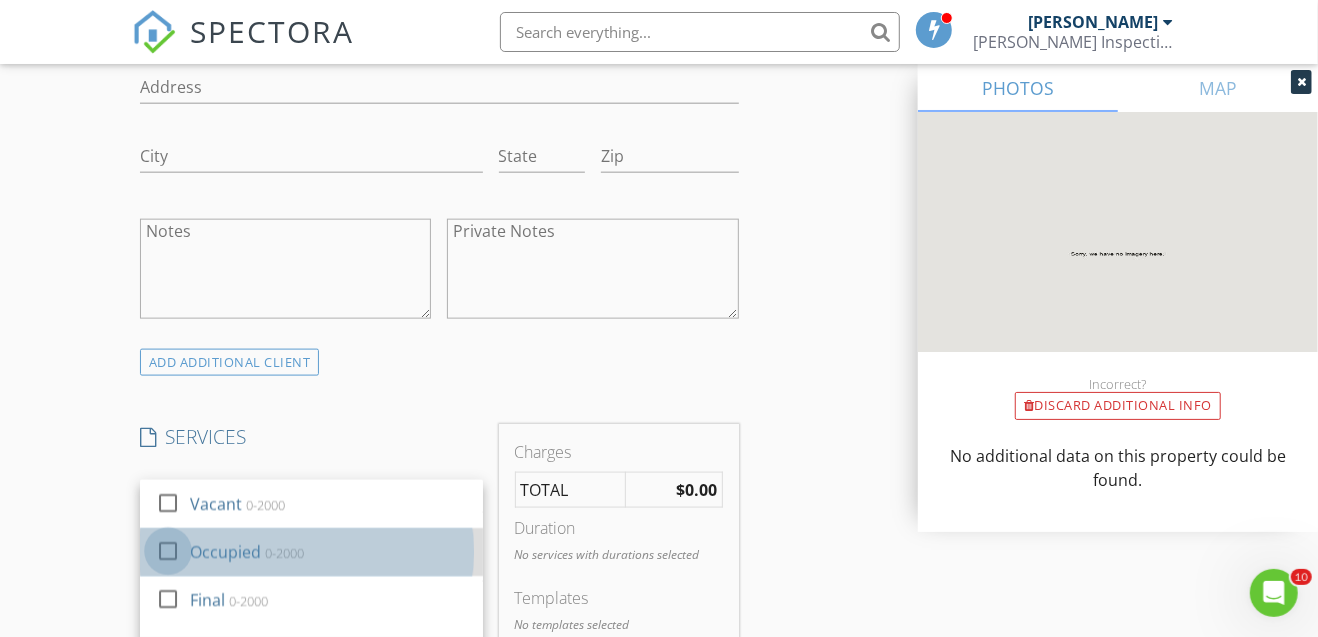 click at bounding box center [168, 551] 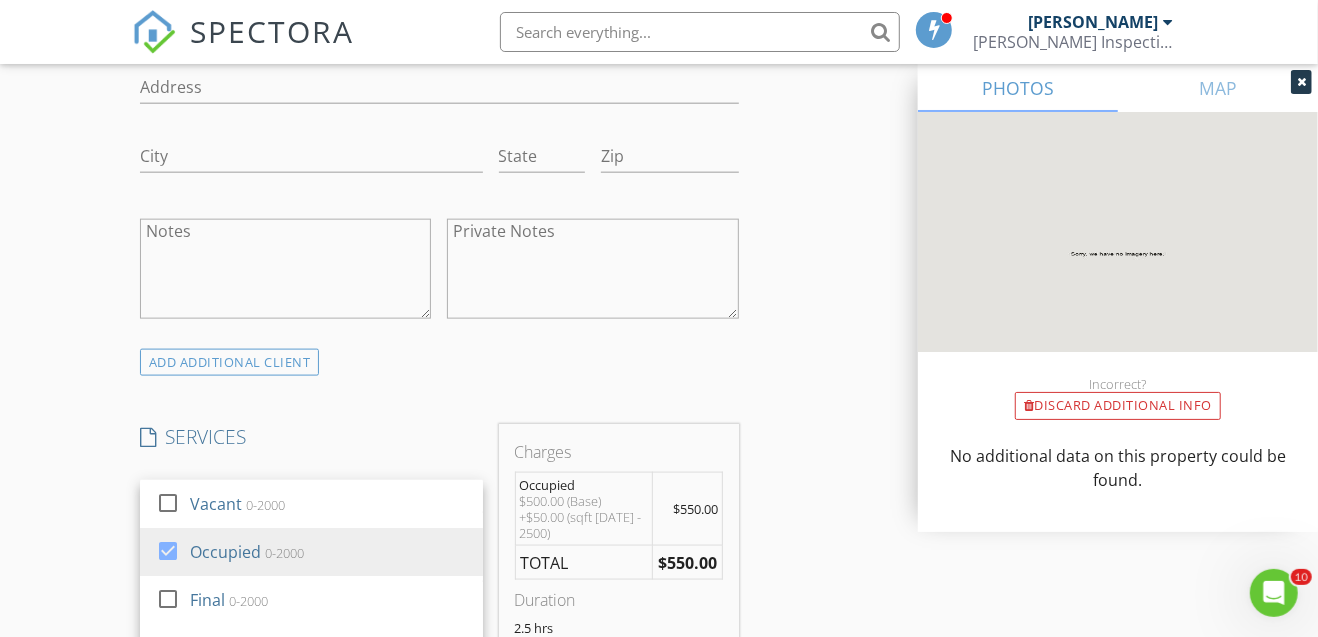 click on "INSPECTOR(S)
check_box_outline_blank   Brandon Smith     check_box   Dino Maisano   PRIMARY   Dino Maisano arrow_drop_down   check_box_outline_blank Dino Maisano specifically requested
Date/Time
07/15/2025 9:30 AM
Location
Address Search       Address 403 Horseshoe Bay N Blvd   Unit   City Horseshoe Bay   State TX   Zip 78657   County Burnet     Square Feet 2326   Year Built 1982   Foundation Slab arrow_drop_down     Dino Maisano     19.6 miles     (27 minutes)
client
check_box Enable Client CC email for this inspection   Client Search     check_box_outline_blank Client is a Company/Organization     First Name   Last Name   Email   CC Email   Phone   Address   City   State   Zip       Notes   Private Notes
ADD ADDITIONAL client
SERVICES
check_box_outline_blank   Vacant    0-2000" at bounding box center (439, 528) 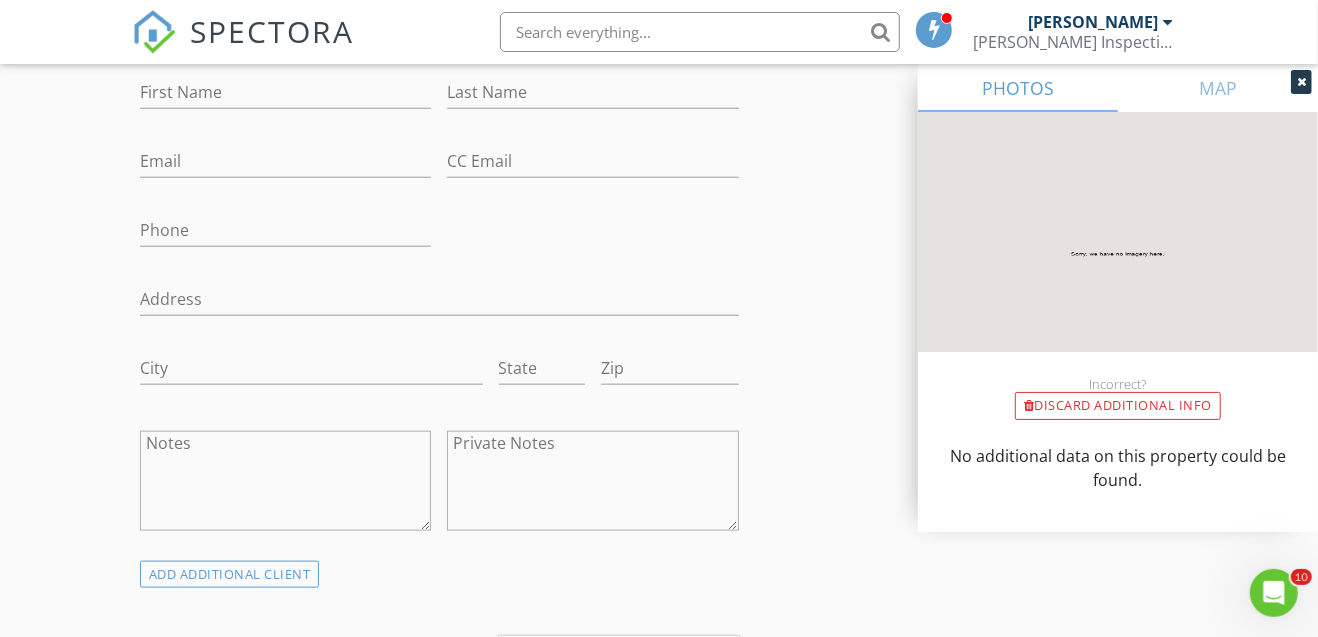scroll, scrollTop: 1066, scrollLeft: 0, axis: vertical 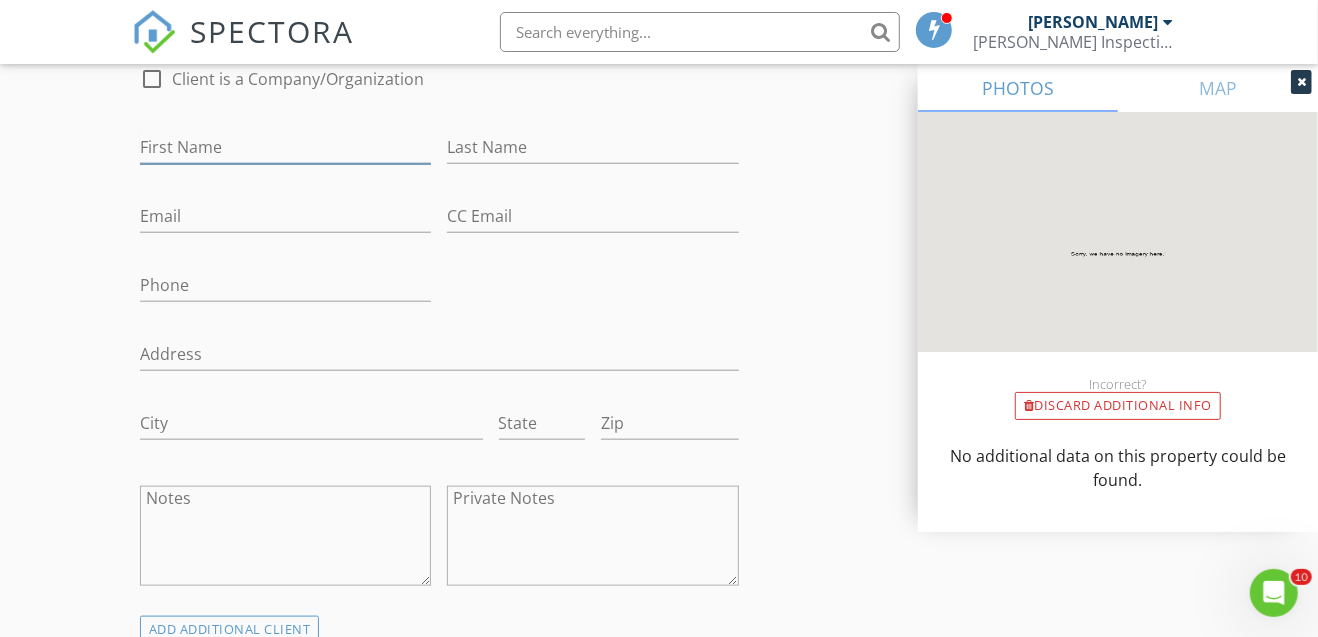 click on "First Name" at bounding box center (286, 147) 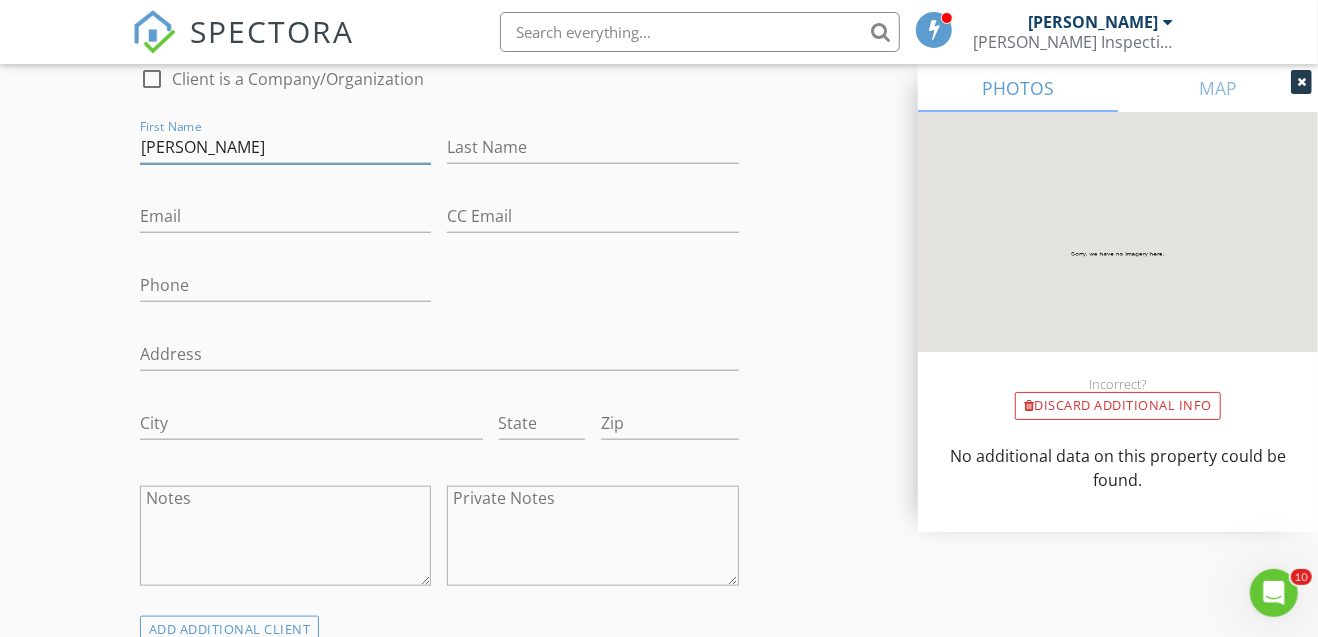 type on "George" 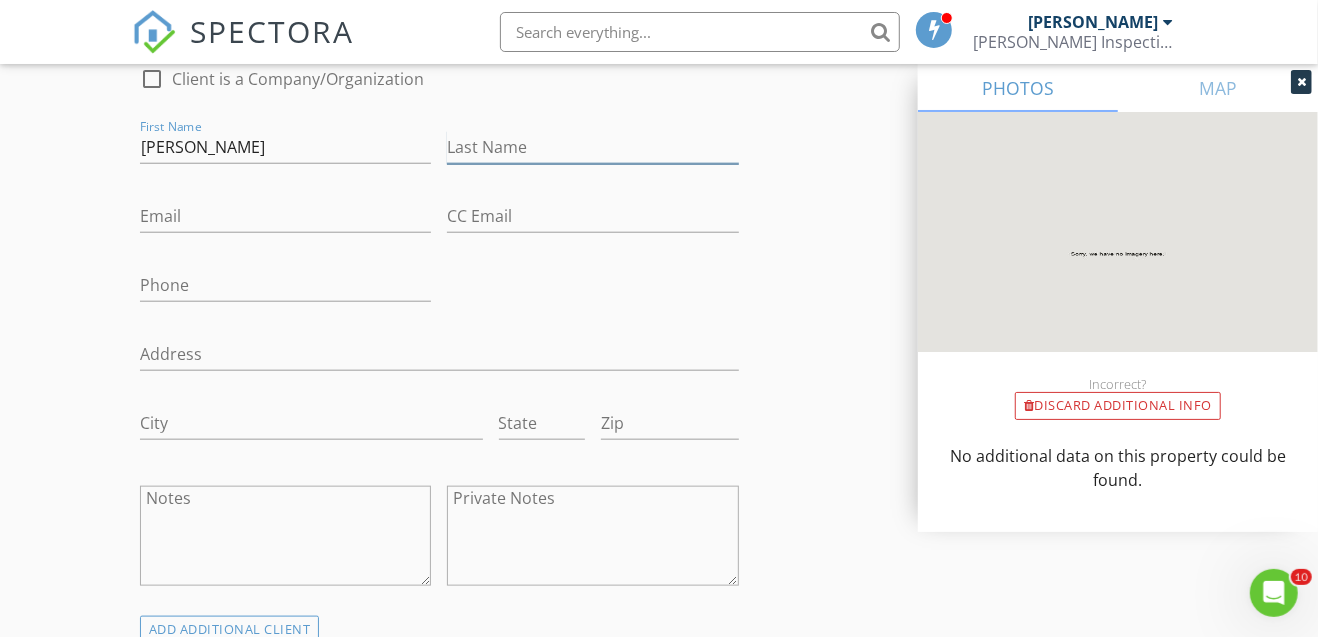 click on "Last Name" at bounding box center [593, 147] 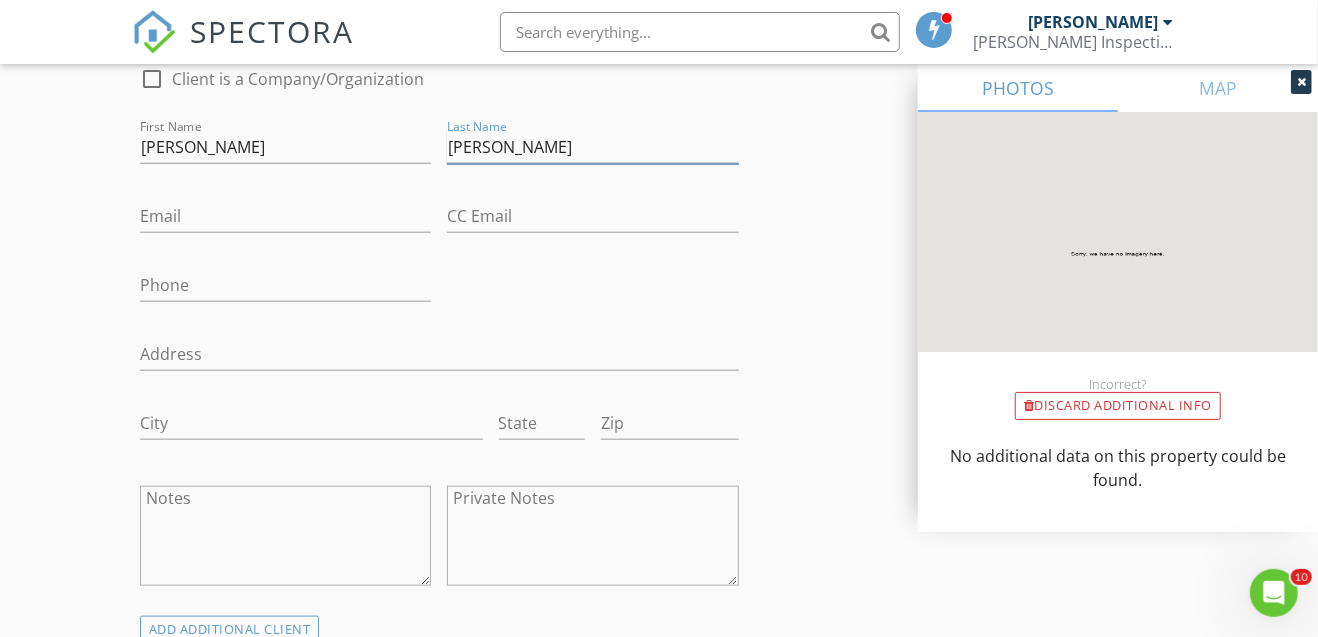 click on "Straughn" at bounding box center (593, 147) 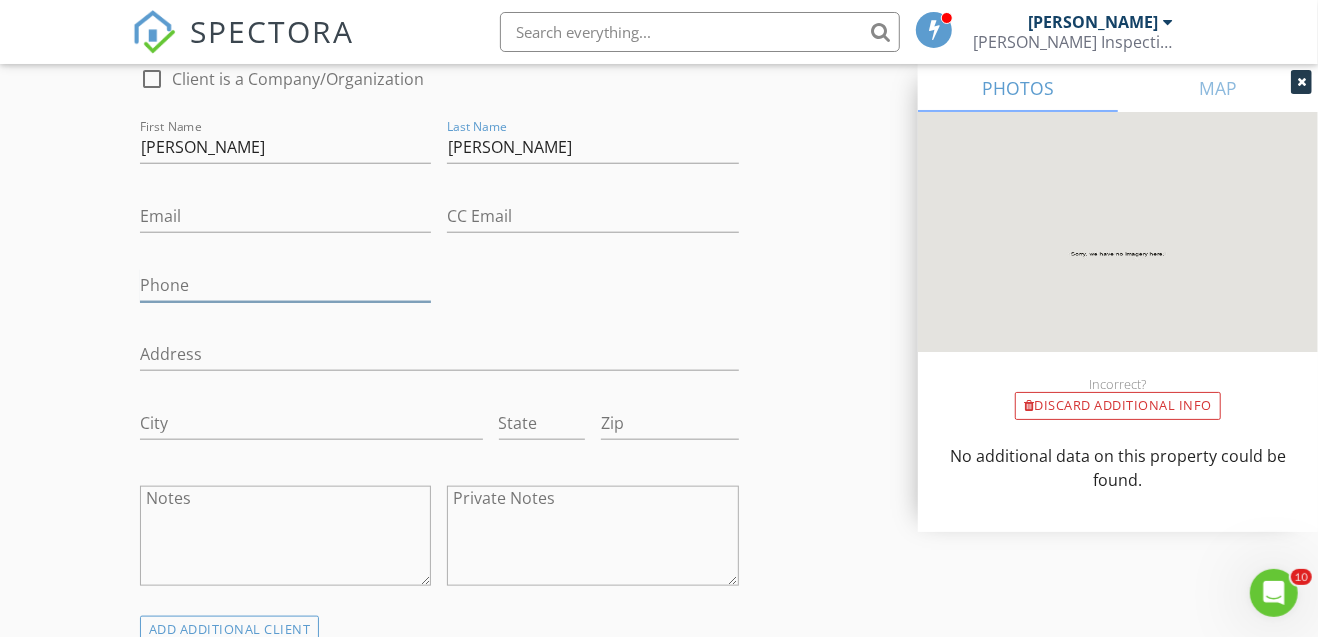click on "Phone" at bounding box center (286, 285) 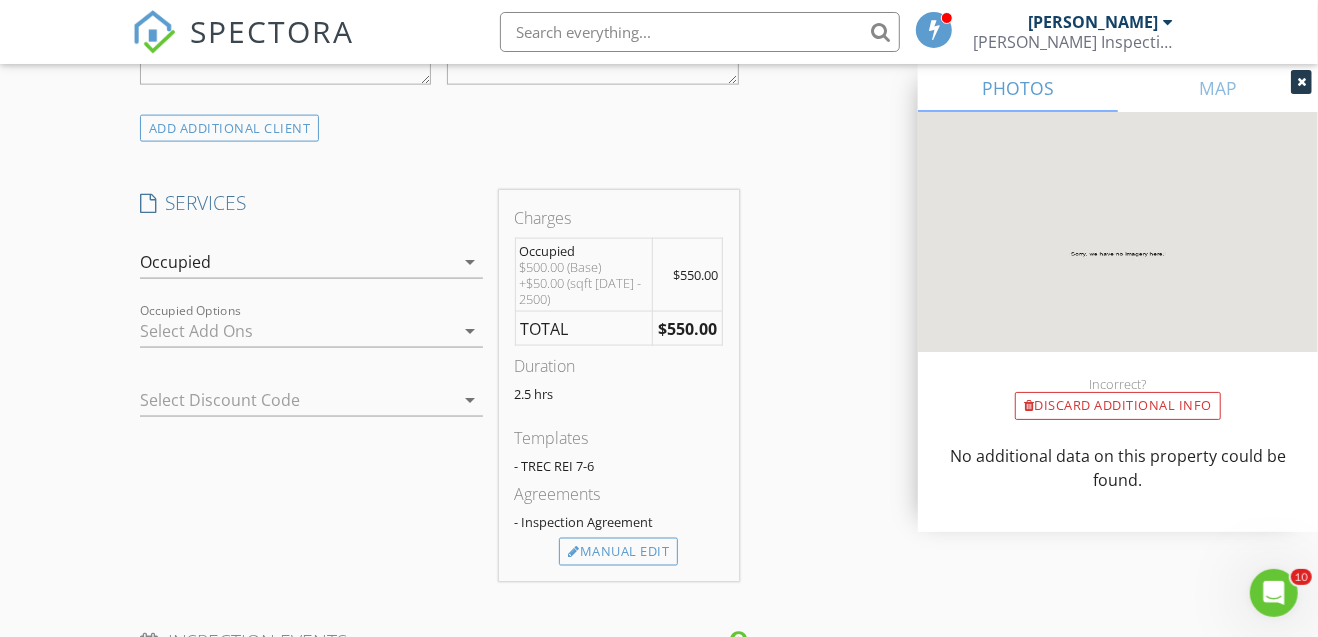 scroll, scrollTop: 1666, scrollLeft: 0, axis: vertical 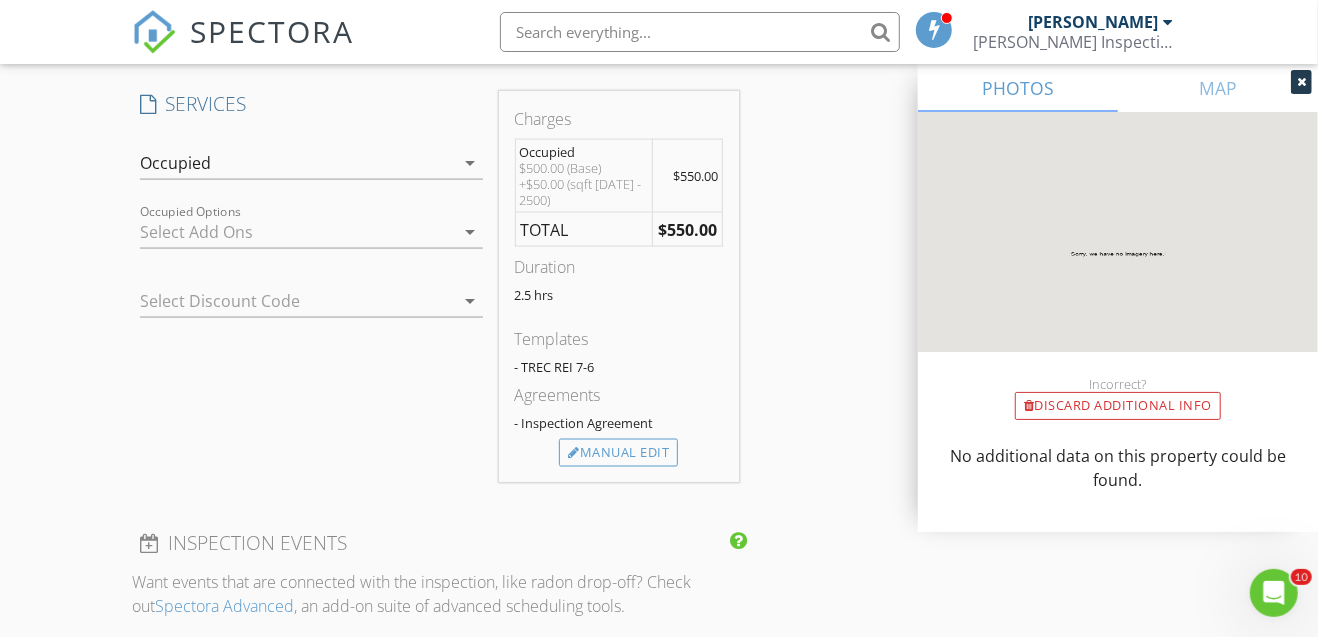 type on "303-819-7308" 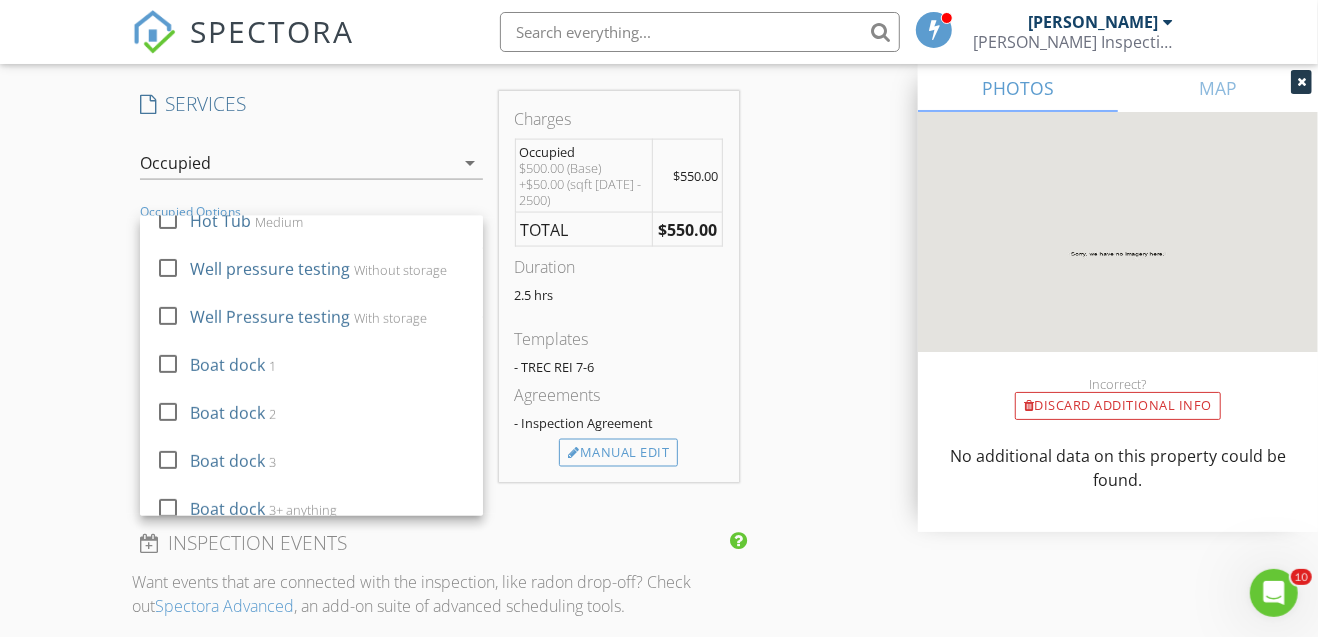 scroll, scrollTop: 466, scrollLeft: 0, axis: vertical 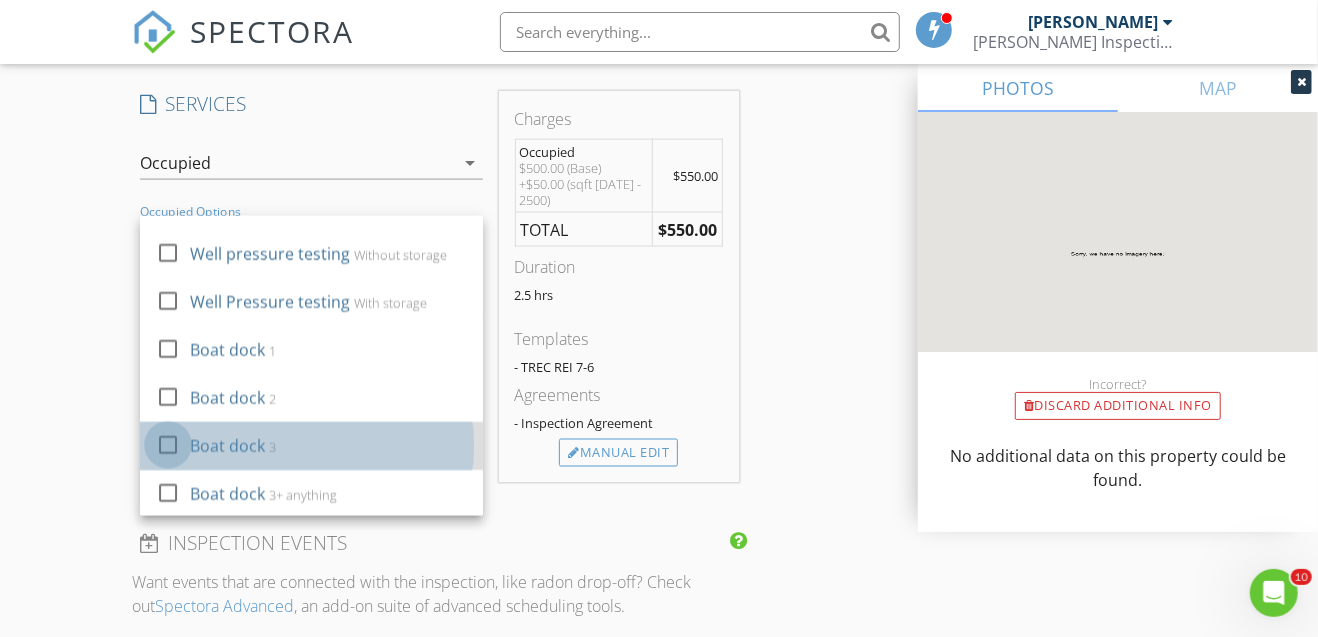 click at bounding box center (168, 445) 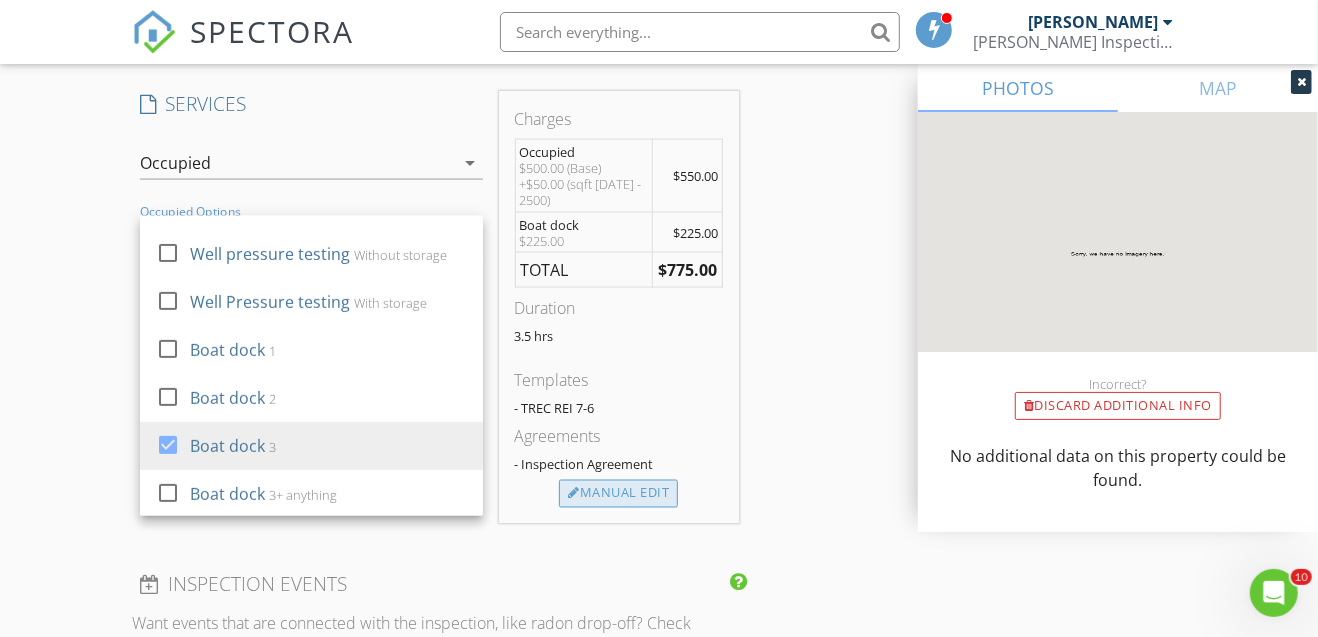 click on "Manual Edit" at bounding box center [618, 494] 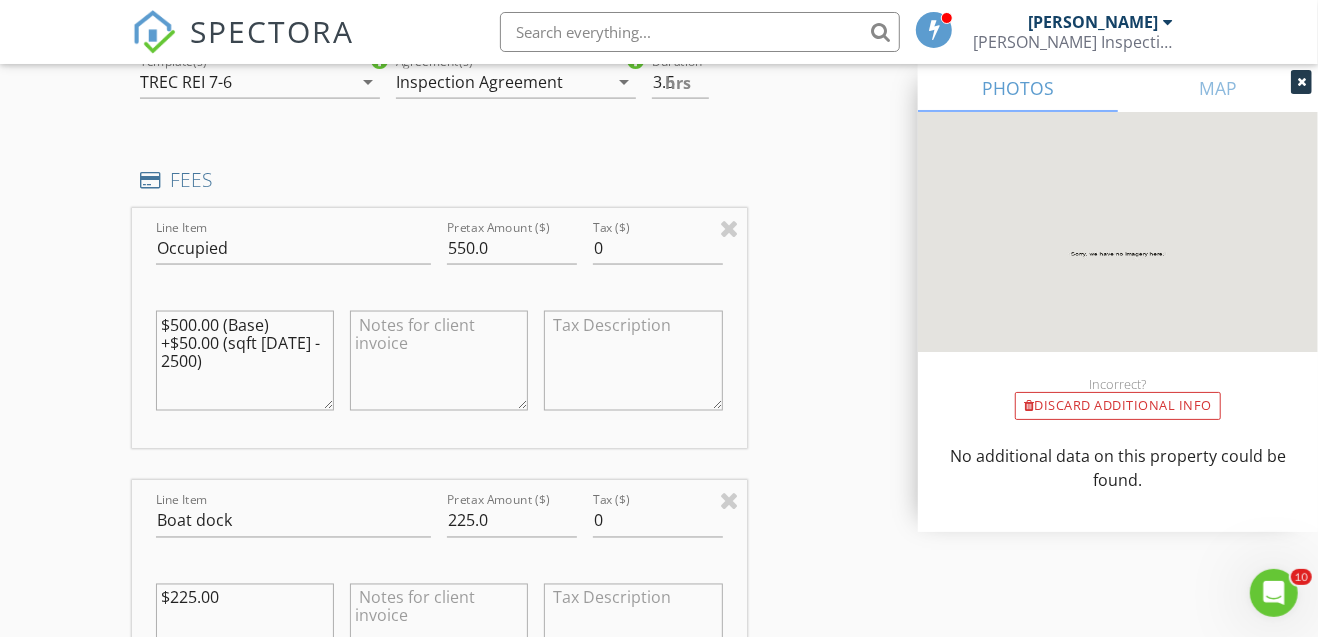 scroll, scrollTop: 1799, scrollLeft: 0, axis: vertical 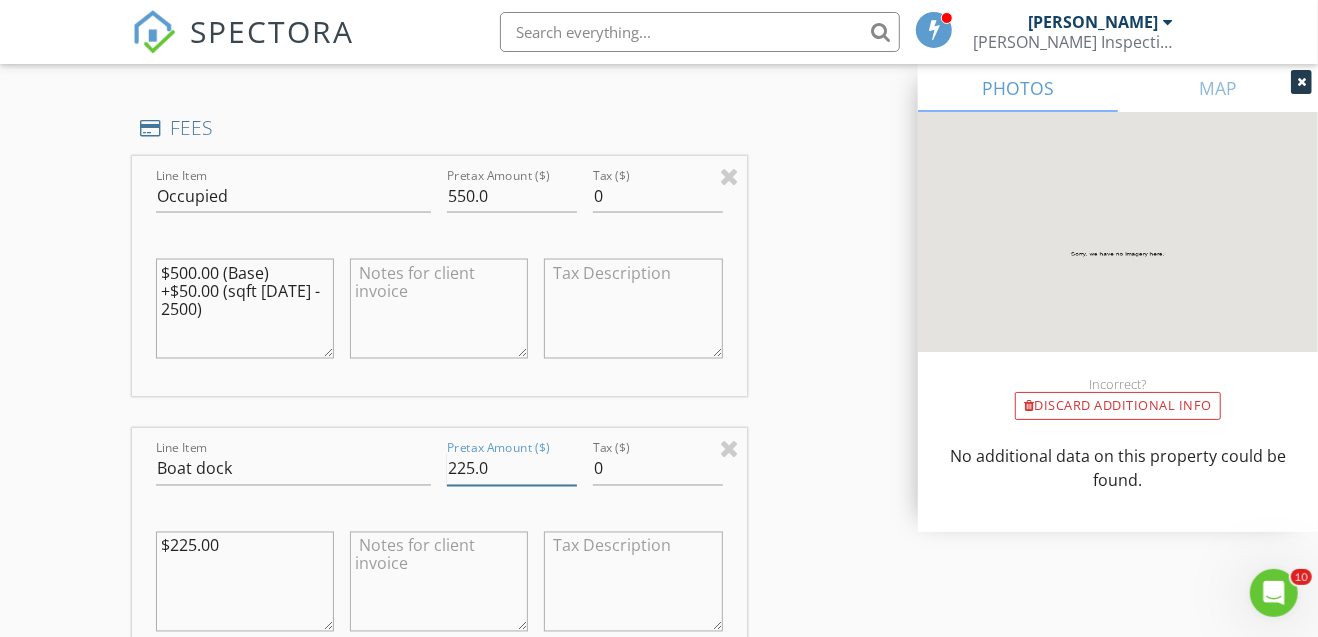 drag, startPoint x: 448, startPoint y: 459, endPoint x: 476, endPoint y: 463, distance: 28.284271 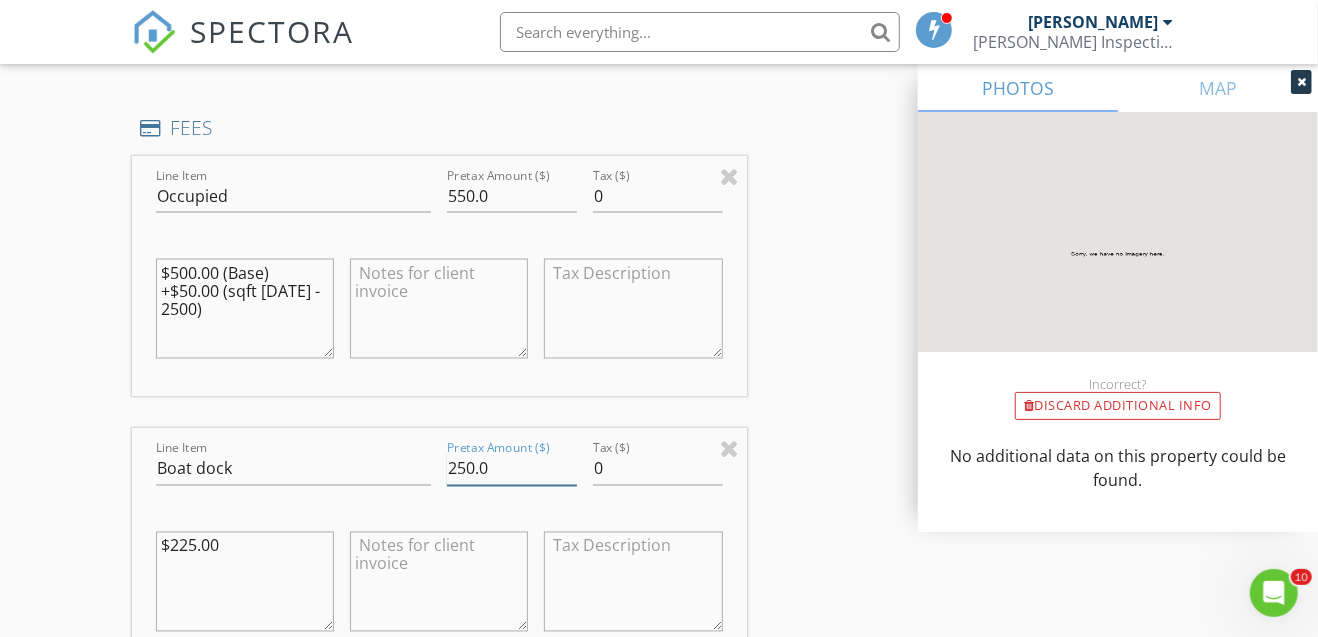 type on "250.0" 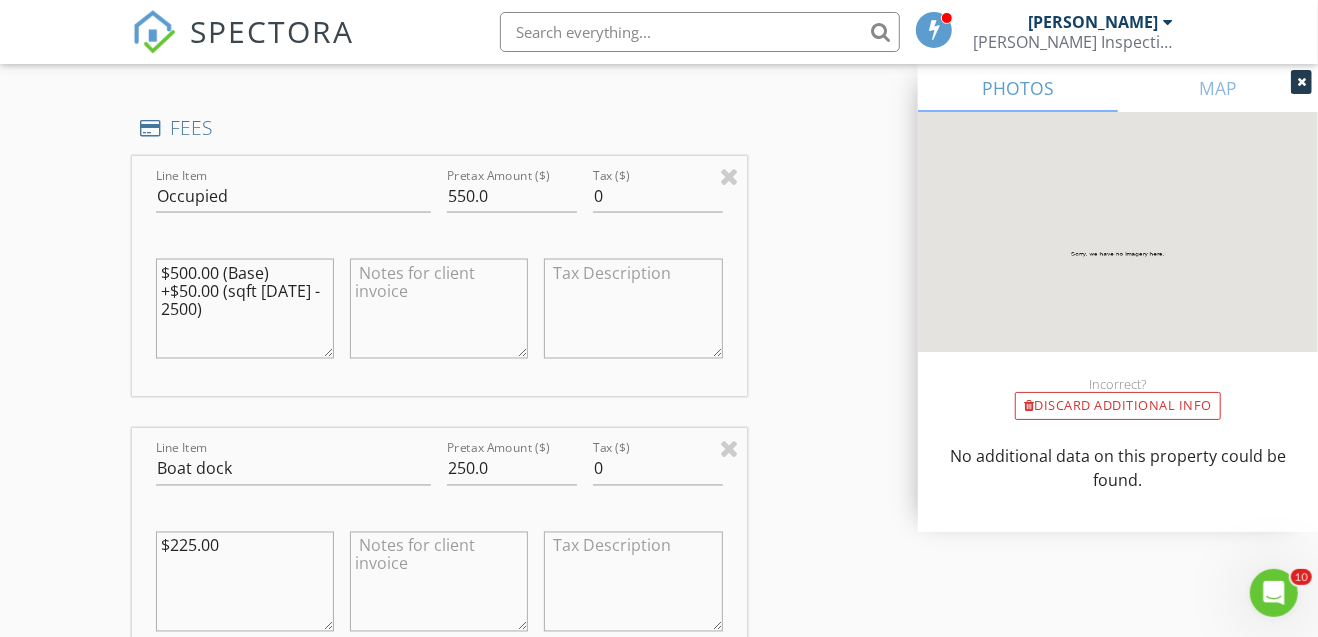 drag, startPoint x: 169, startPoint y: 538, endPoint x: 192, endPoint y: 537, distance: 23.021729 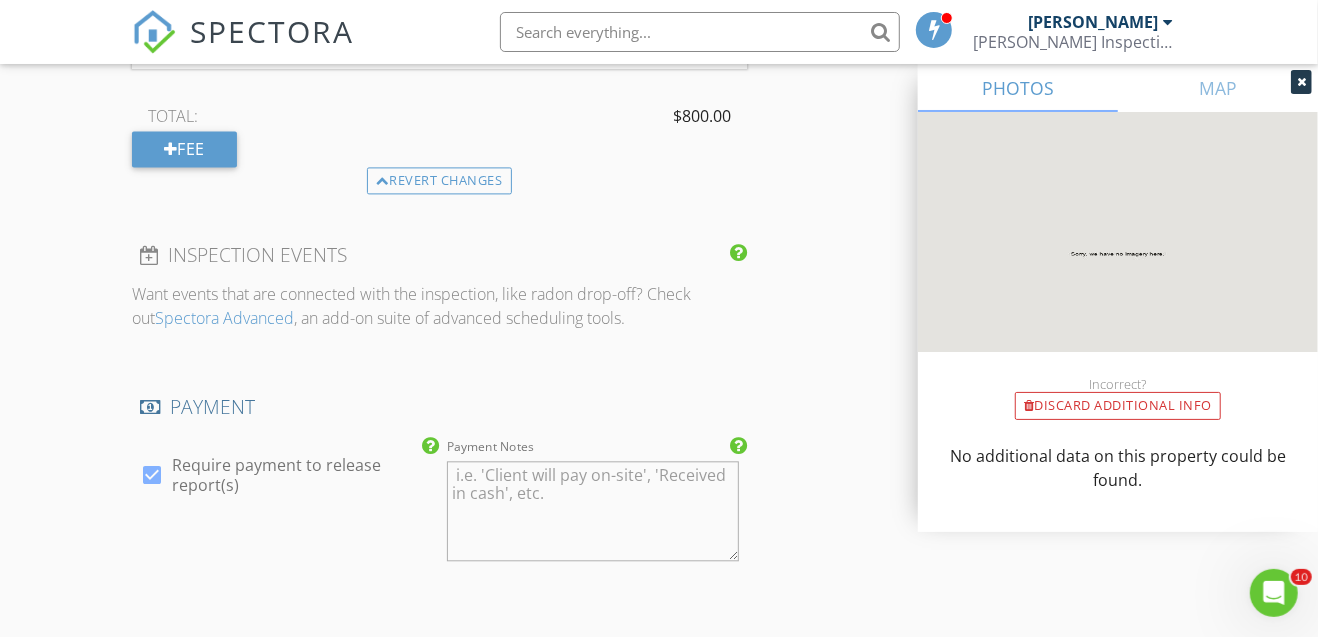 scroll, scrollTop: 2599, scrollLeft: 0, axis: vertical 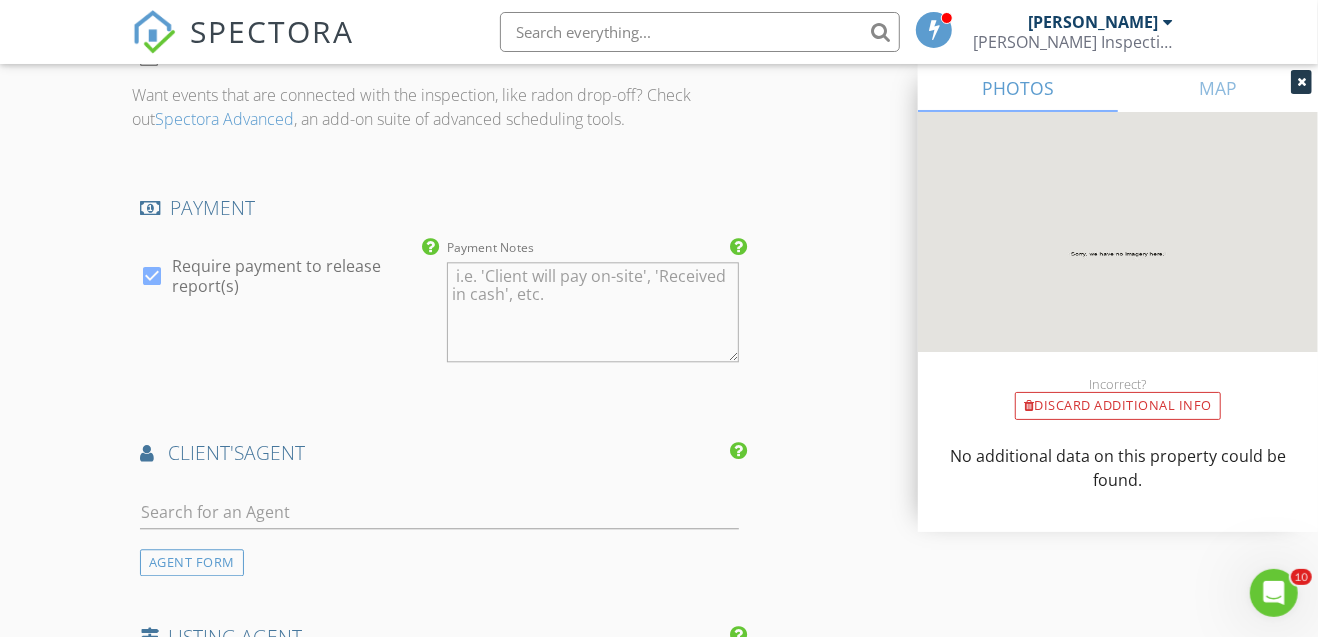 type on "$250.00" 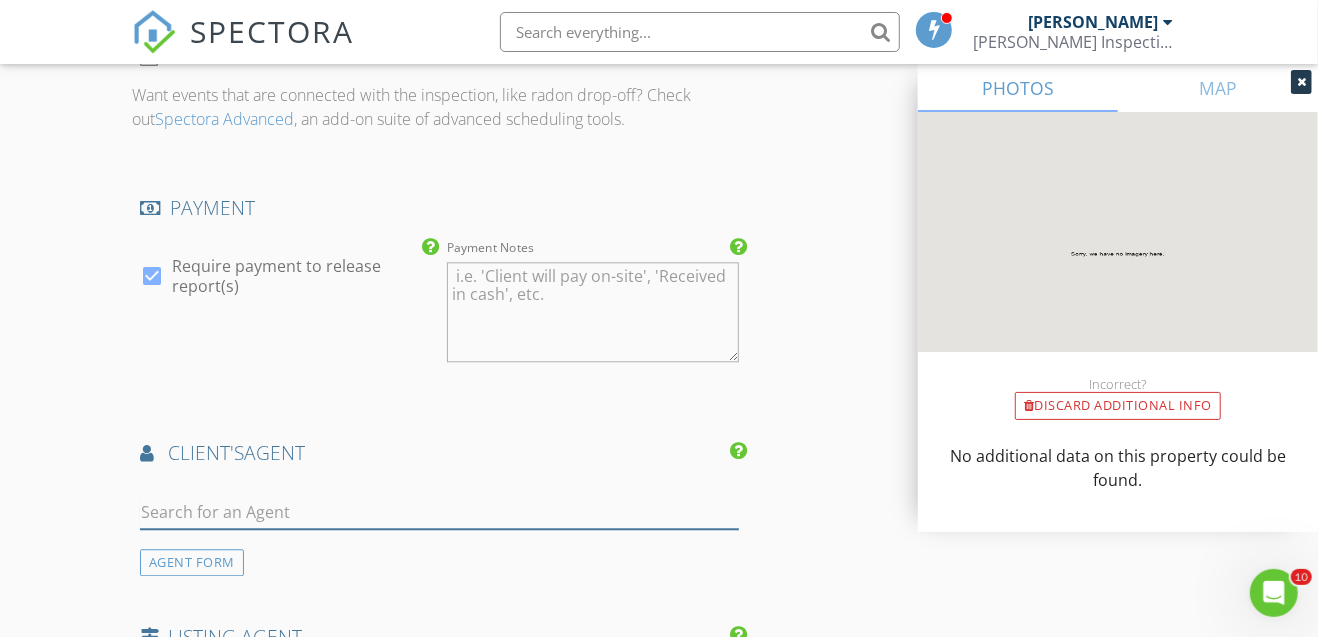 click at bounding box center (439, 512) 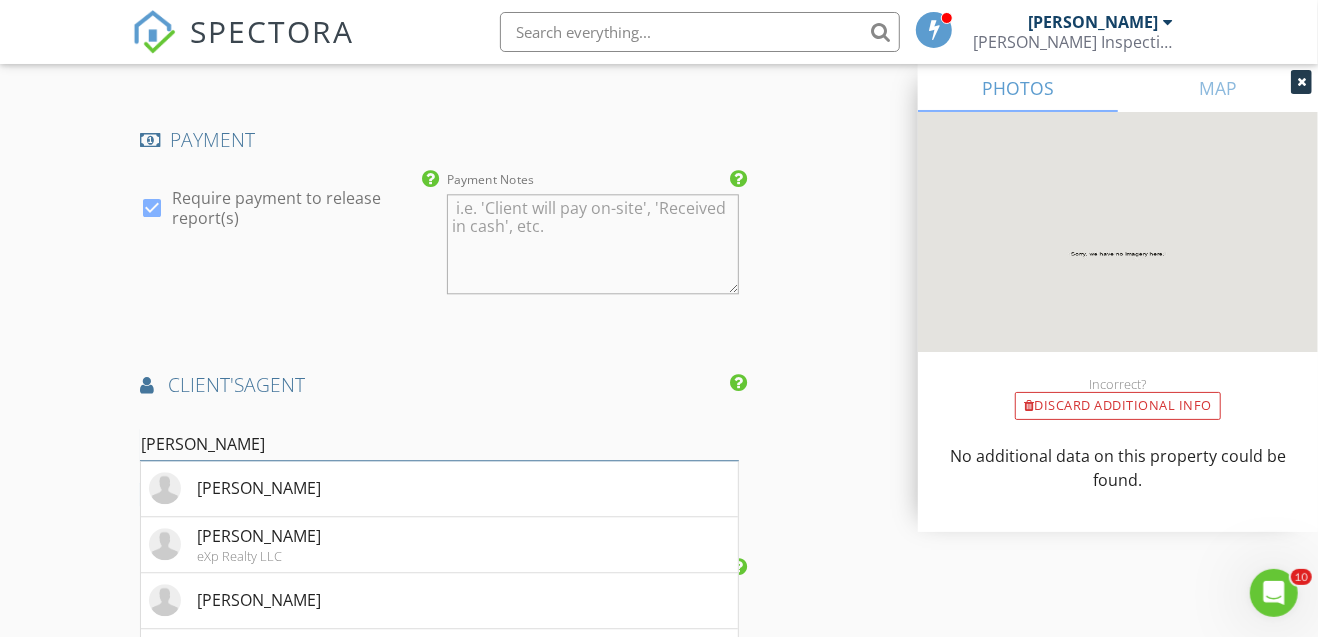 scroll, scrollTop: 2800, scrollLeft: 0, axis: vertical 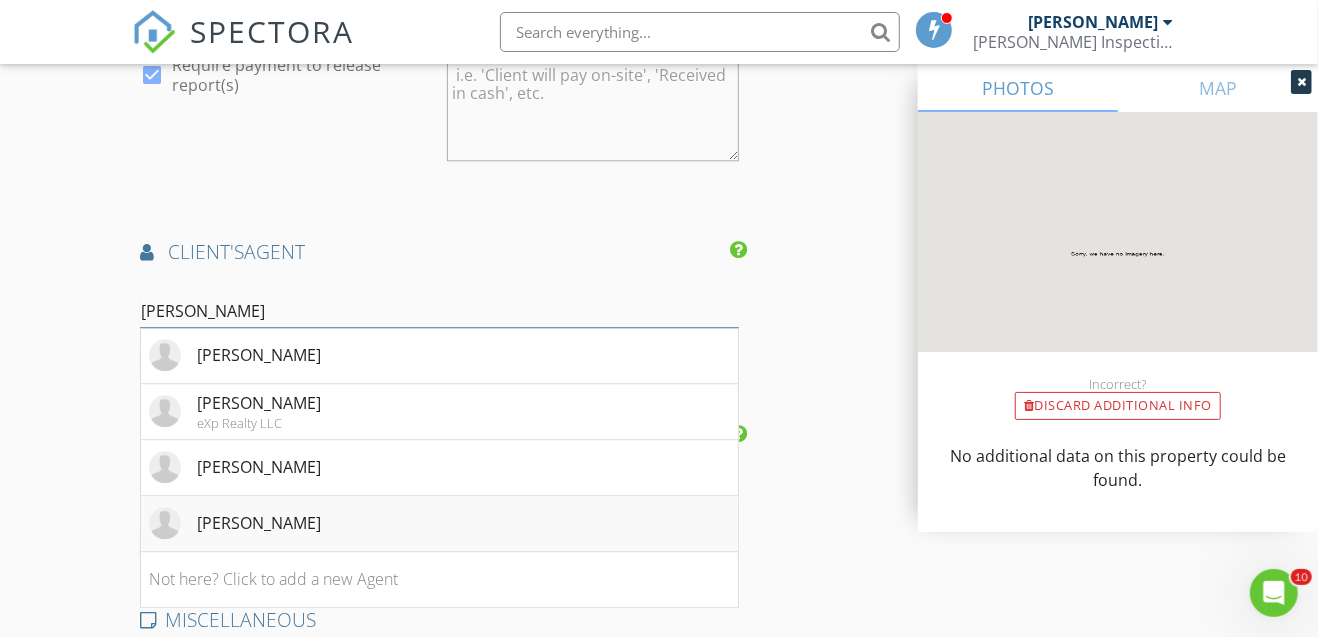 type on "kay" 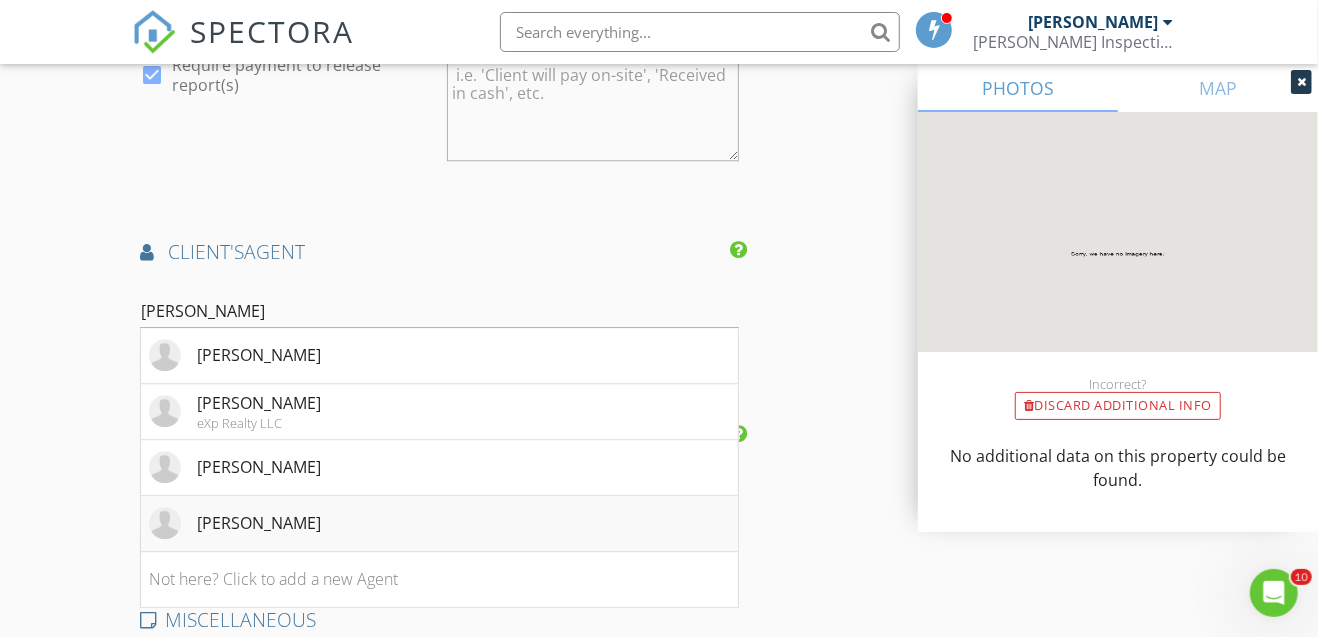click on "Kay A. Lowe" at bounding box center [439, 524] 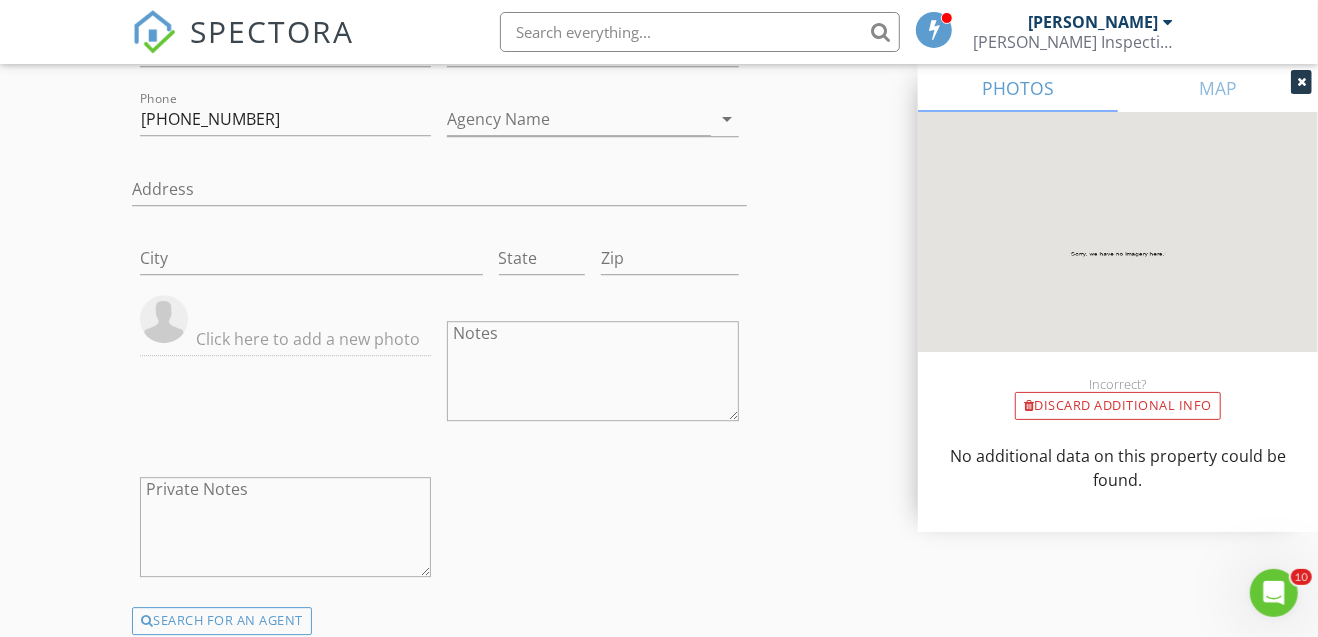 scroll, scrollTop: 3333, scrollLeft: 0, axis: vertical 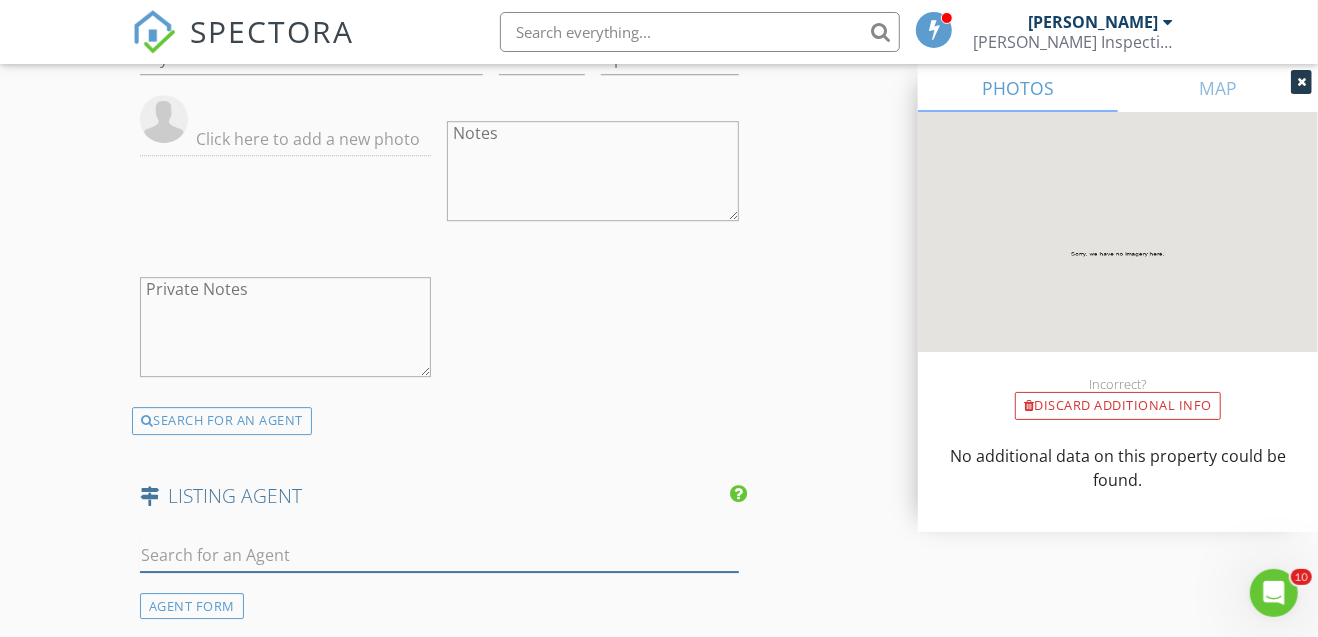 click at bounding box center [439, 555] 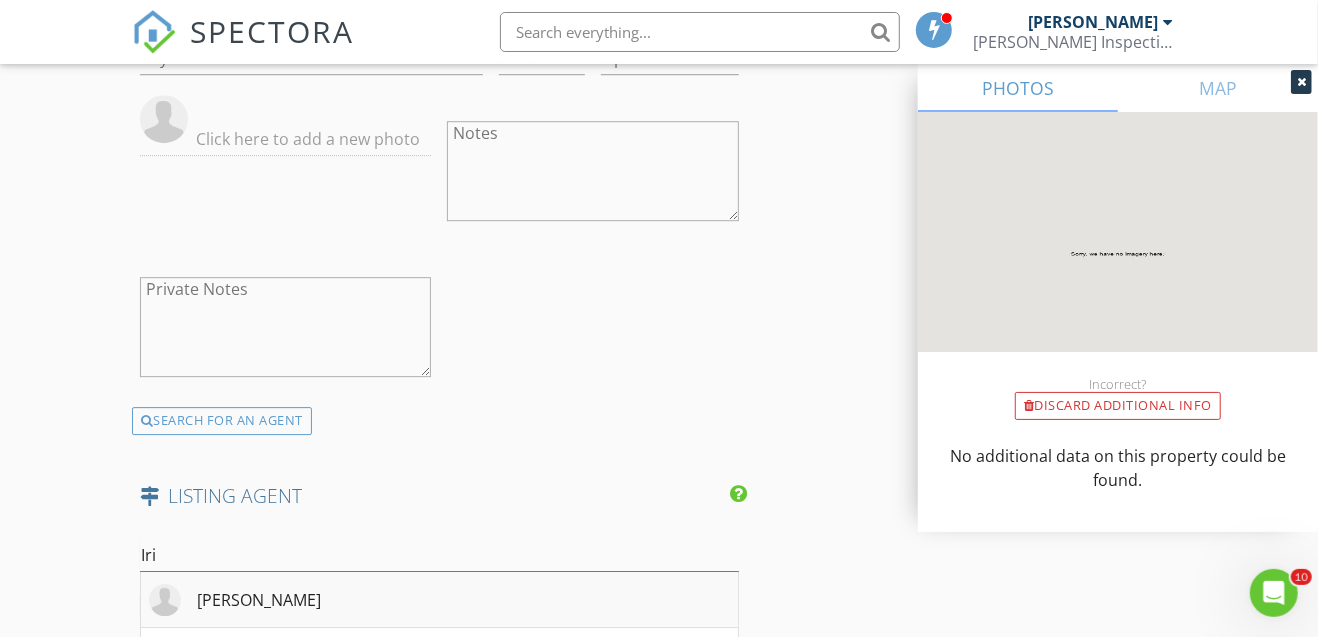 type on "Iri" 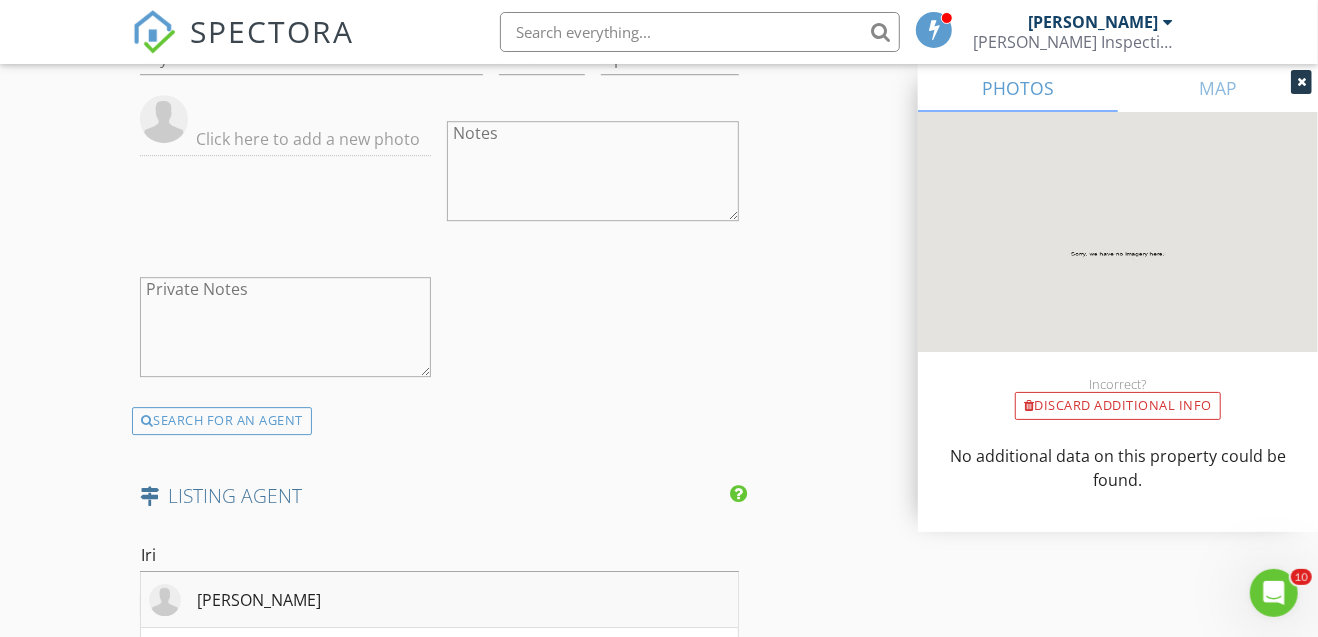 click on "Iris Tombari" at bounding box center [439, 600] 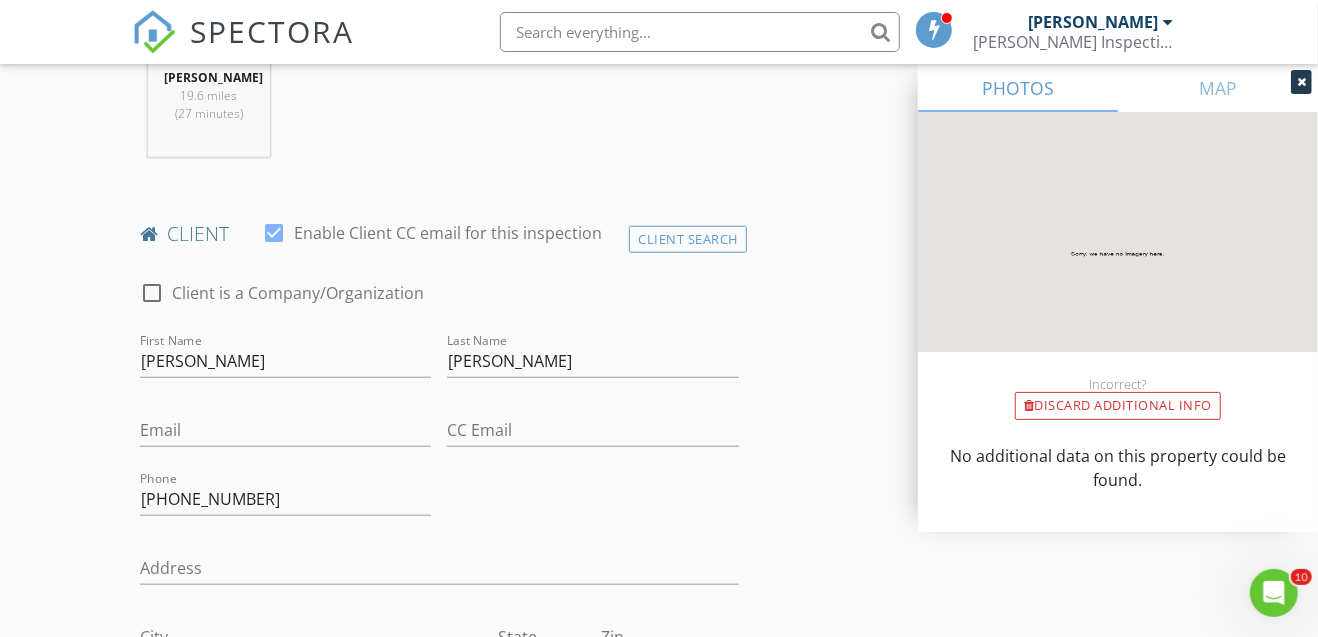 scroll, scrollTop: 904, scrollLeft: 0, axis: vertical 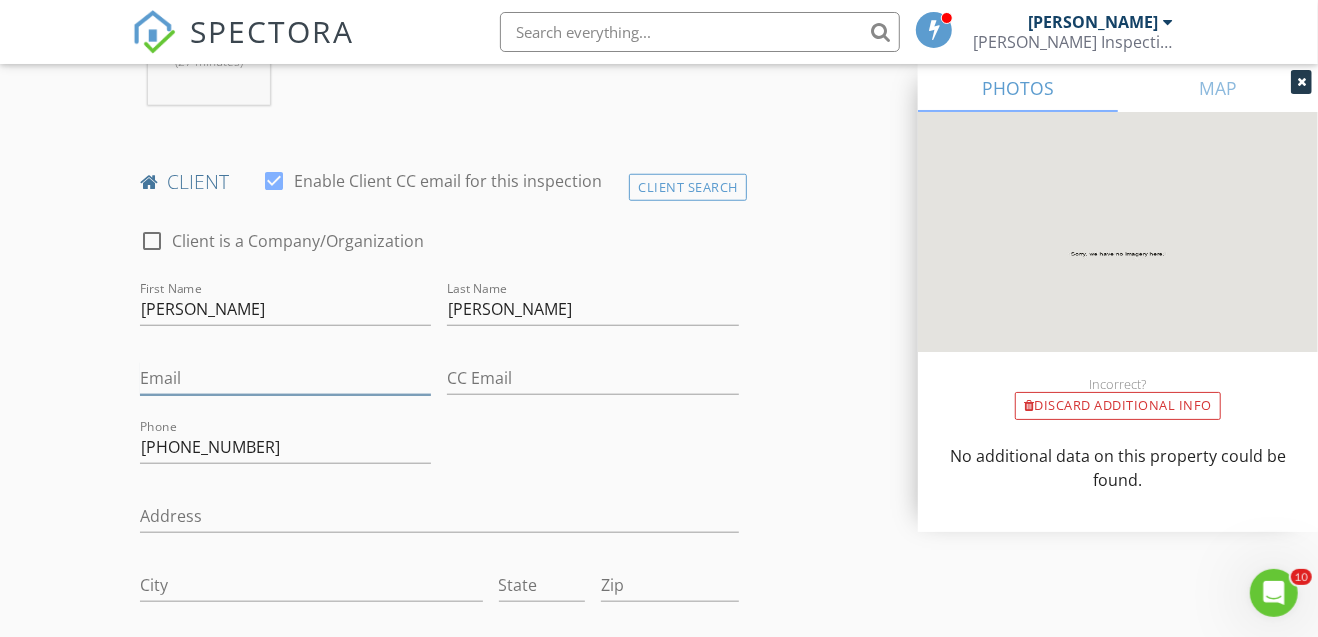 click on "Email" at bounding box center (286, 378) 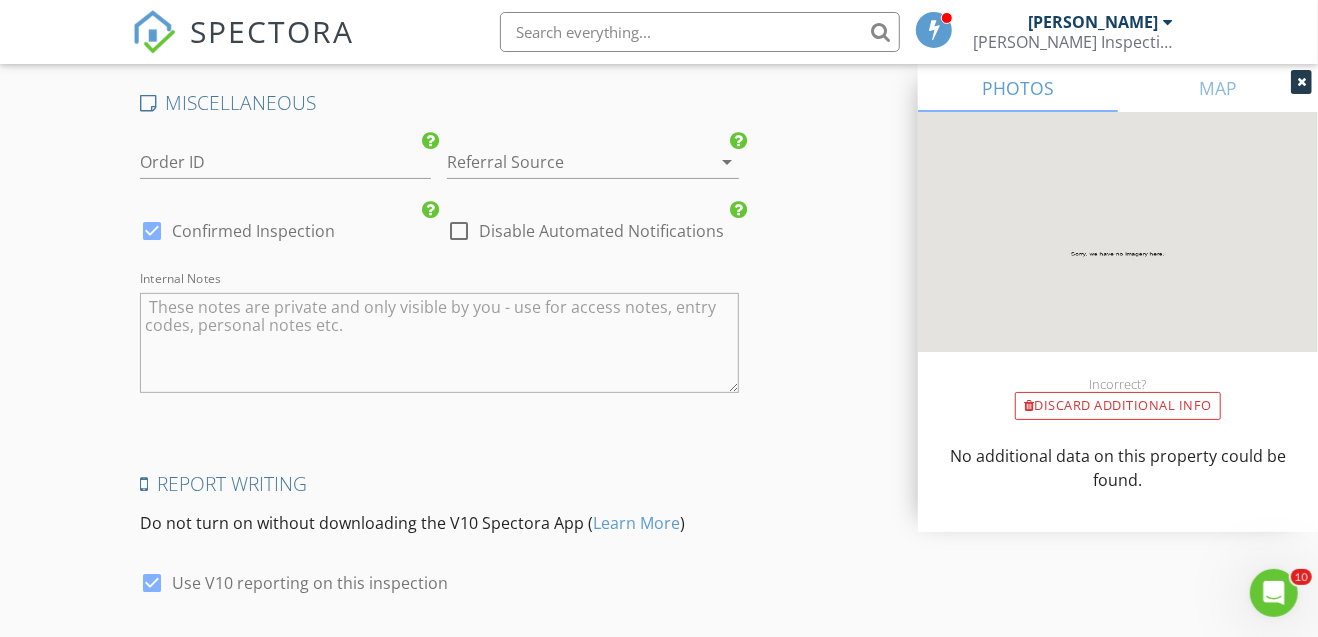 scroll, scrollTop: 4638, scrollLeft: 0, axis: vertical 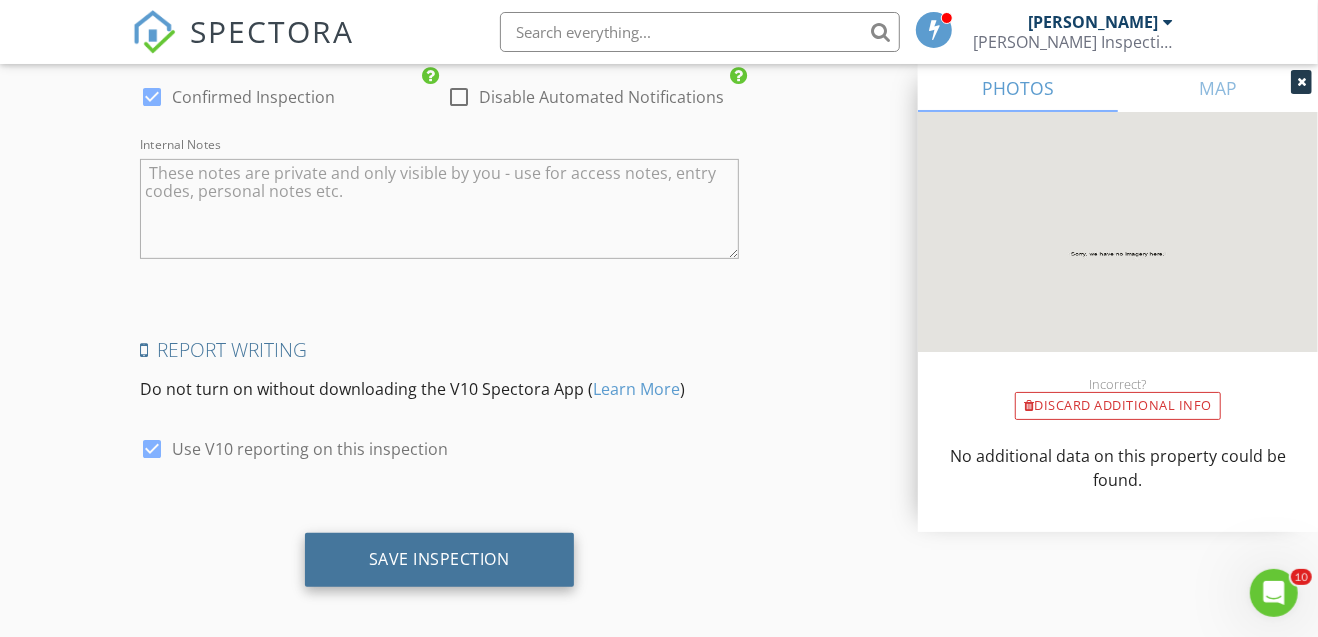 type on "gmstraughan47@gmail.com" 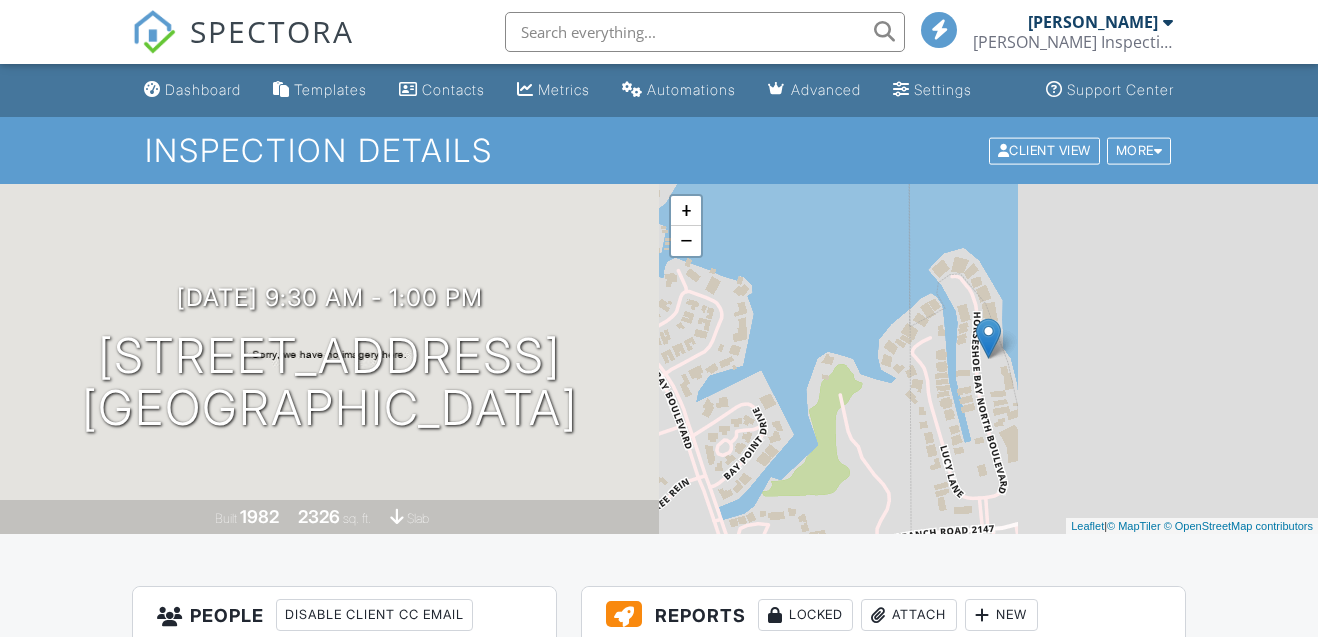 scroll, scrollTop: 0, scrollLeft: 0, axis: both 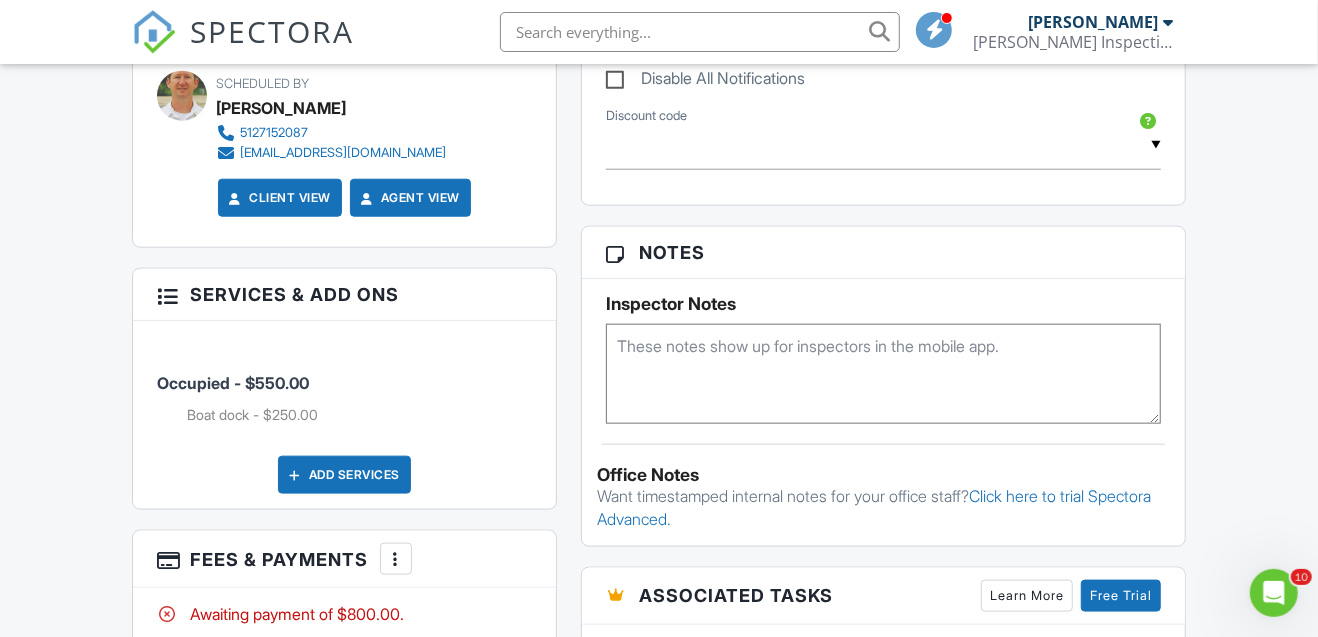 click at bounding box center (883, 374) 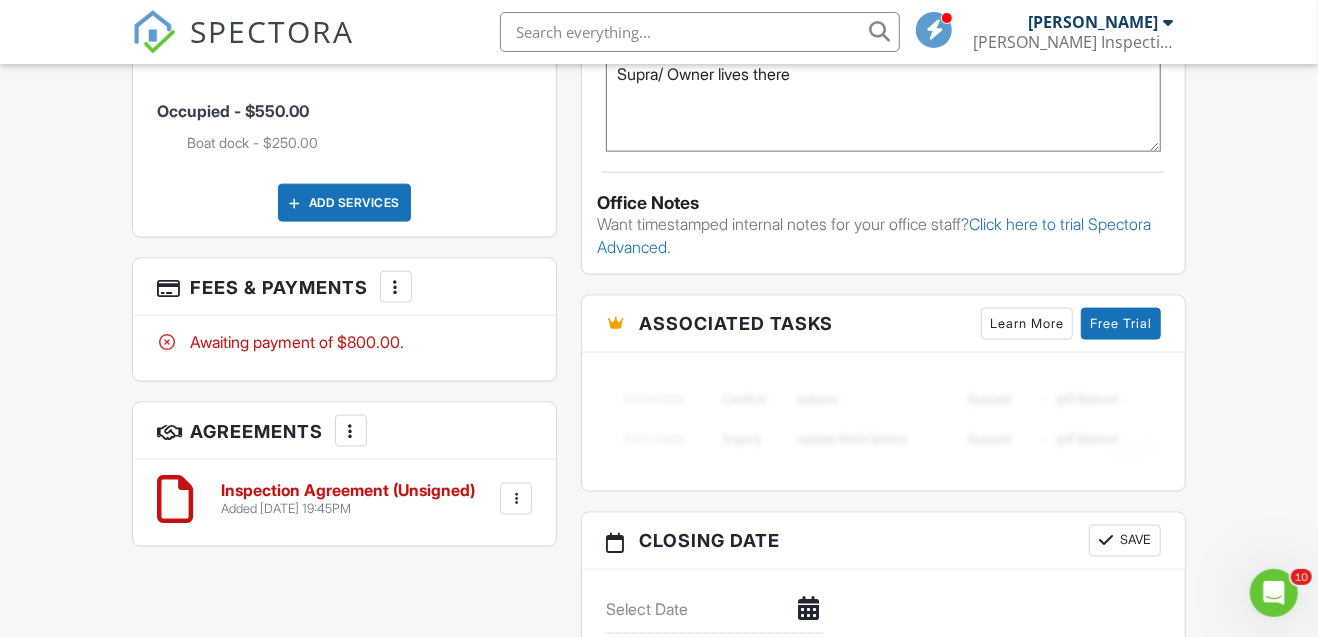 scroll, scrollTop: 1466, scrollLeft: 0, axis: vertical 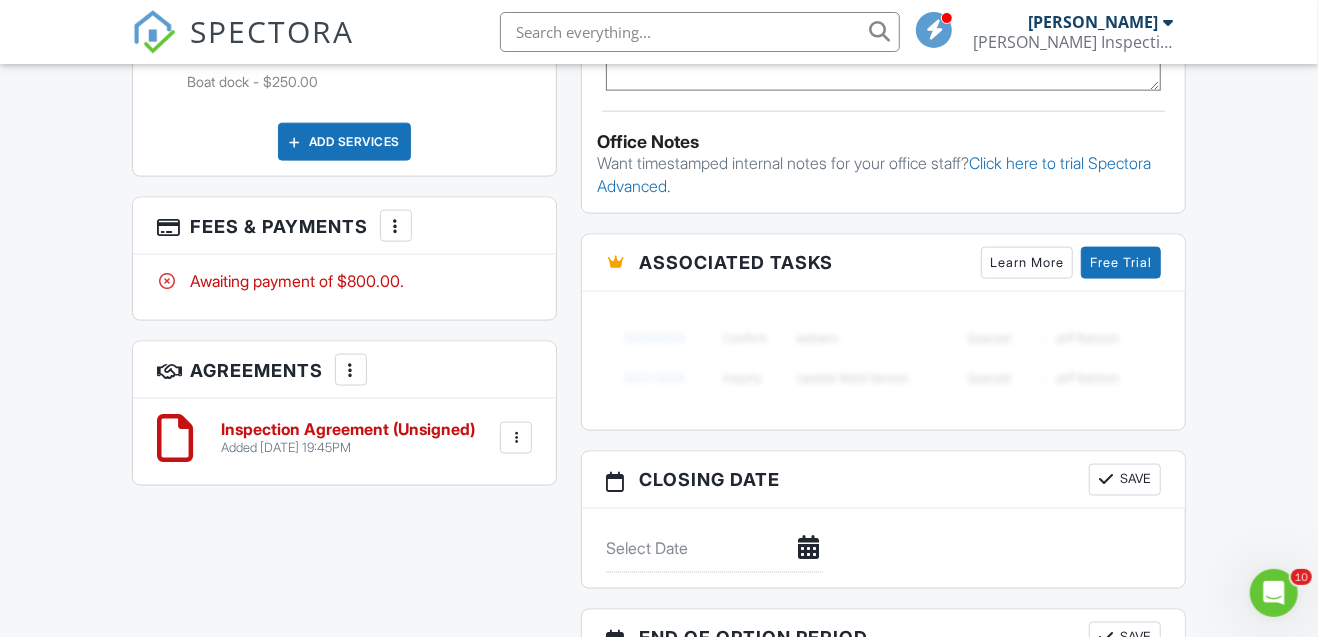 type on "Supra/ Owner lives there" 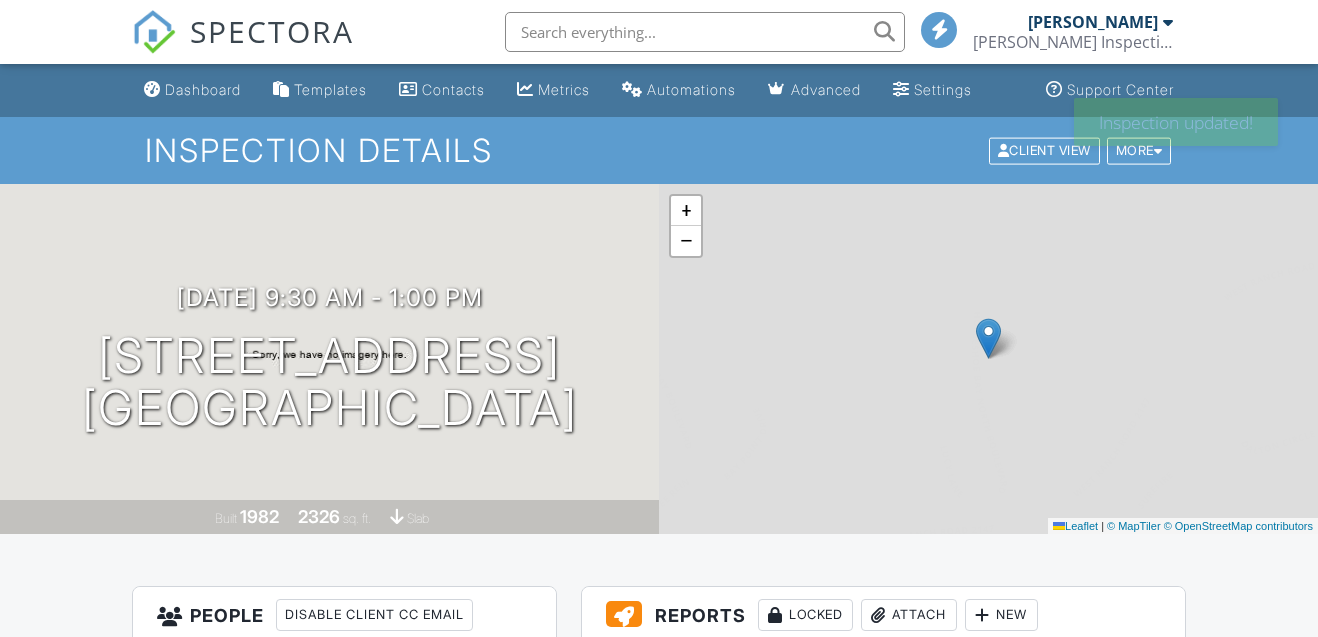 scroll, scrollTop: 0, scrollLeft: 0, axis: both 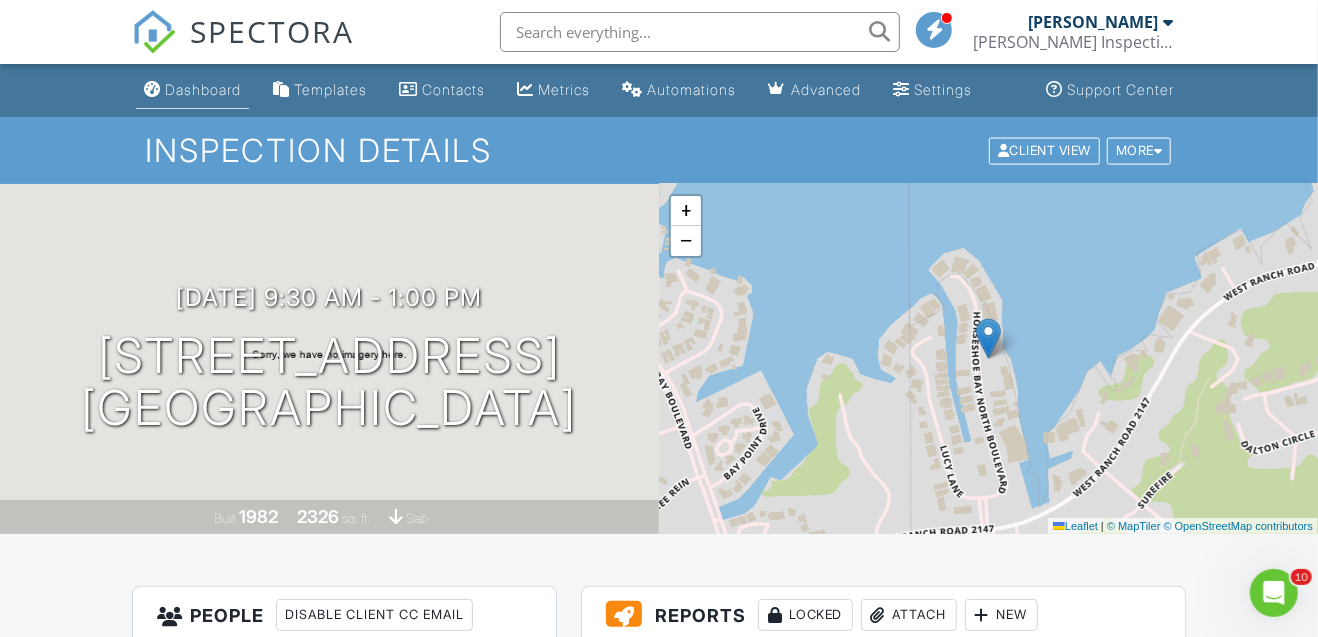 click on "Dashboard" at bounding box center (203, 89) 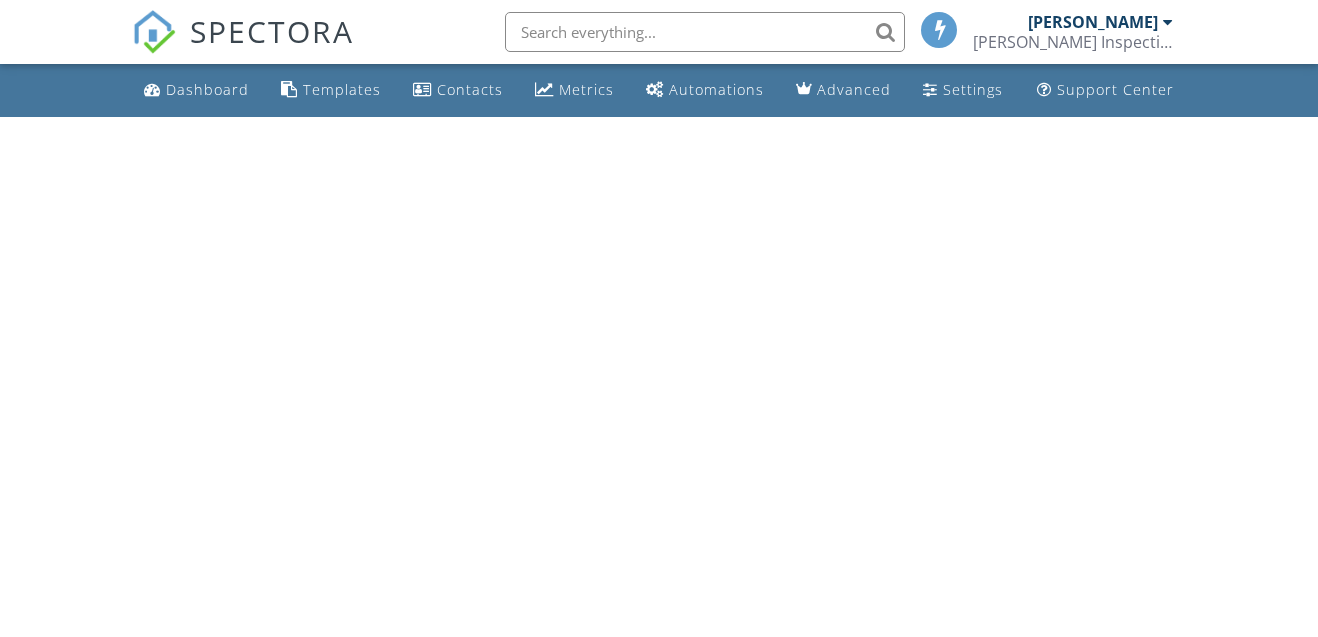scroll, scrollTop: 0, scrollLeft: 0, axis: both 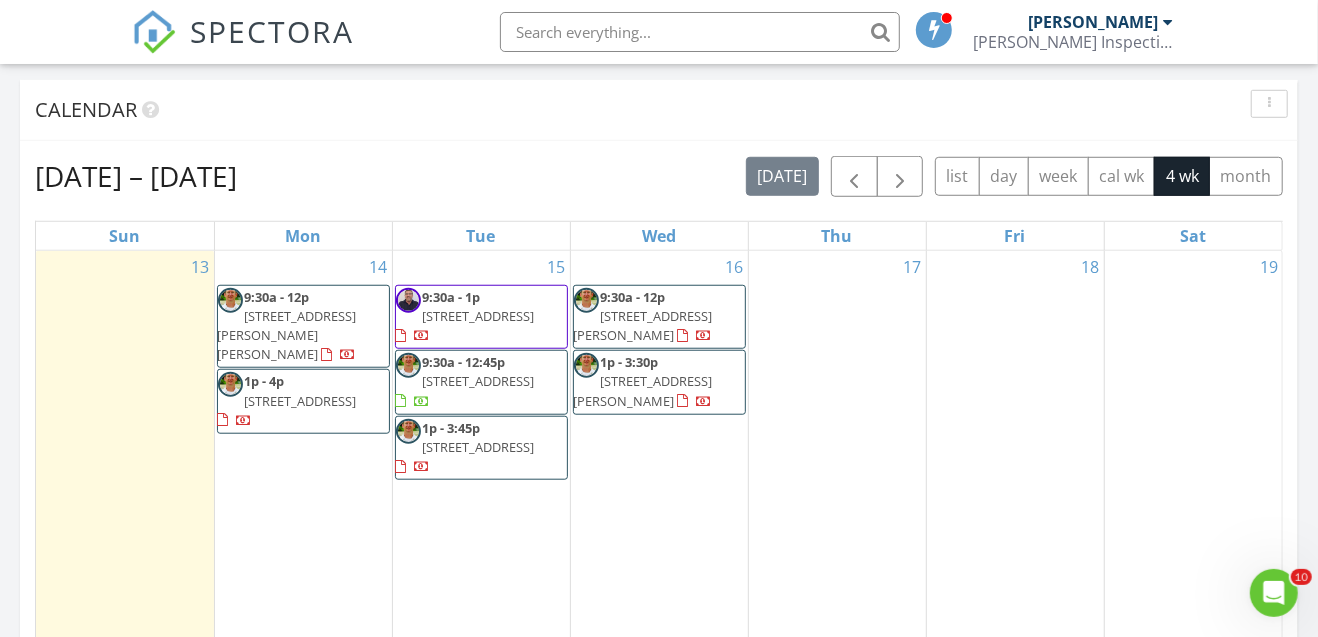 click on "17" at bounding box center (837, 446) 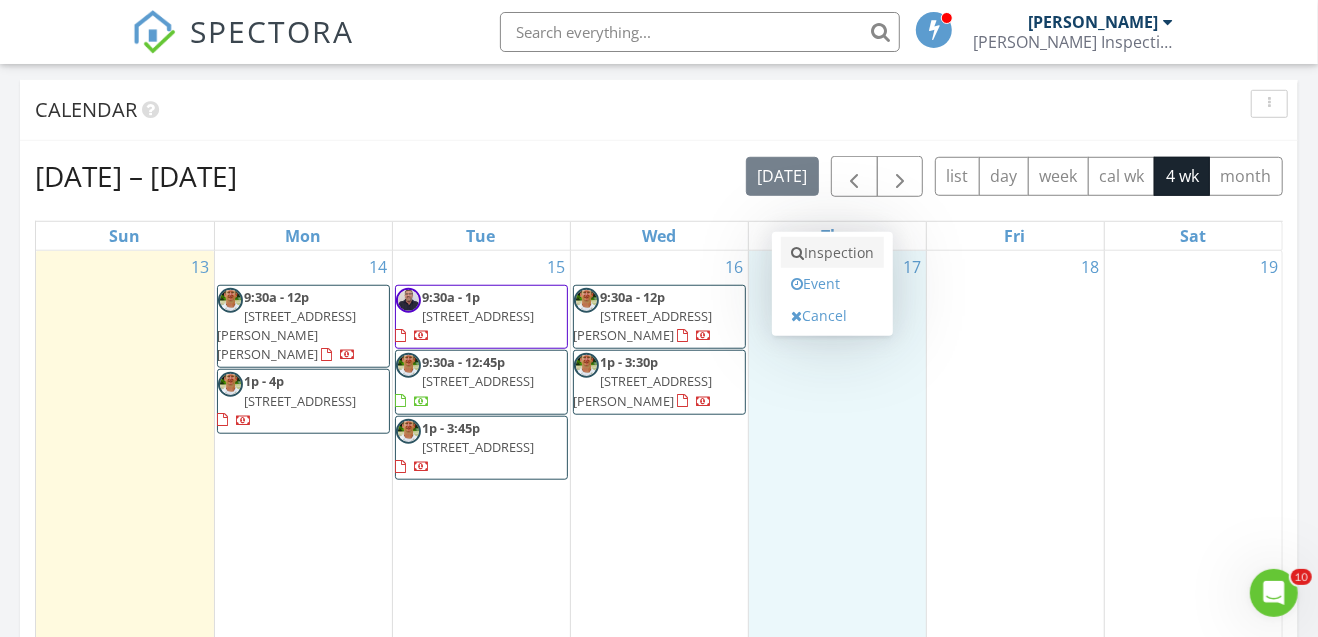 click on "Inspection" at bounding box center (832, 253) 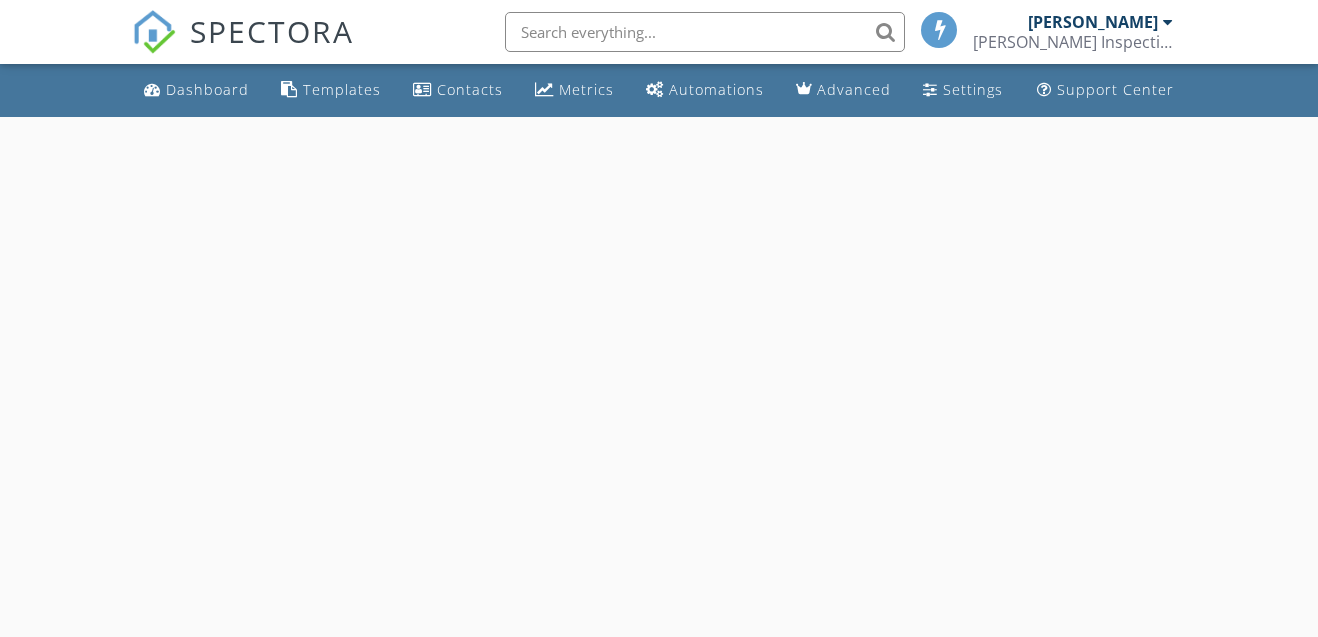 scroll, scrollTop: 0, scrollLeft: 0, axis: both 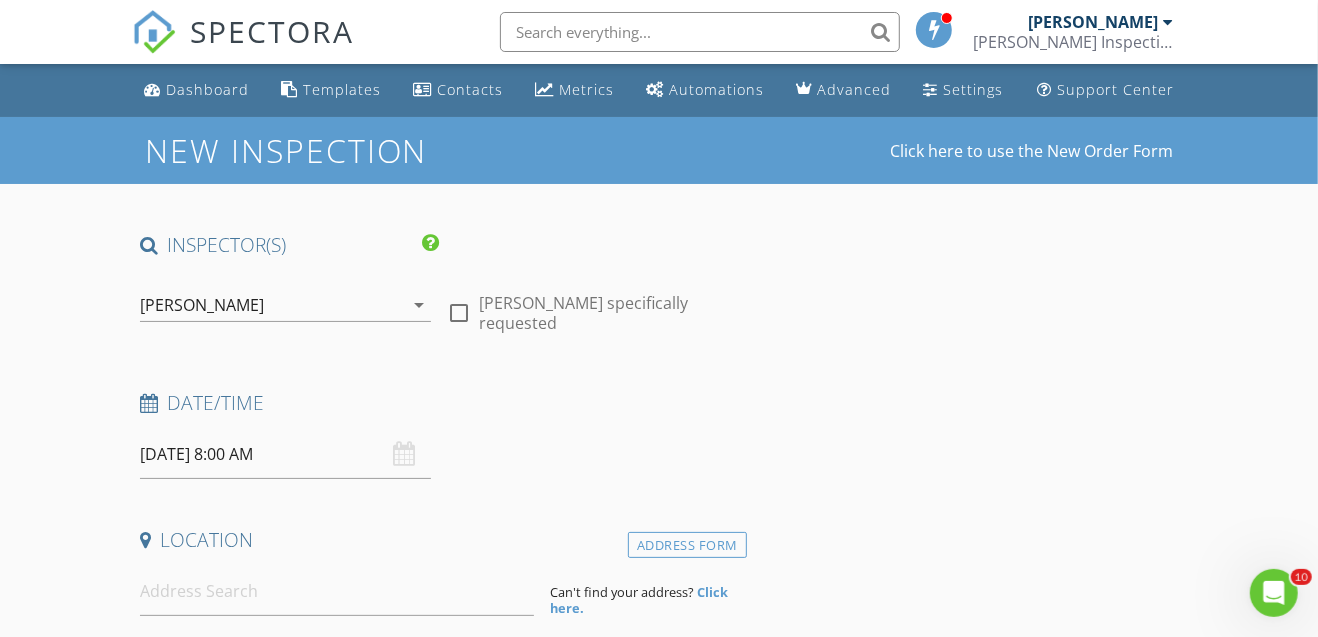 click on "[DATE] 8:00 AM" at bounding box center (286, 454) 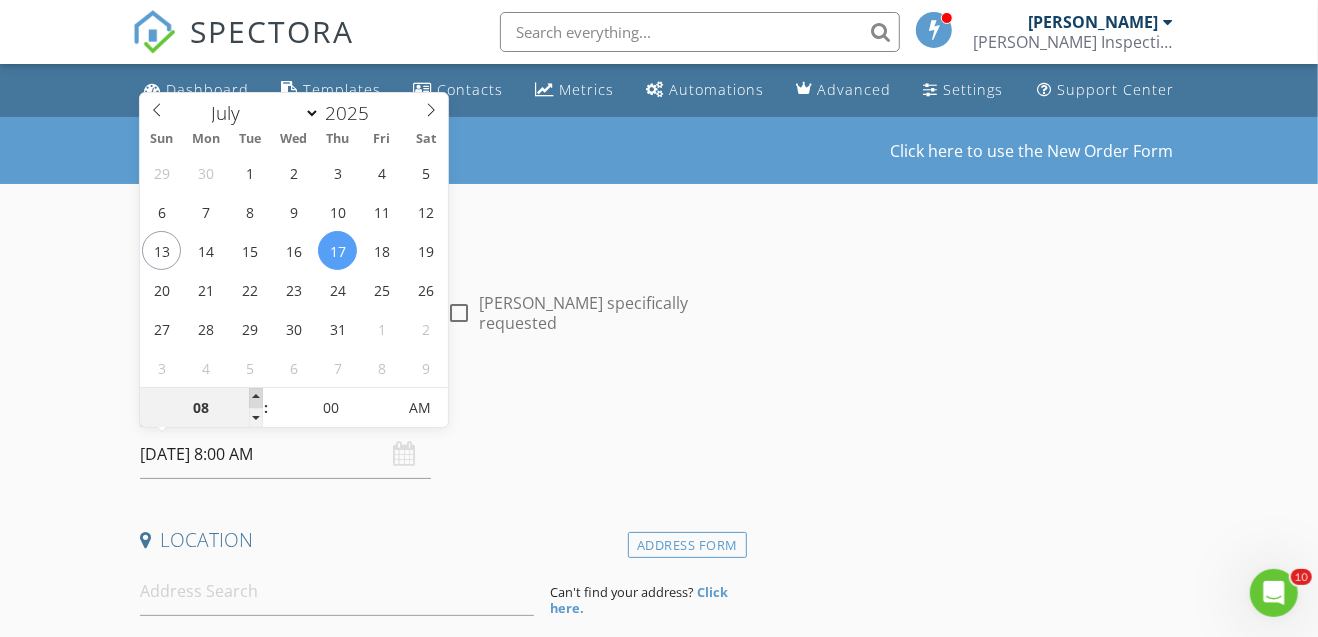 type on "09" 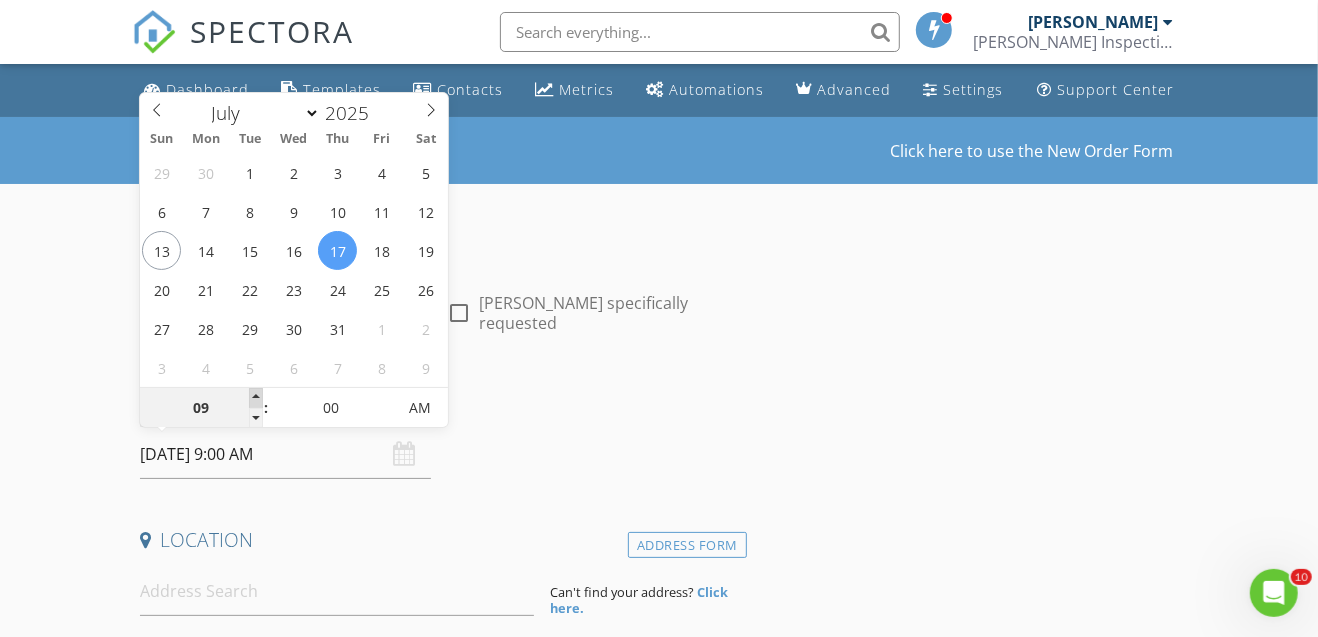 click at bounding box center (256, 398) 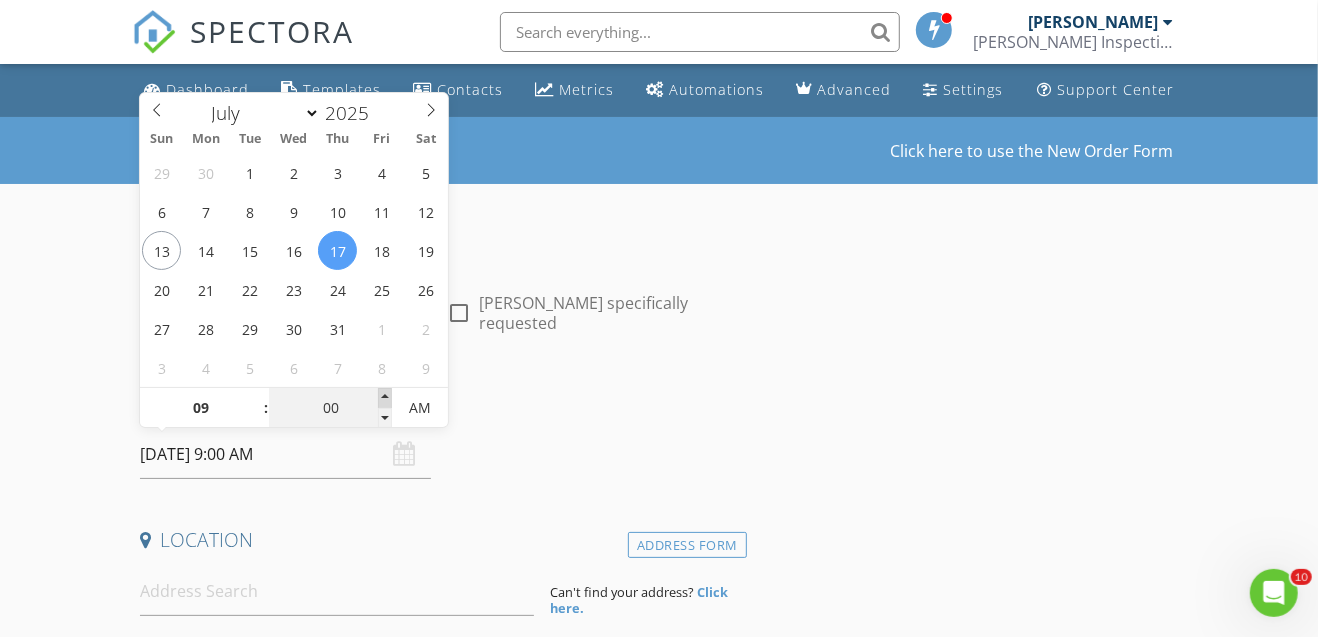 type on "05" 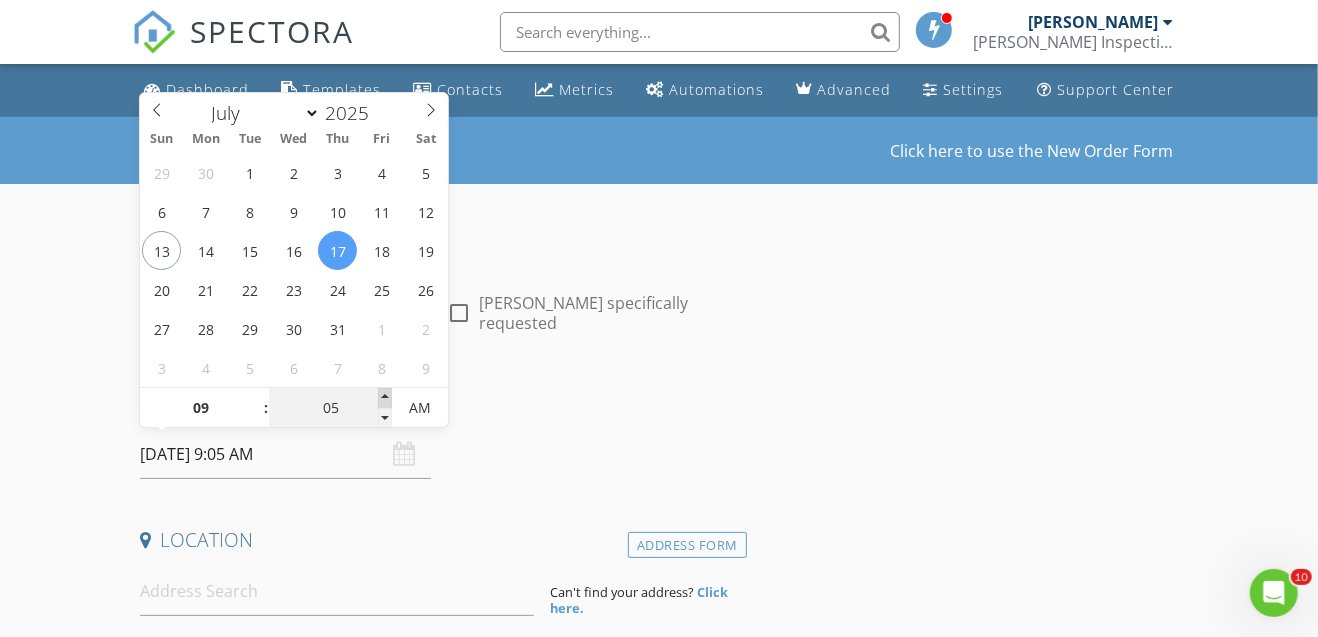 click at bounding box center [385, 398] 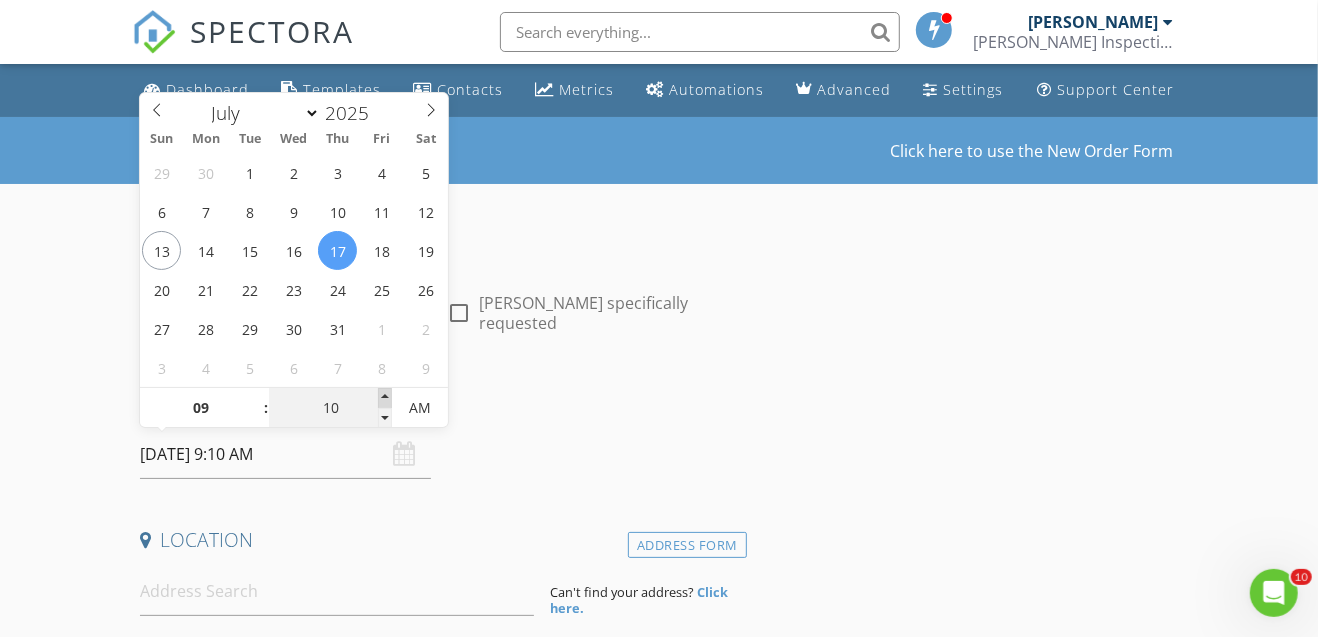 click at bounding box center (385, 398) 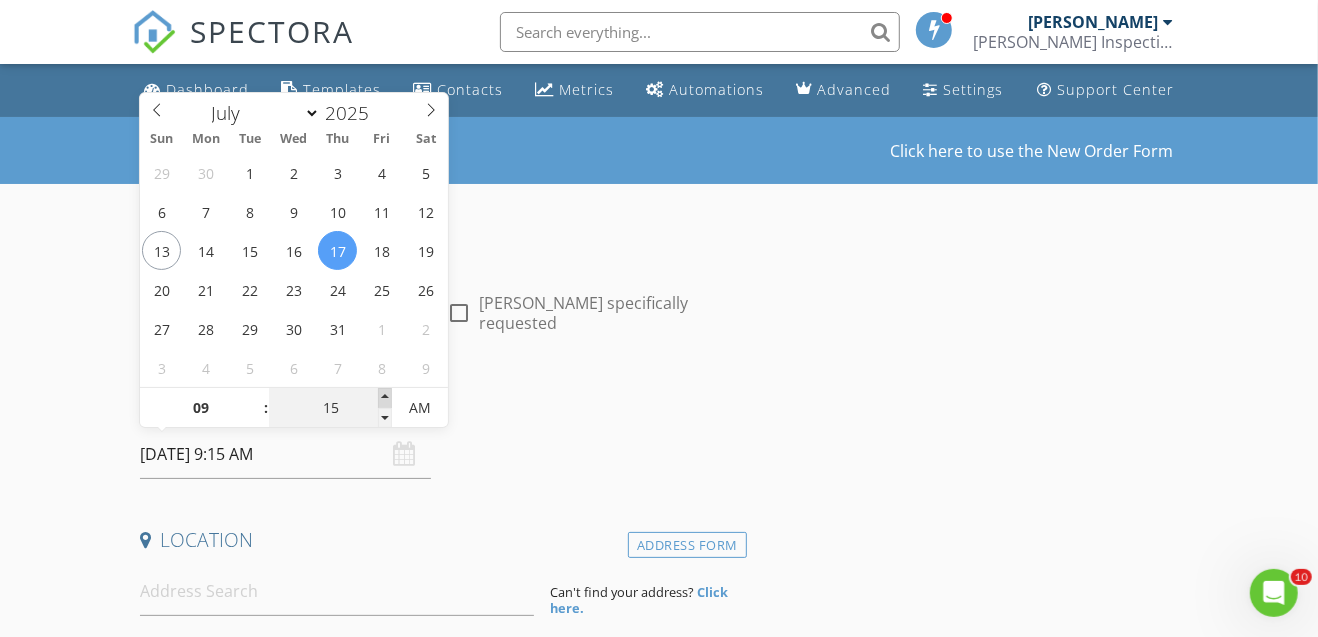 click at bounding box center (385, 398) 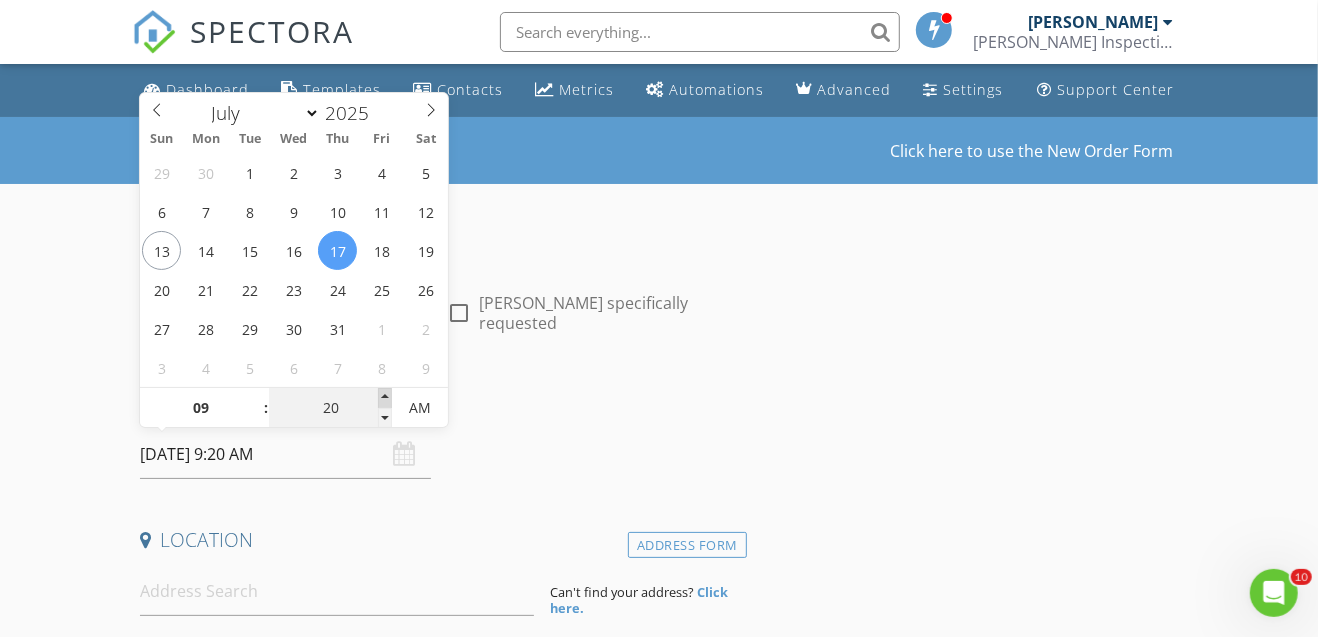 click at bounding box center (385, 398) 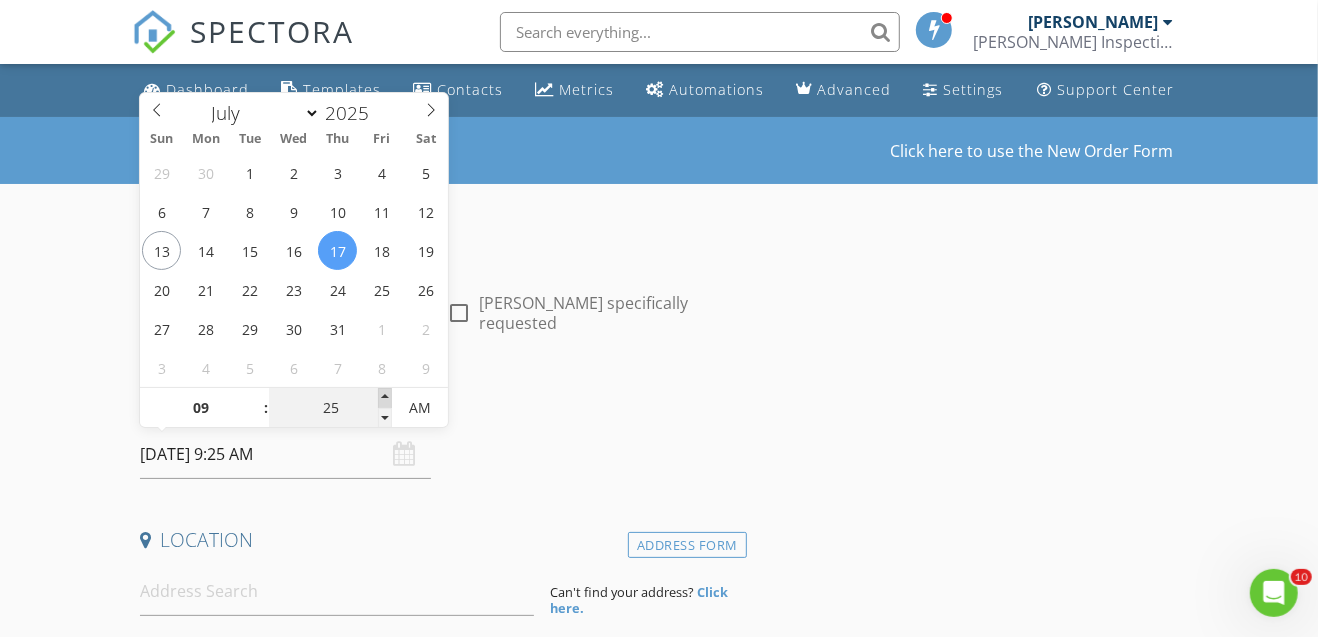 click at bounding box center [385, 398] 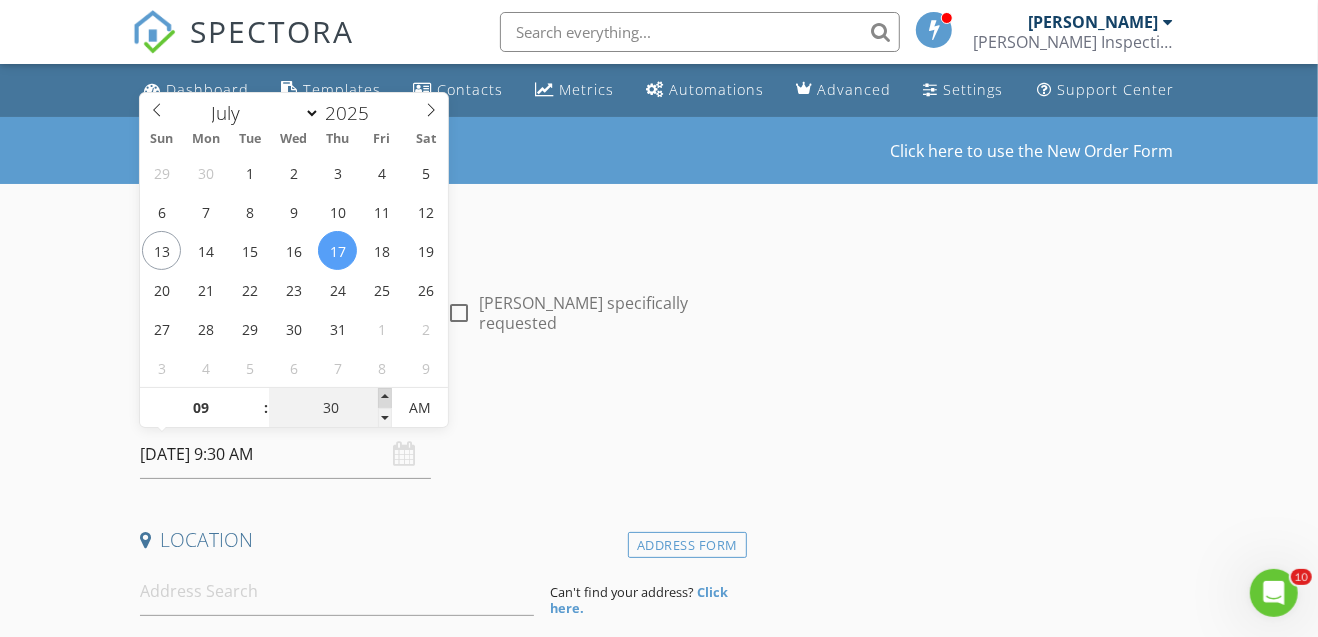 click at bounding box center (385, 398) 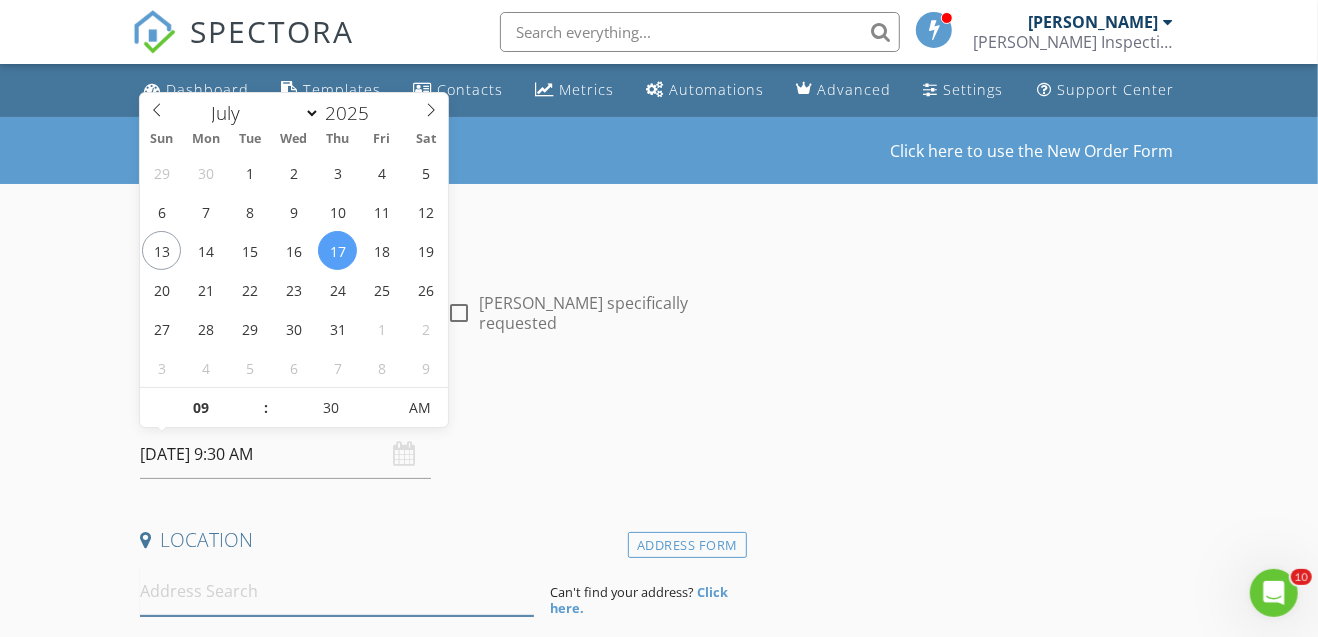 click at bounding box center [337, 591] 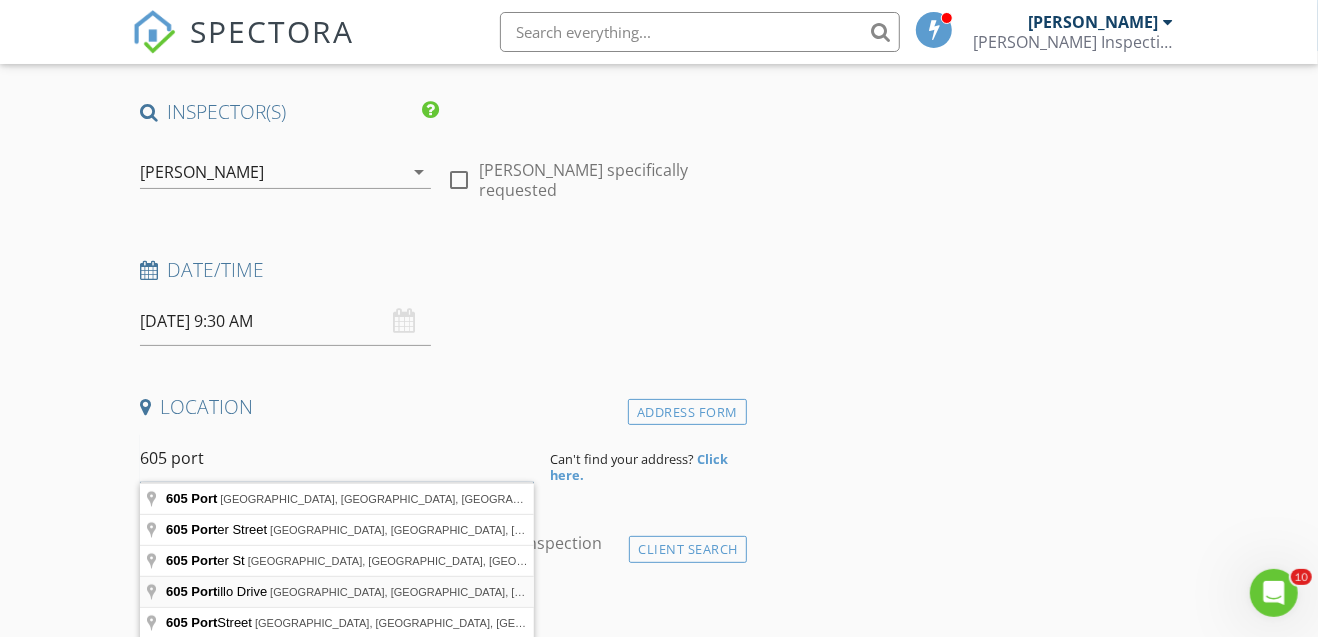 scroll, scrollTop: 133, scrollLeft: 0, axis: vertical 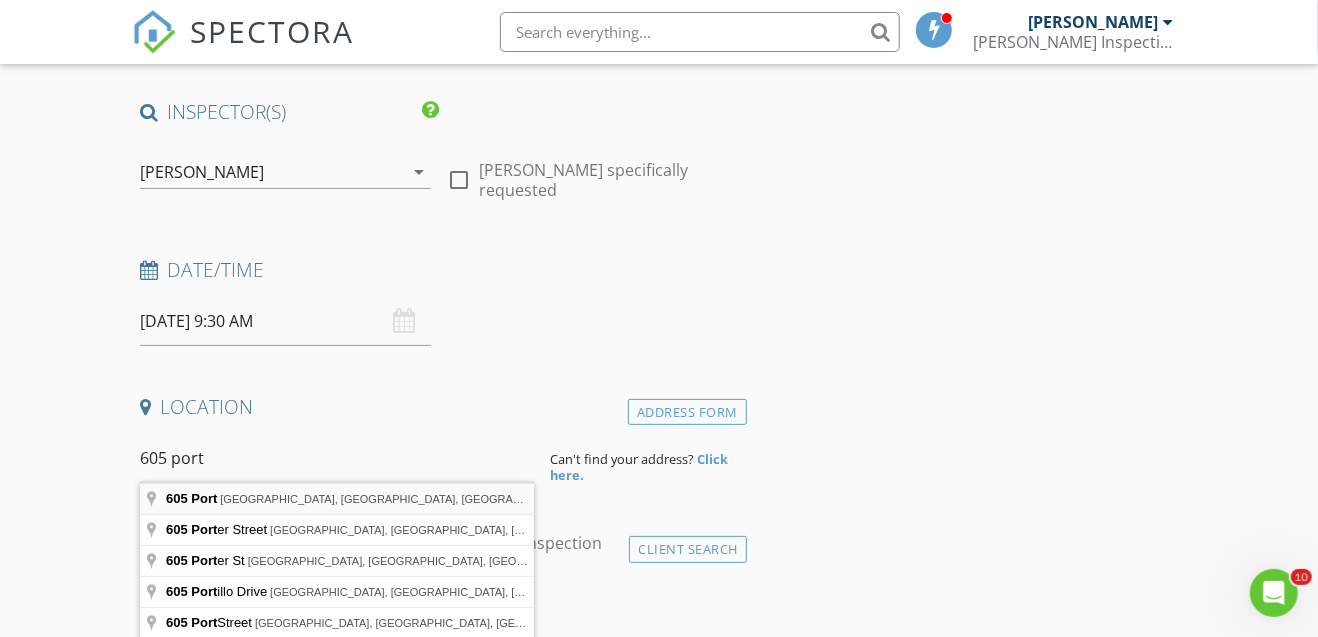 type on "605 Port, Horseshoe Bay, TX, USA" 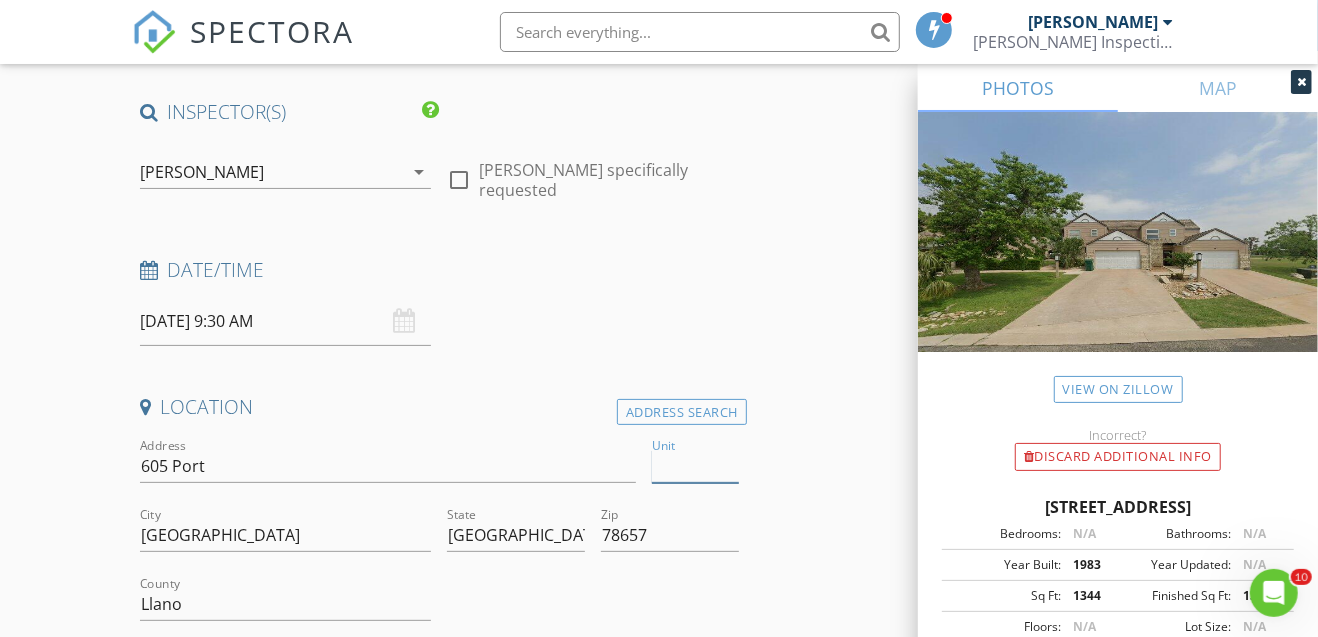 click on "Unit" at bounding box center [695, 466] 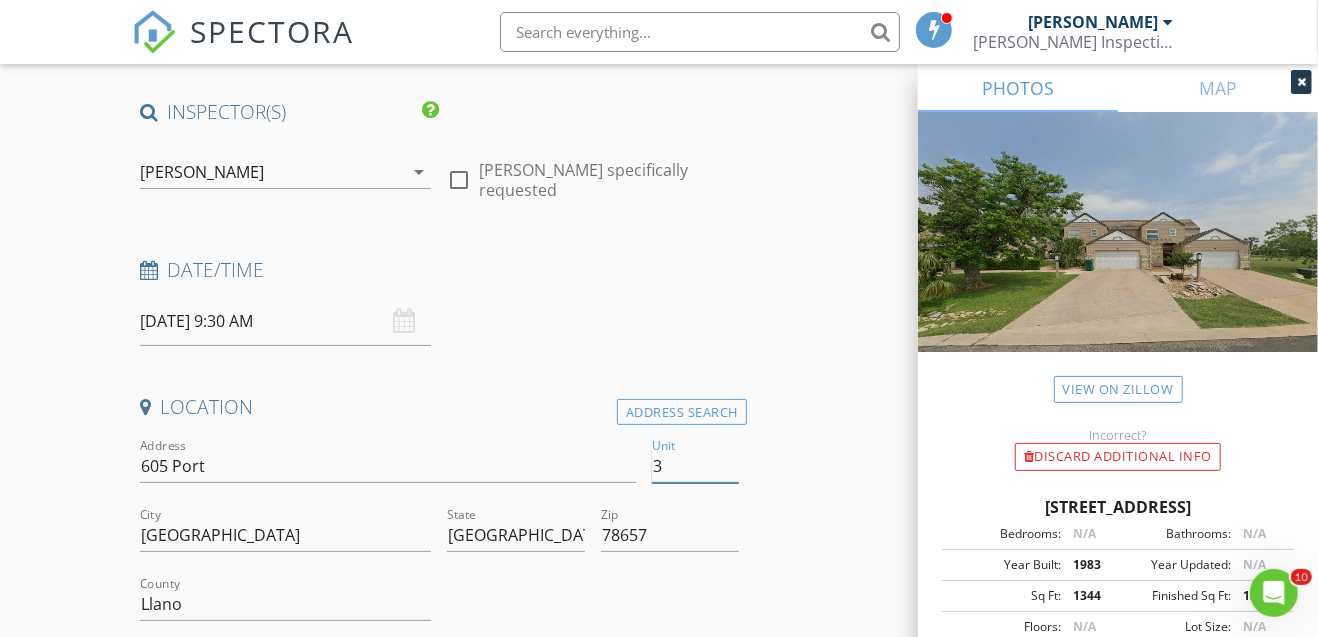 type 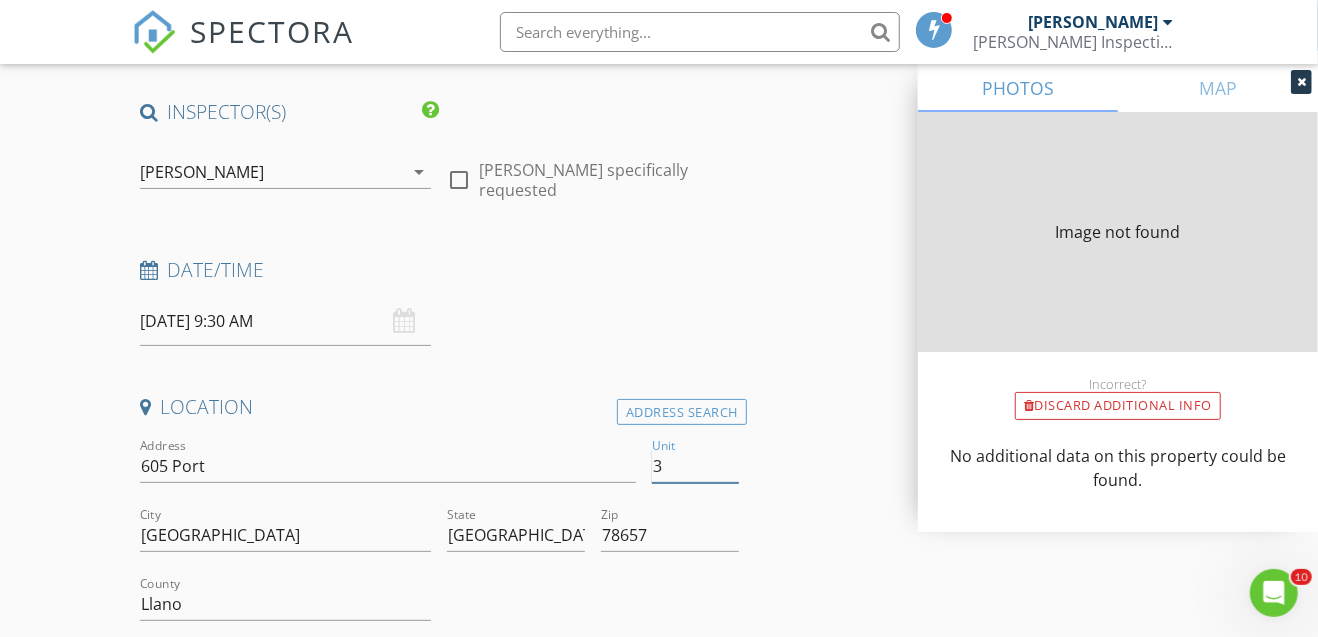 type on "1312" 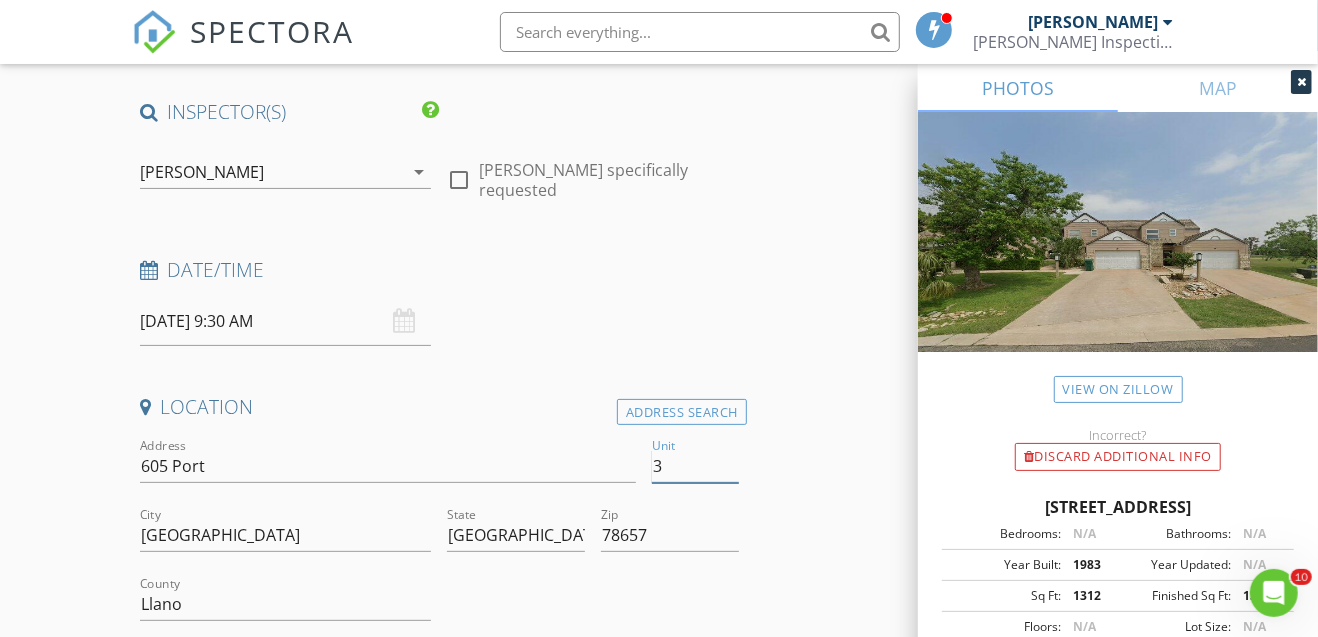 type on "3" 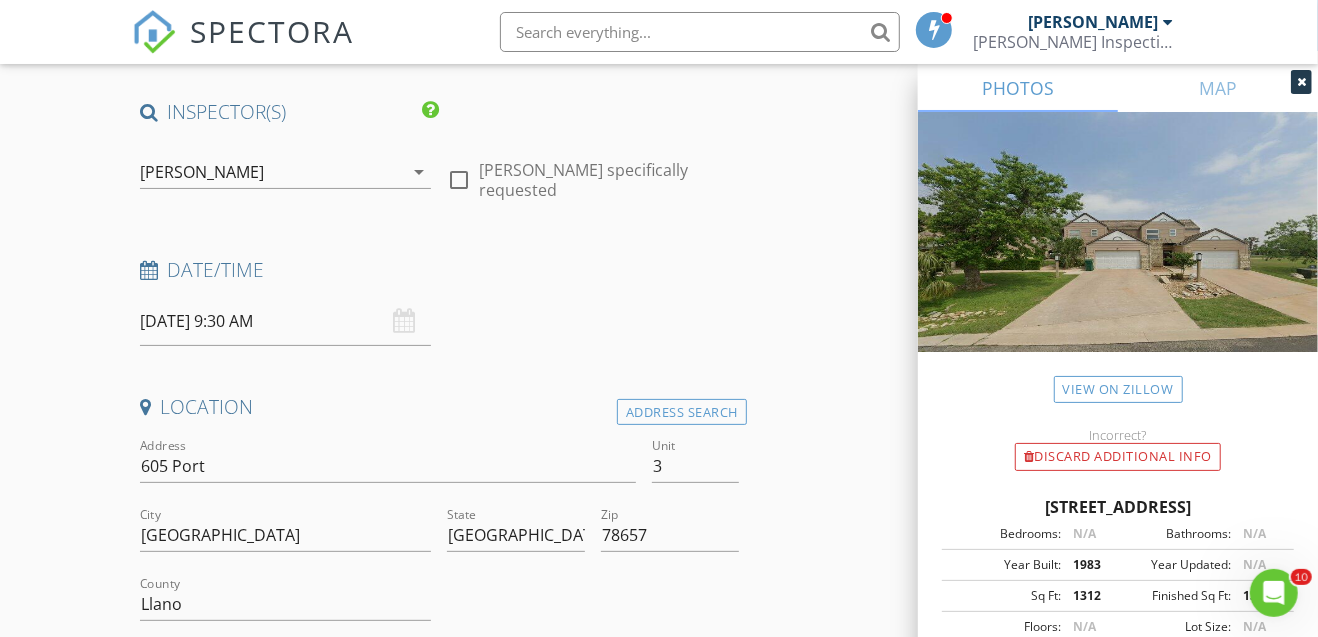 click on "INSPECTOR(S)
check_box   Brandon Smith   PRIMARY   check_box_outline_blank   Dino Maisano     Brandon Smith arrow_drop_down   check_box_outline_blank Brandon Smith specifically requested
Date/Time
07/17/2025 9:30 AM
Location
Address Search       Address 605 Port   Unit 3   City Horseshoe Bay   State TX   Zip 78657   County Llano     Square Feet 1312   Year Built 1983   Foundation arrow_drop_down     Brandon Smith     26.0 miles     (43 minutes)     exceeds travel range
client
check_box Enable Client CC email for this inspection   Client Search     check_box_outline_blank Client is a Company/Organization     First Name   Last Name   Email   CC Email   Phone   Address   City   State   Zip       Notes   Private Notes
ADD ADDITIONAL client
SERVICES
check_box_outline_blank   Vacant" at bounding box center [659, 1772] 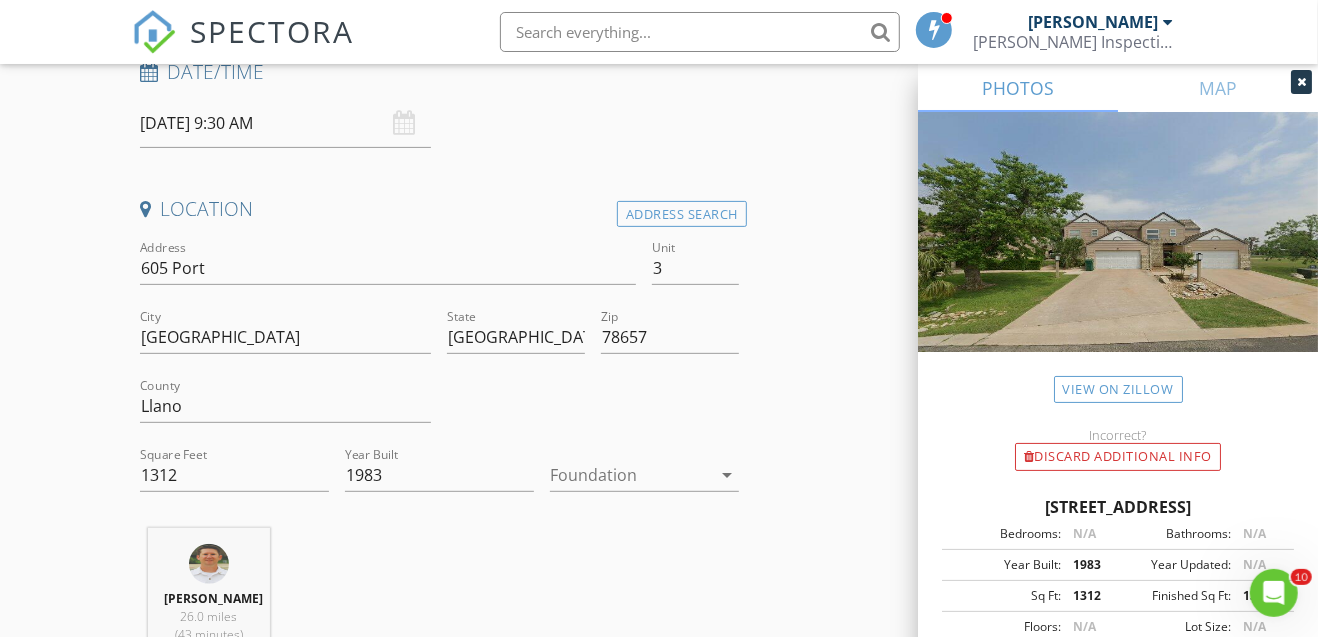 scroll, scrollTop: 333, scrollLeft: 0, axis: vertical 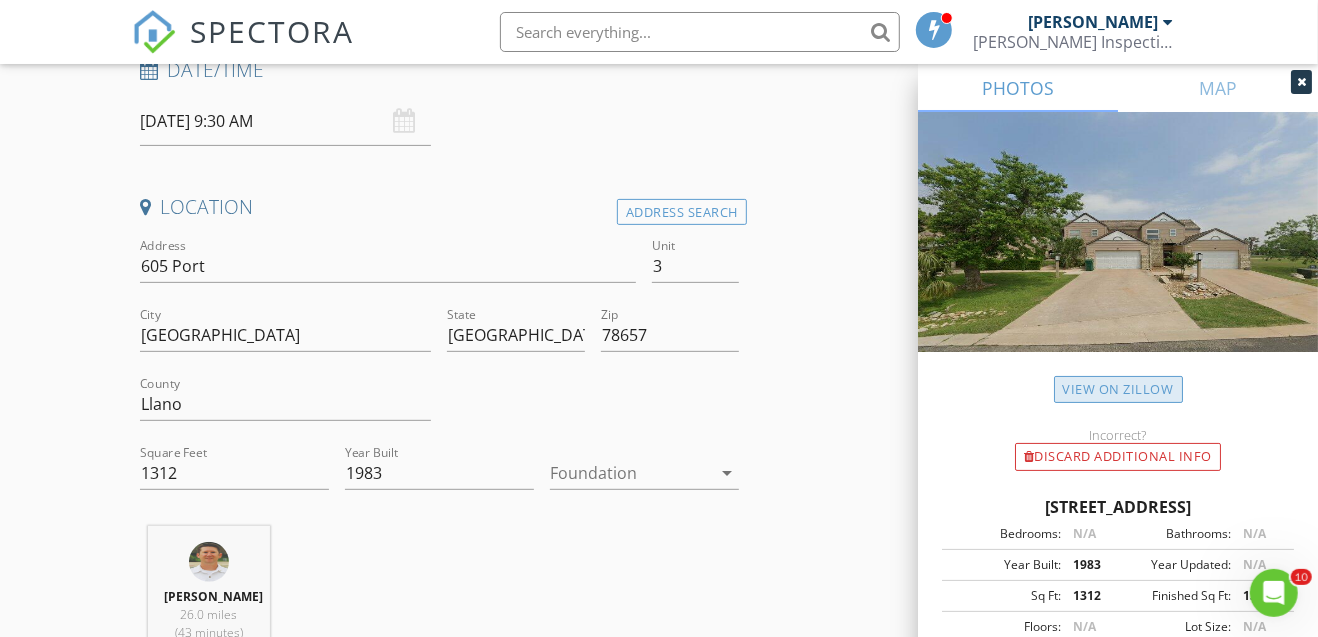 click on "View on Zillow" at bounding box center [1118, 389] 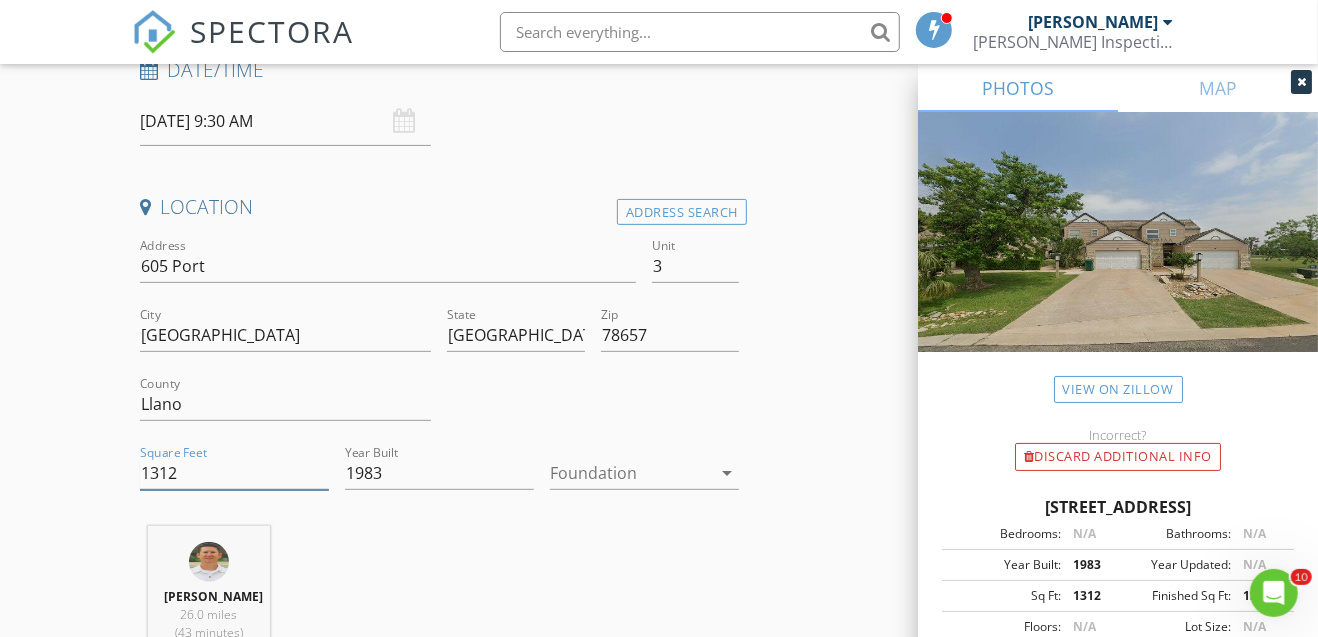 drag, startPoint x: 189, startPoint y: 473, endPoint x: 162, endPoint y: 476, distance: 27.166155 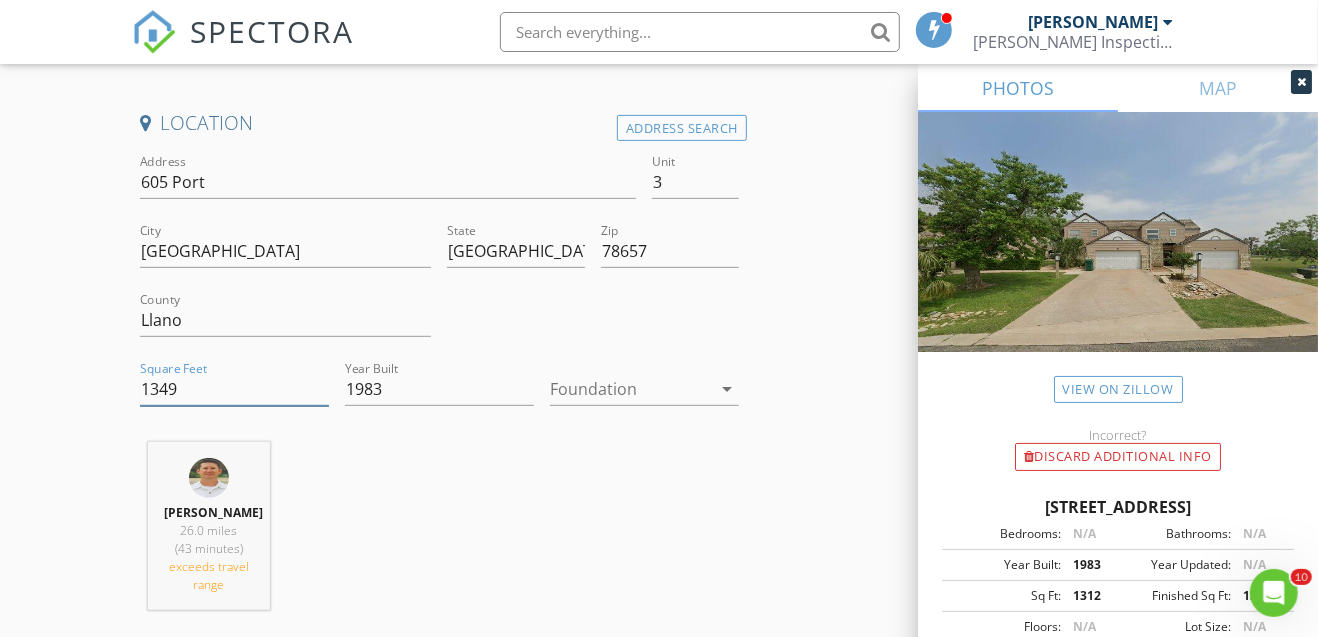 scroll, scrollTop: 533, scrollLeft: 0, axis: vertical 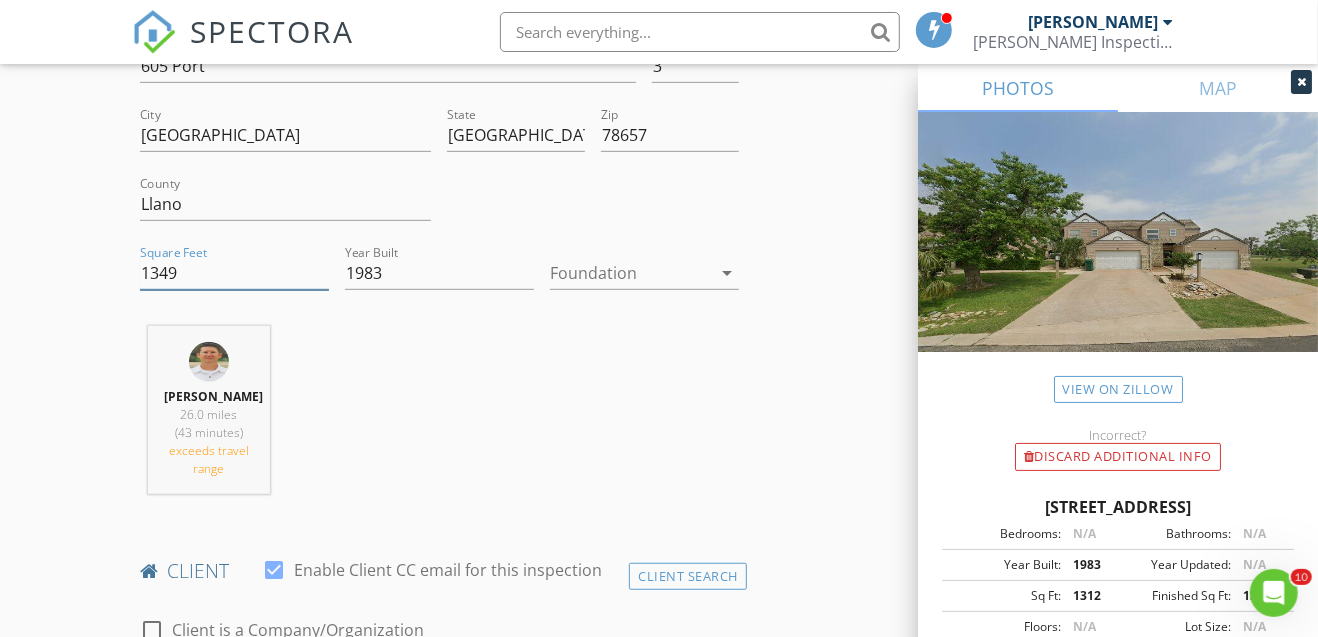 type on "1349" 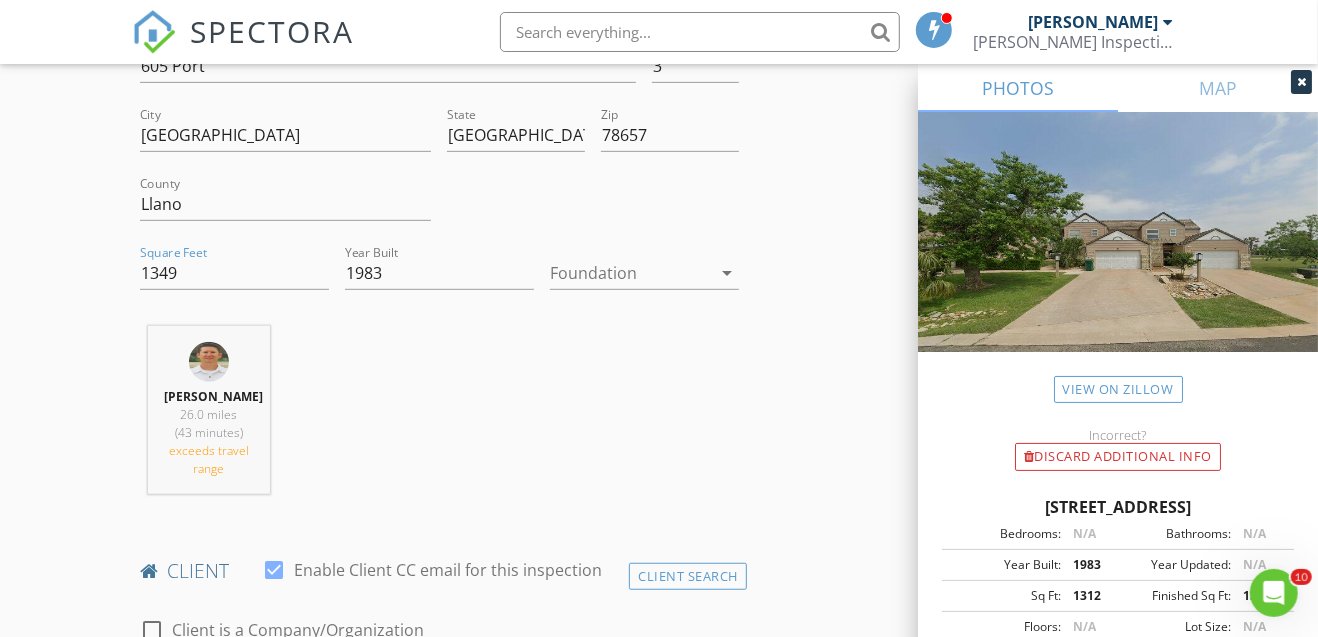 click at bounding box center [630, 273] 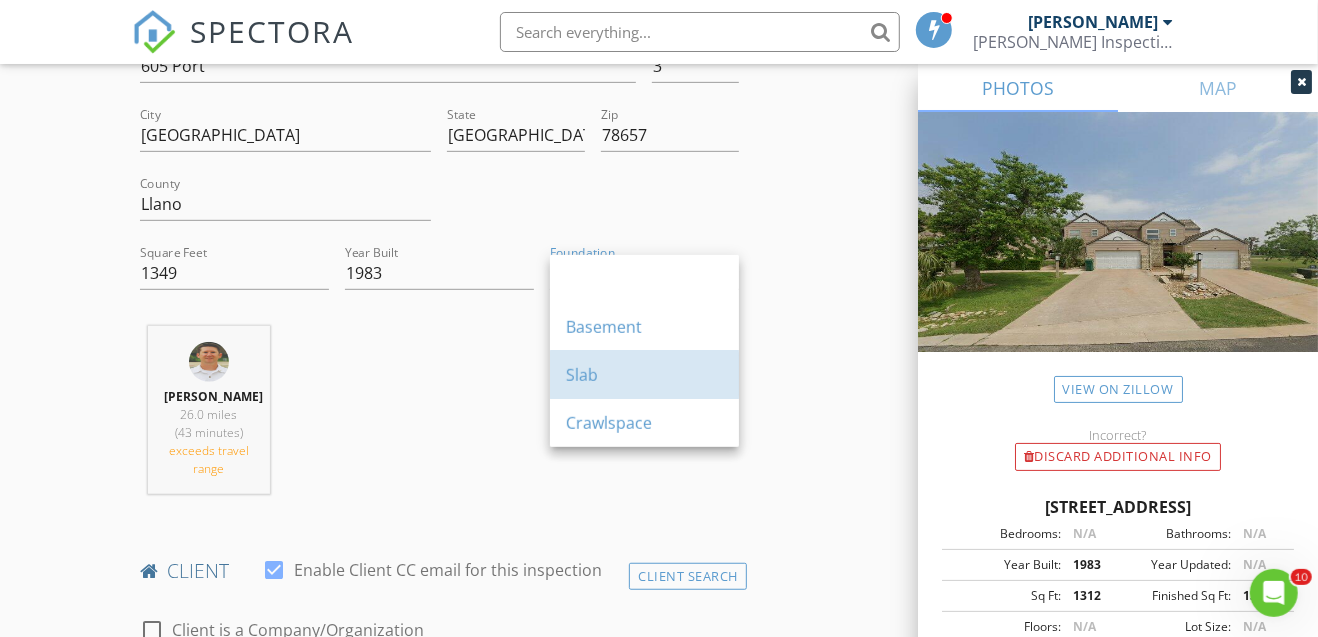 click on "Slab" at bounding box center [644, 375] 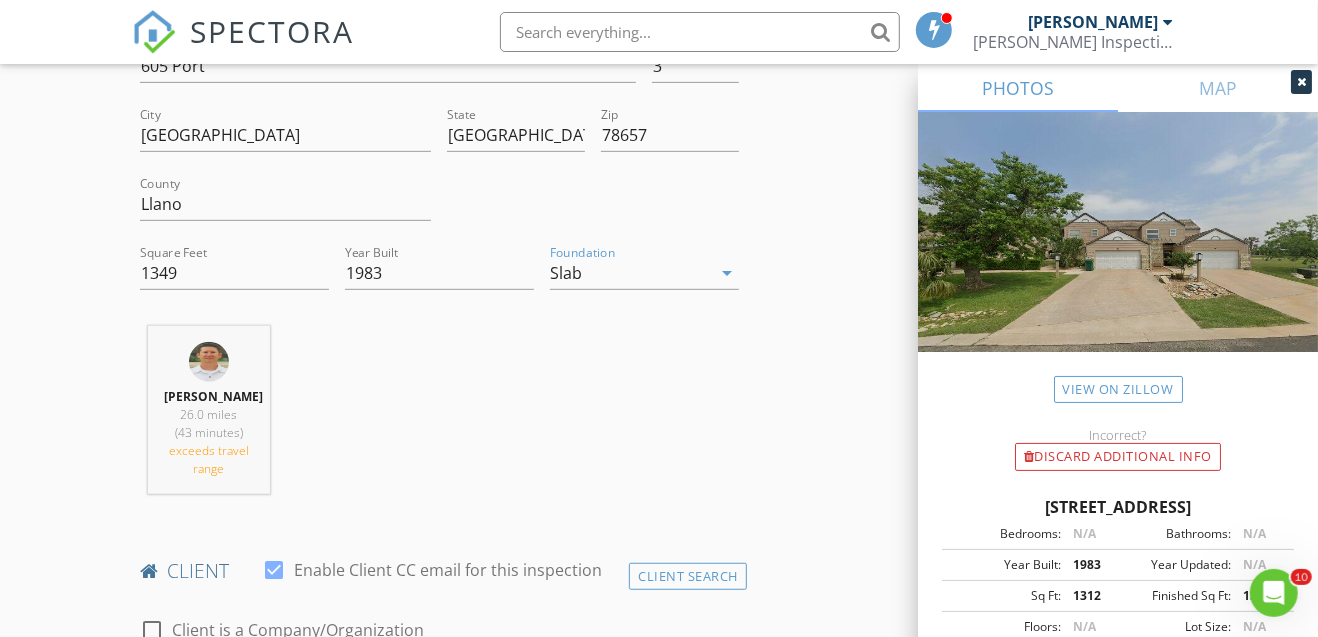 scroll, scrollTop: 733, scrollLeft: 0, axis: vertical 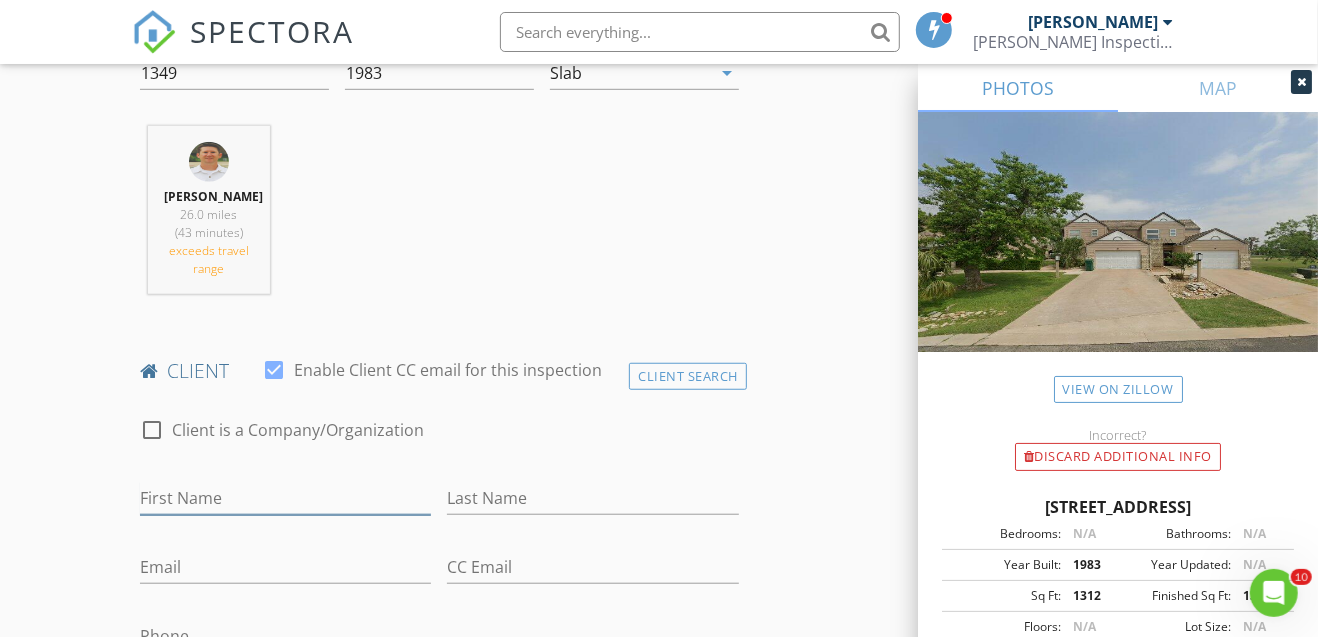 click on "First Name" at bounding box center (286, 498) 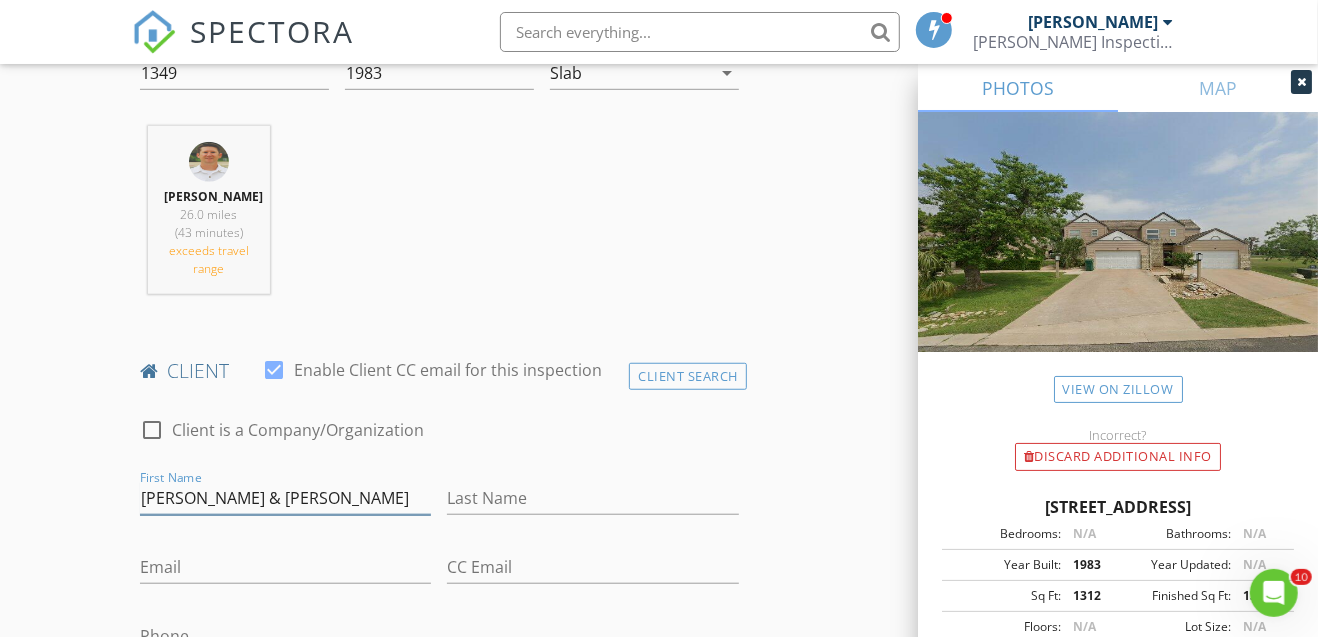 type on "[PERSON_NAME] & [PERSON_NAME]" 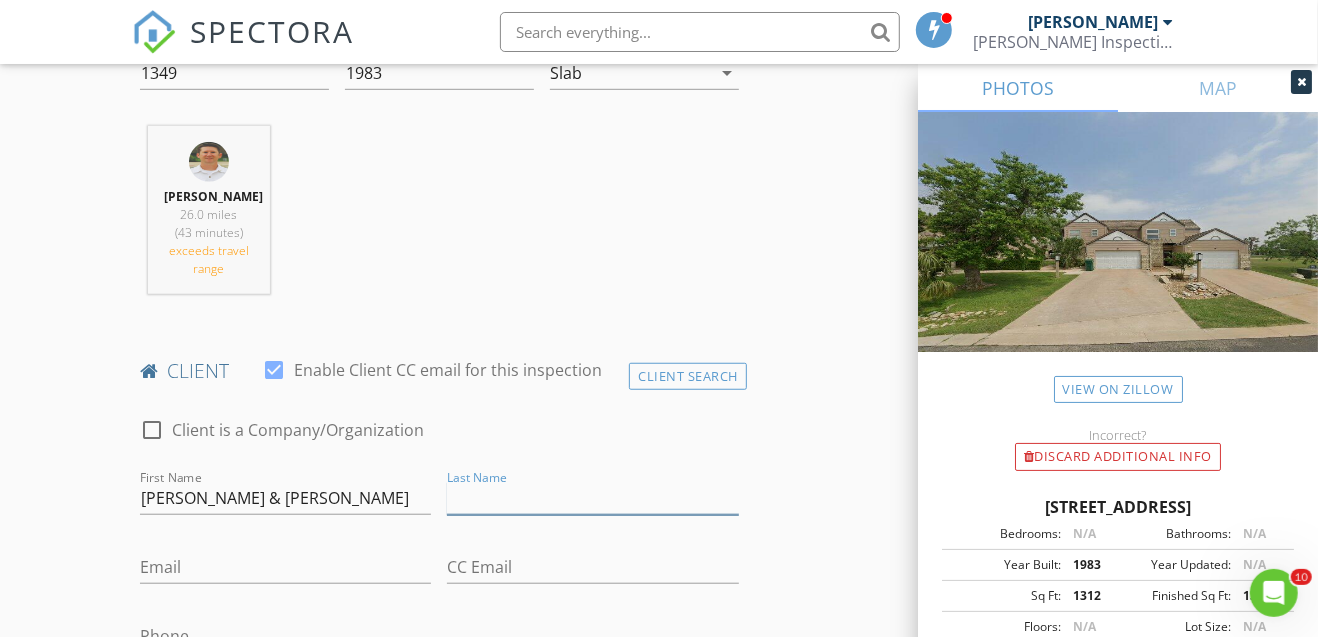 click on "Last Name" at bounding box center [593, 498] 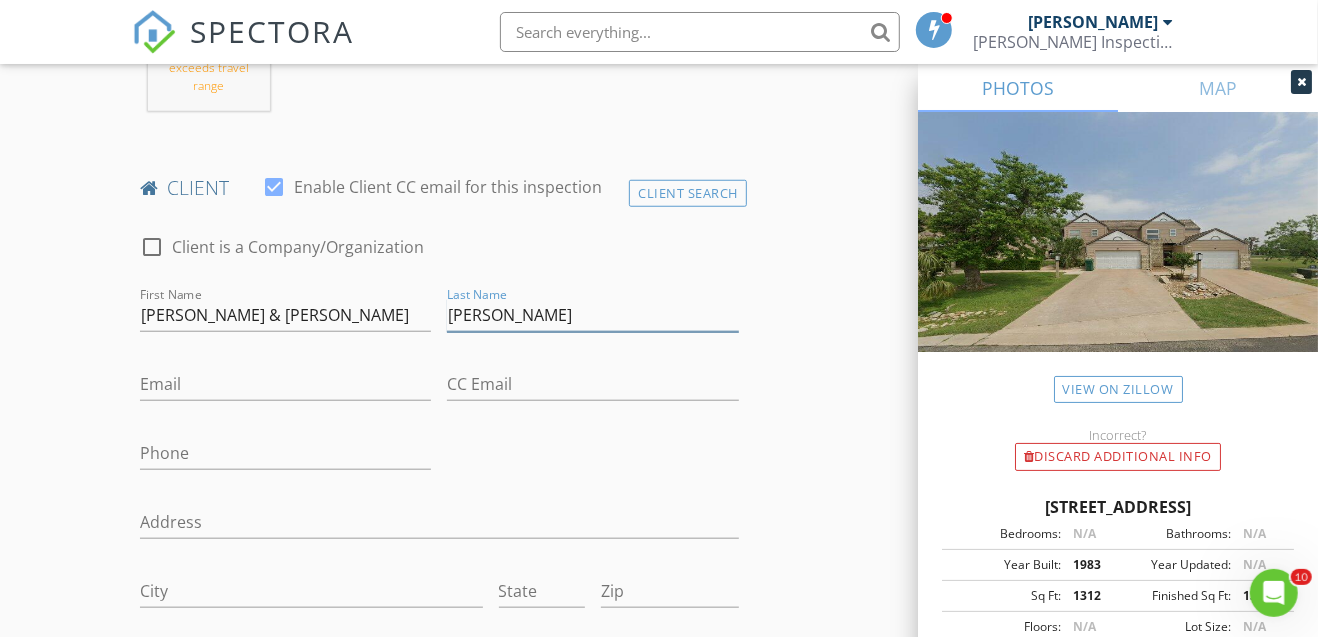 scroll, scrollTop: 933, scrollLeft: 0, axis: vertical 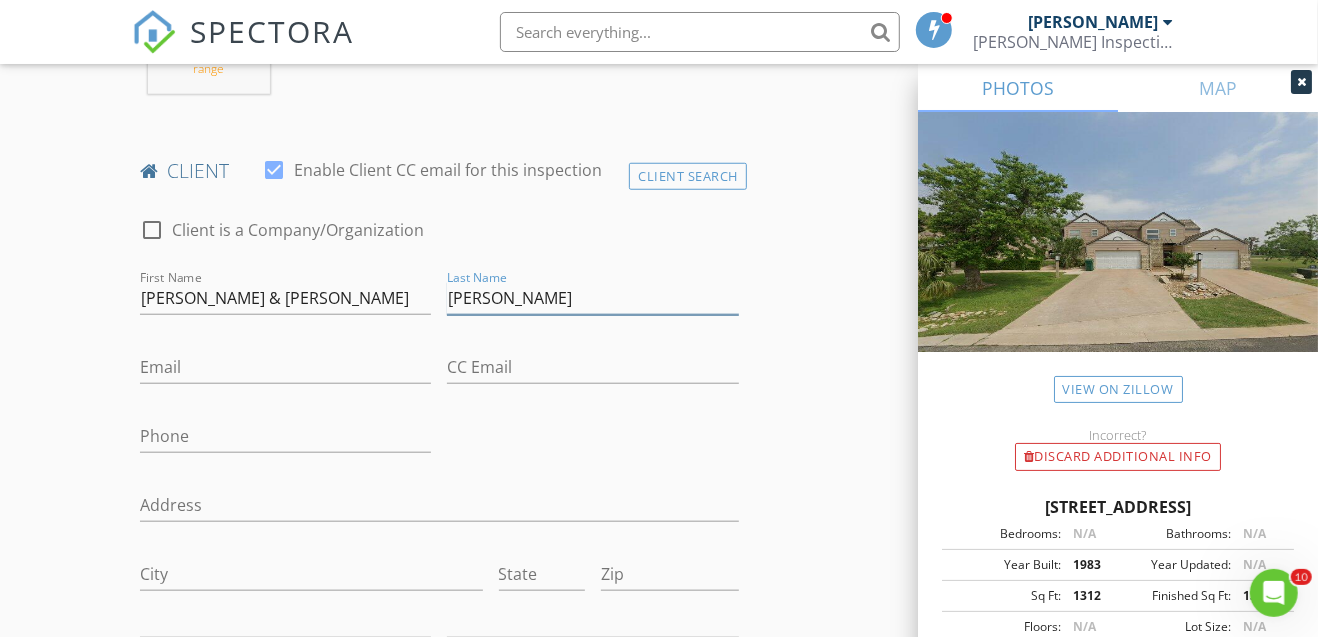 type on "[PERSON_NAME]" 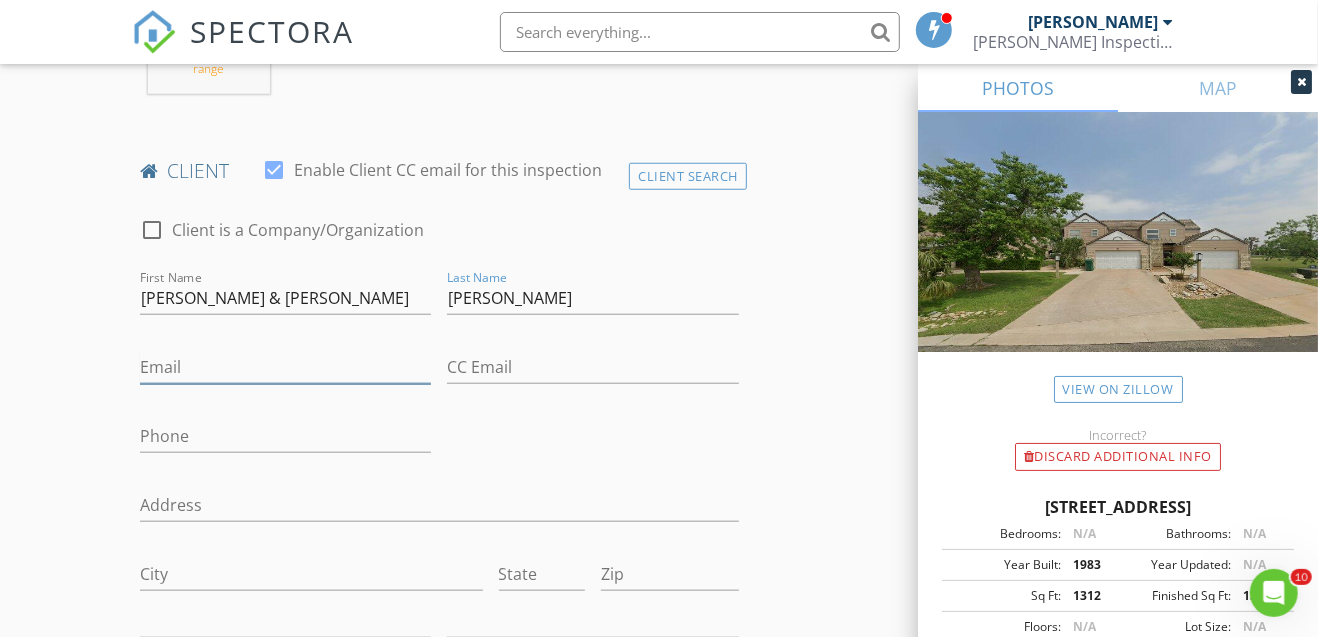 click on "Email" at bounding box center (286, 367) 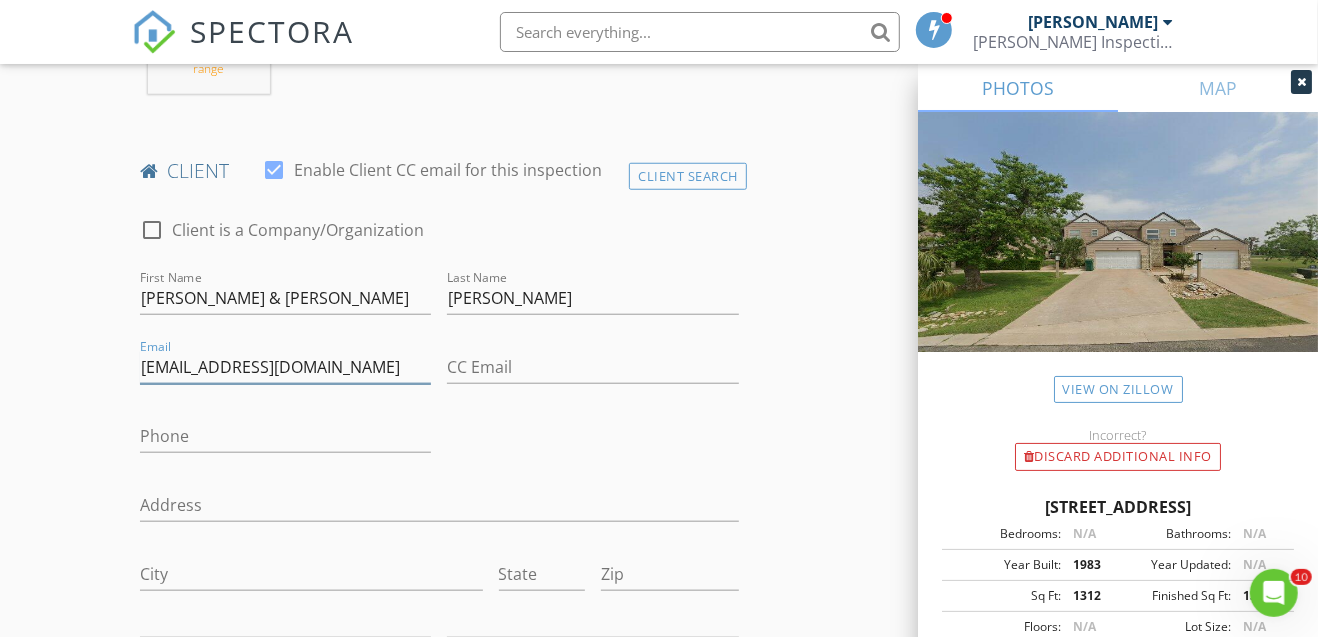 click on "mogancincy@yahoo.com" at bounding box center [286, 367] 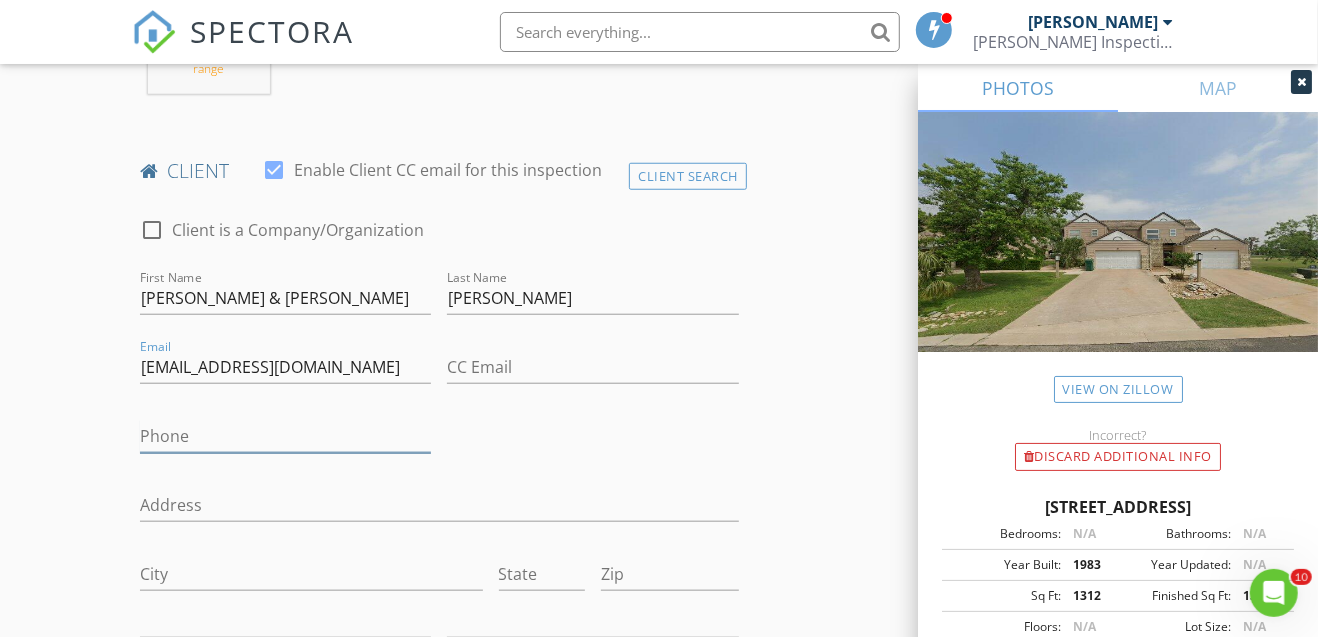 click on "Phone" at bounding box center (286, 436) 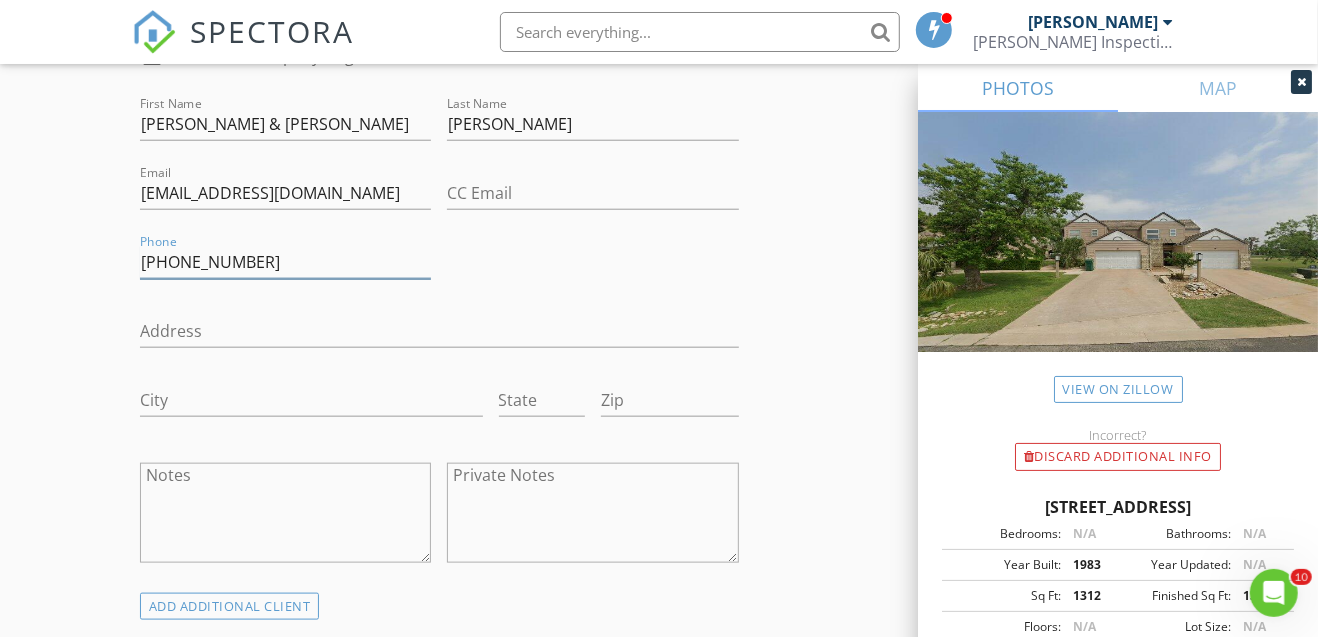 scroll, scrollTop: 1133, scrollLeft: 0, axis: vertical 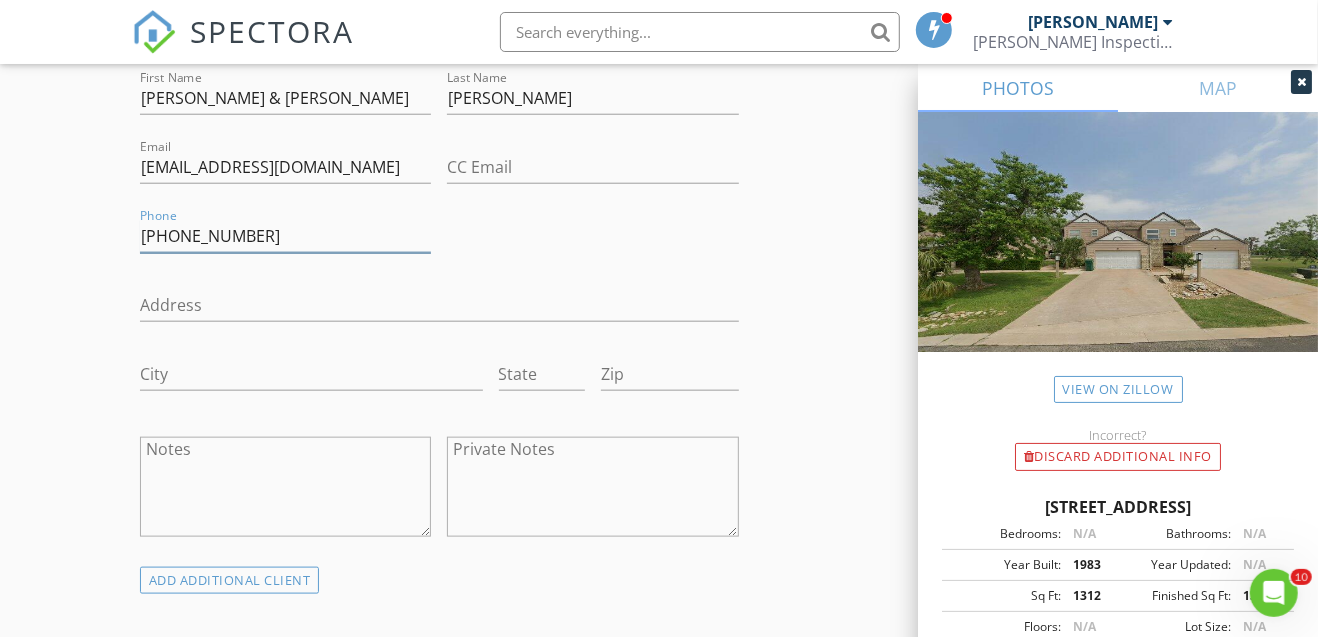 type on "[PHONE_NUMBER]" 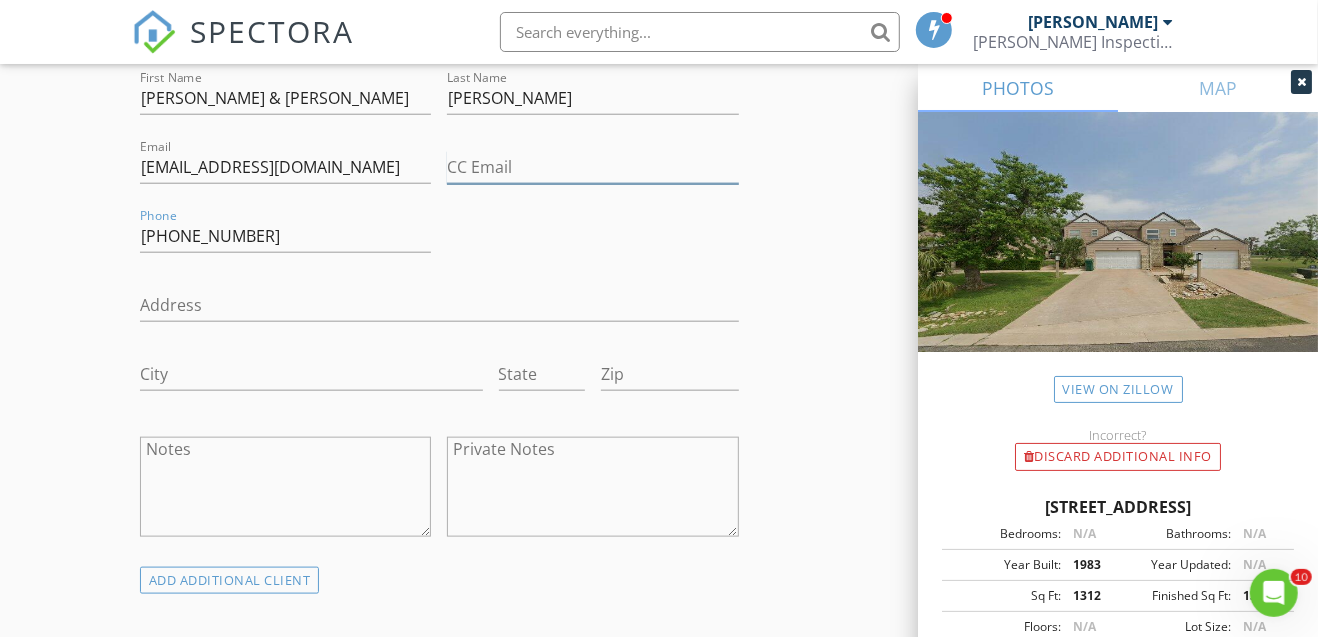 click on "CC Email" at bounding box center (593, 167) 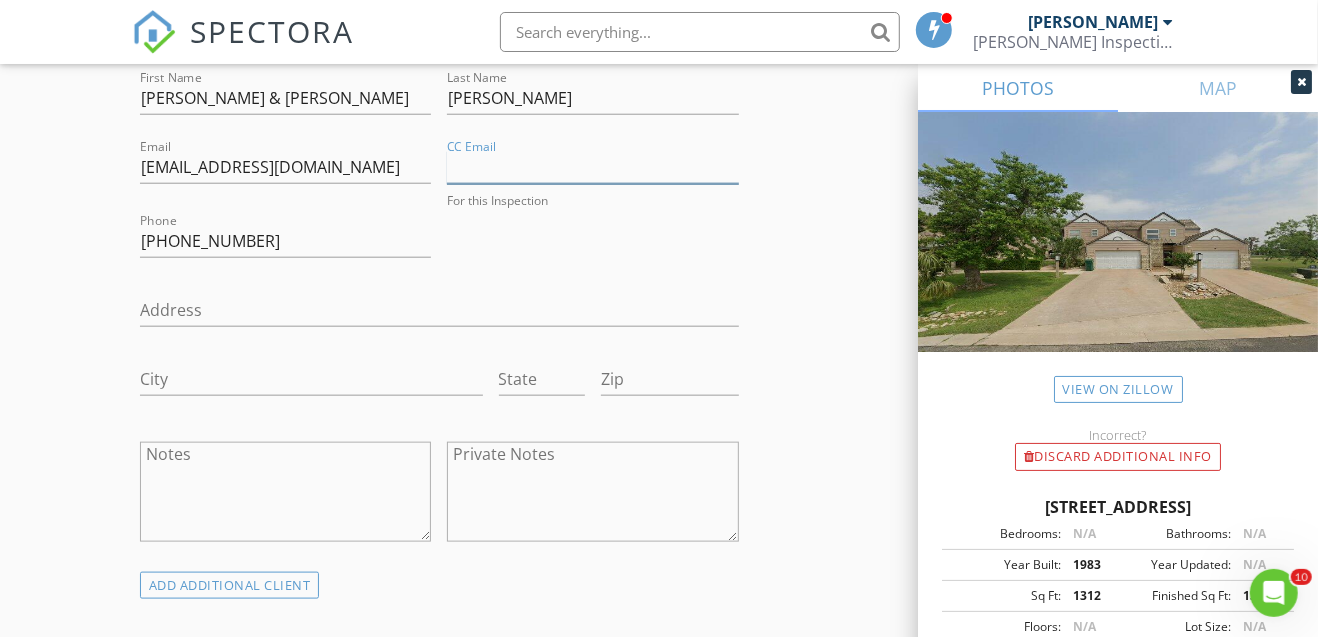 click on "CC Email" at bounding box center (593, 167) 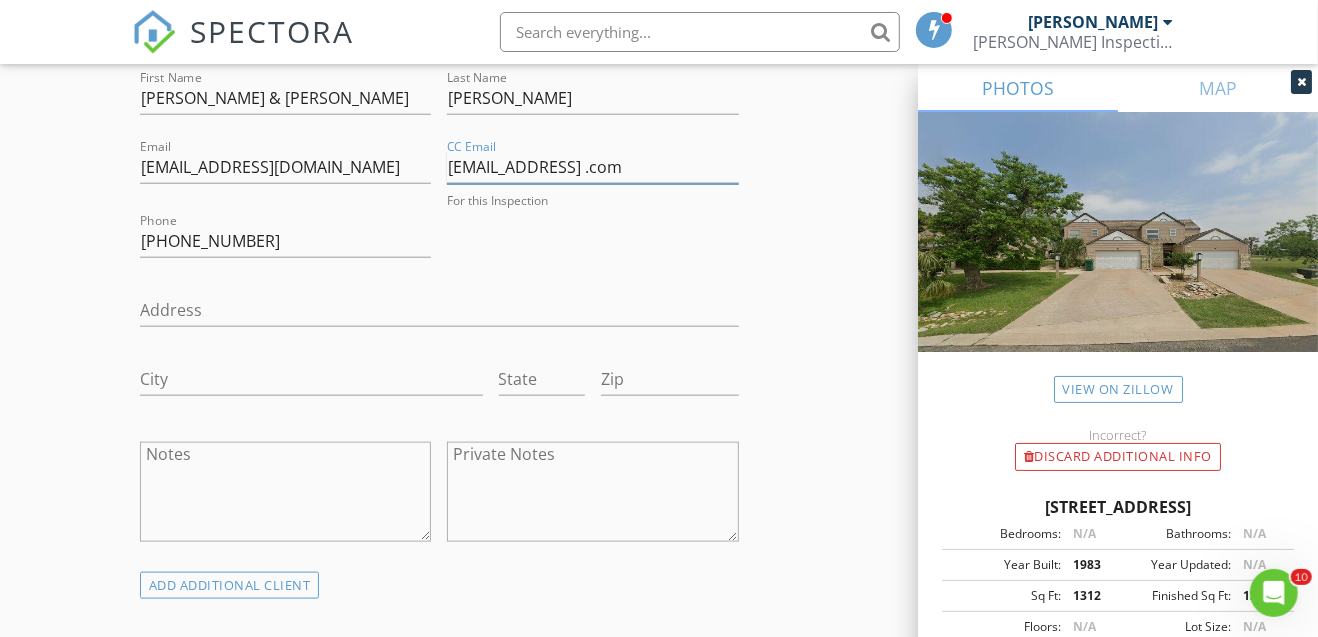 scroll, scrollTop: 1266, scrollLeft: 0, axis: vertical 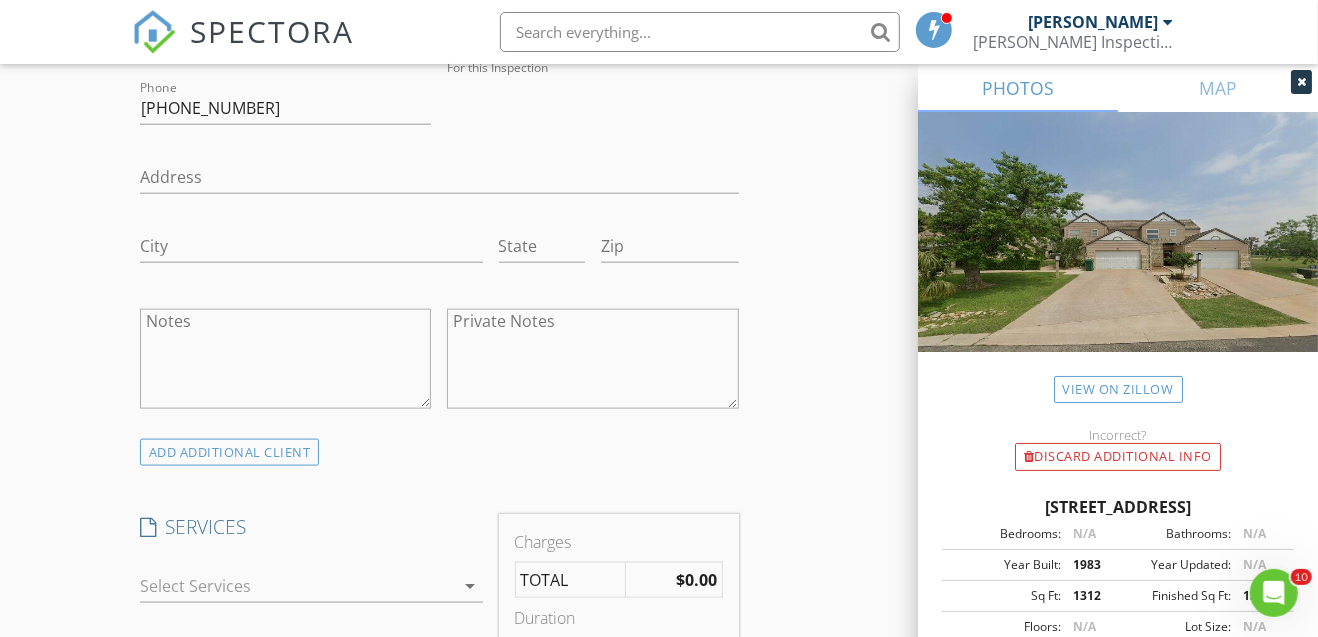 type on "[EMAIL_ADDRESS] .com" 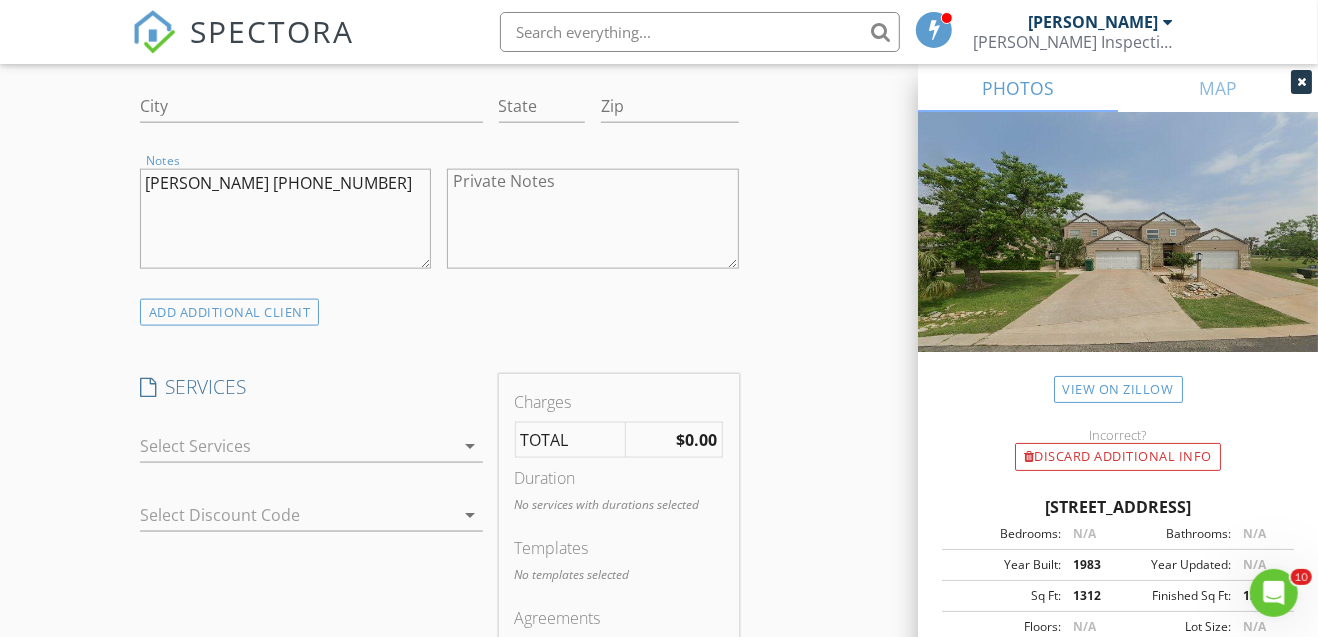 scroll, scrollTop: 1533, scrollLeft: 0, axis: vertical 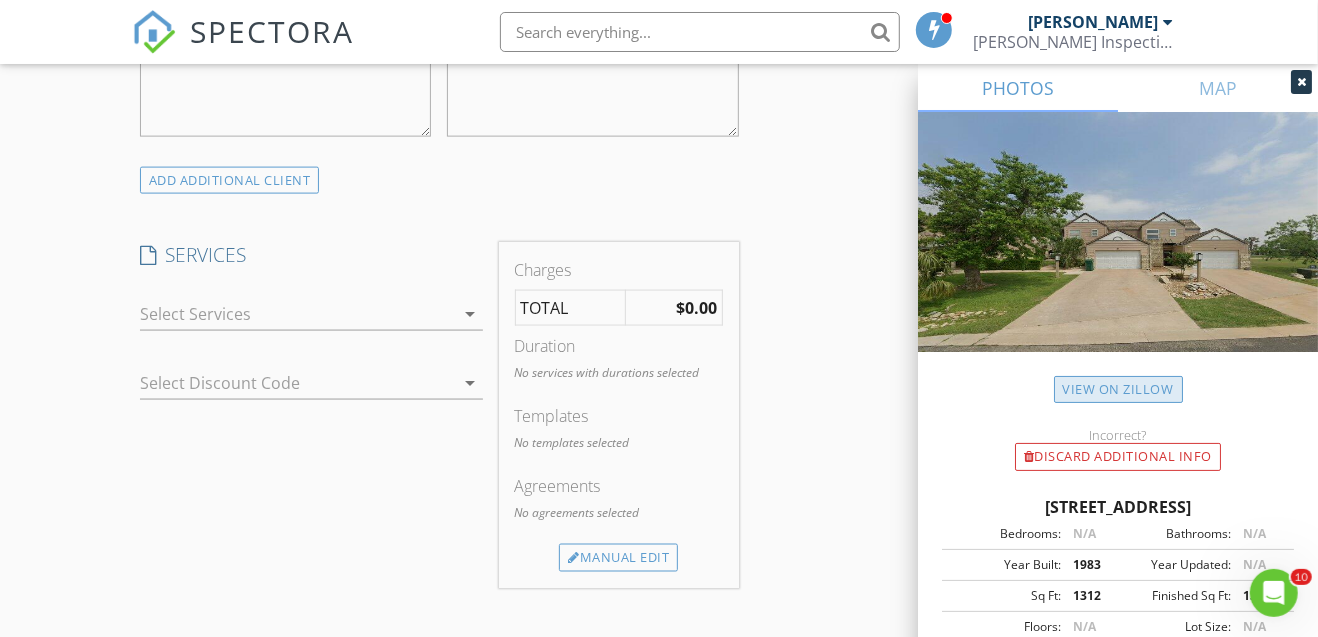 type on "[PERSON_NAME] [PHONE_NUMBER]" 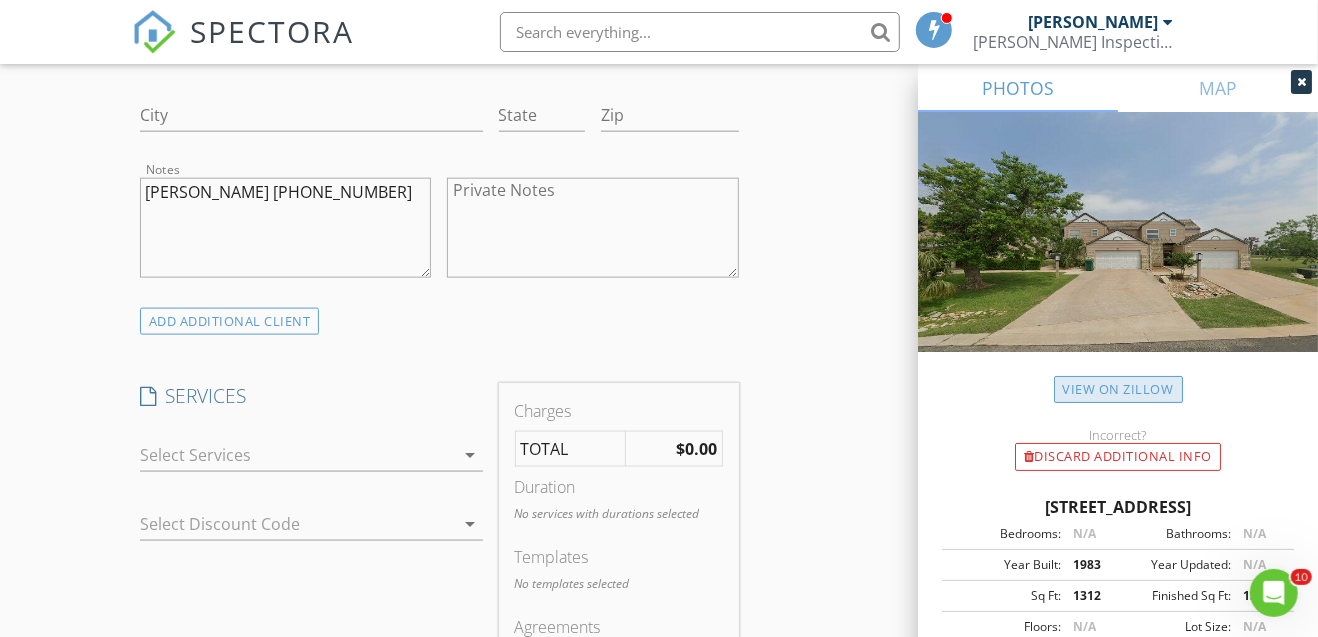 scroll, scrollTop: 1533, scrollLeft: 0, axis: vertical 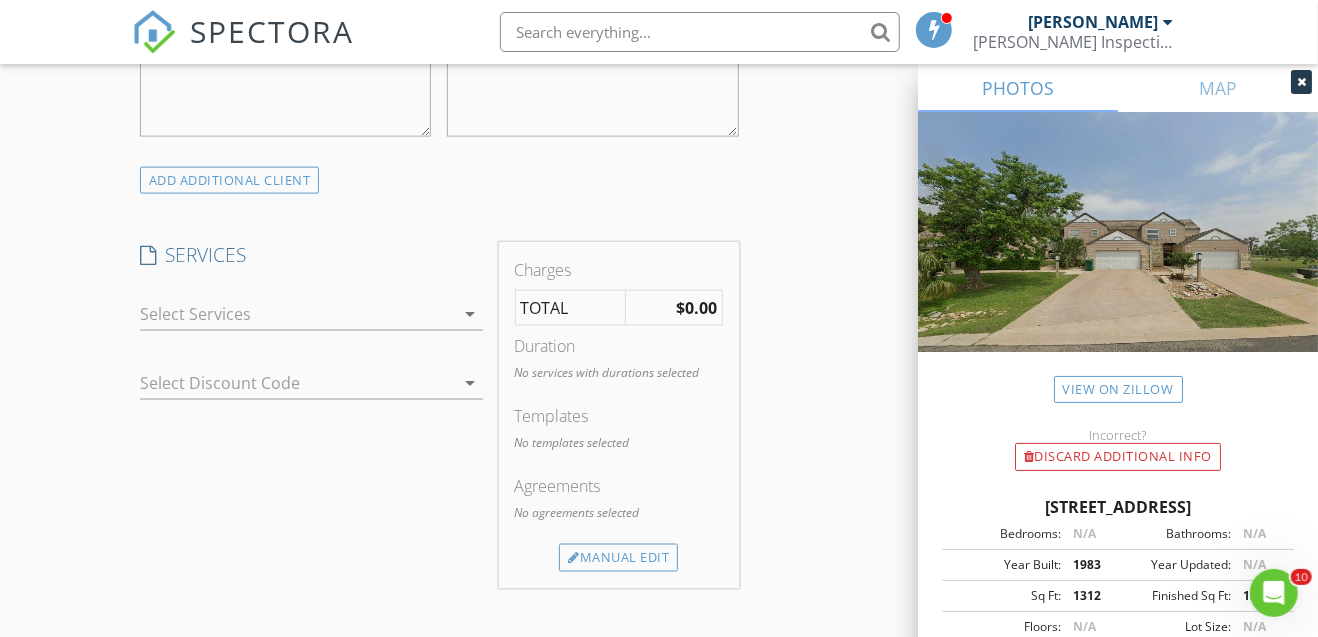 click at bounding box center [297, 314] 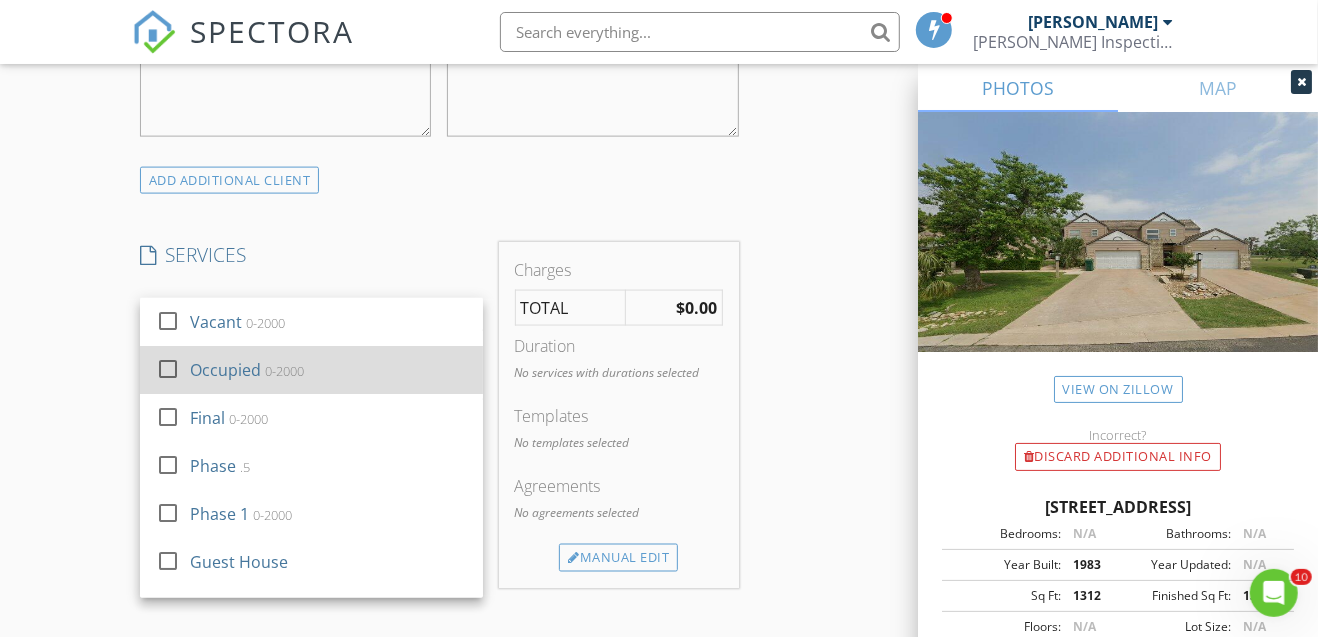 click at bounding box center [168, 369] 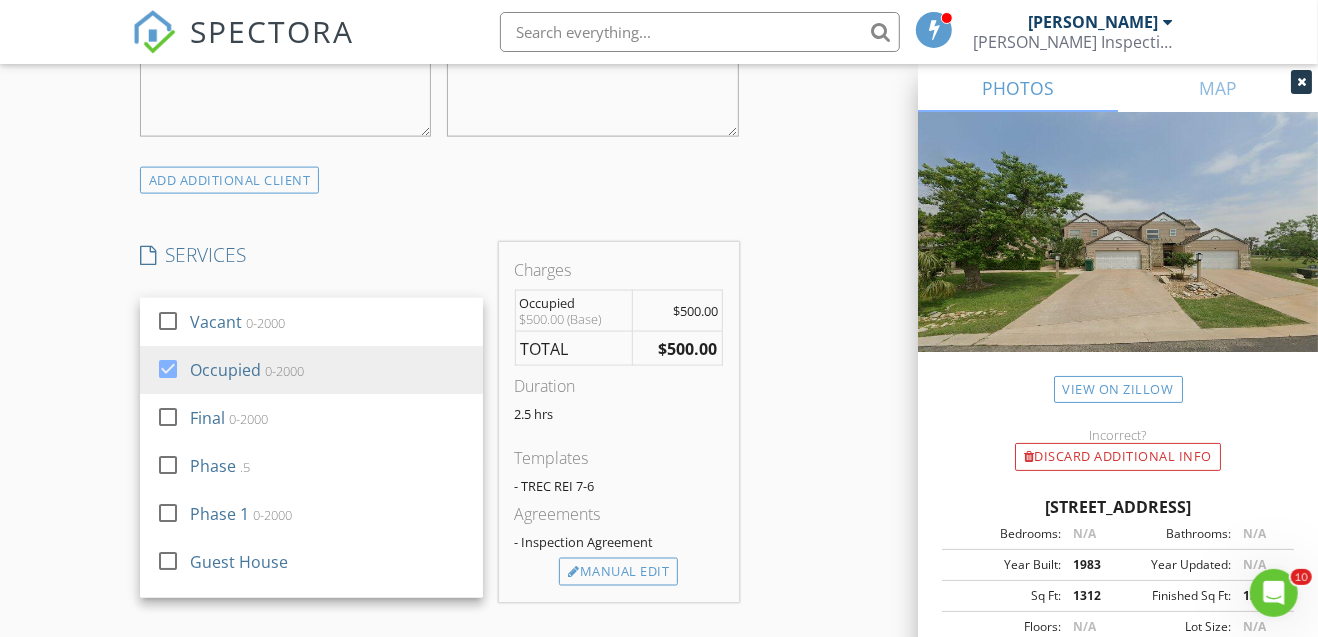 click on "INSPECTOR(S)
check_box   Brandon Smith   PRIMARY   check_box_outline_blank   Dino Maisano     Brandon Smith arrow_drop_down   check_box_outline_blank Brandon Smith specifically requested
Date/Time
07/17/2025 9:30 AM
Location
Address Search       Address 605 Port   Unit 3   City Horseshoe Bay   State TX   Zip 78657   County Llano     Square Feet 1349   Year Built 1983   Foundation Slab arrow_drop_down     Brandon Smith     26.0 miles     (43 minutes)     exceeds travel range
client
check_box Enable Client CC email for this inspection   Client Search     check_box_outline_blank Client is a Company/Organization     First Name Kevin & Jen   Last Name Morgan   Email morgancincy@yahoo.com   CC Email morgancincy71@gmail .com   Phone 817-304-0071   Address   City   State   Zip       Notes Jen 817-437-1438   Private Notes
SERVICES" at bounding box center (659, 380) 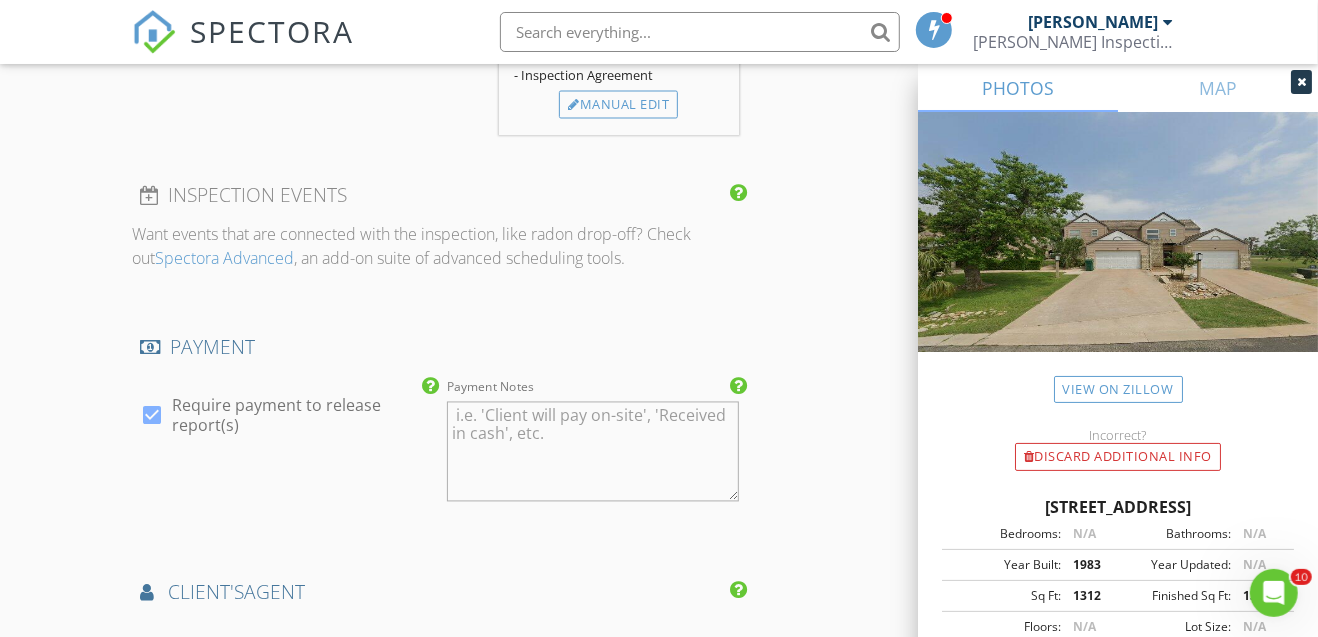 scroll, scrollTop: 2199, scrollLeft: 0, axis: vertical 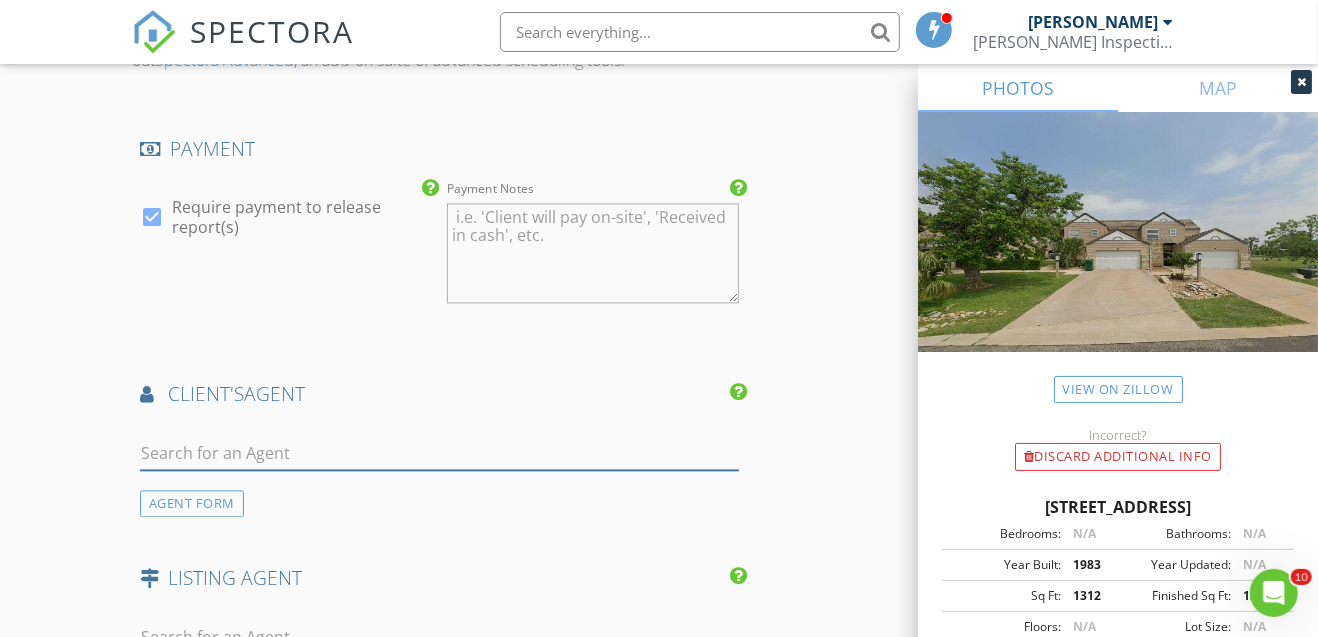 click at bounding box center [439, 453] 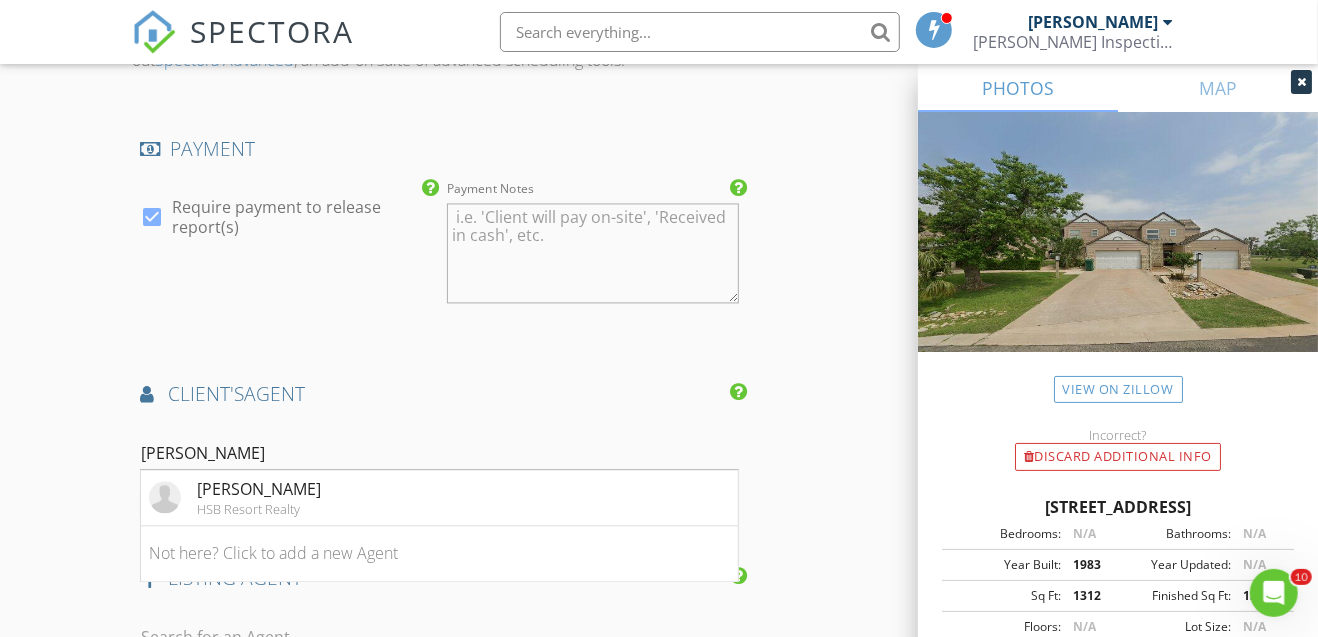click on "client's  AGENT" at bounding box center [439, 394] 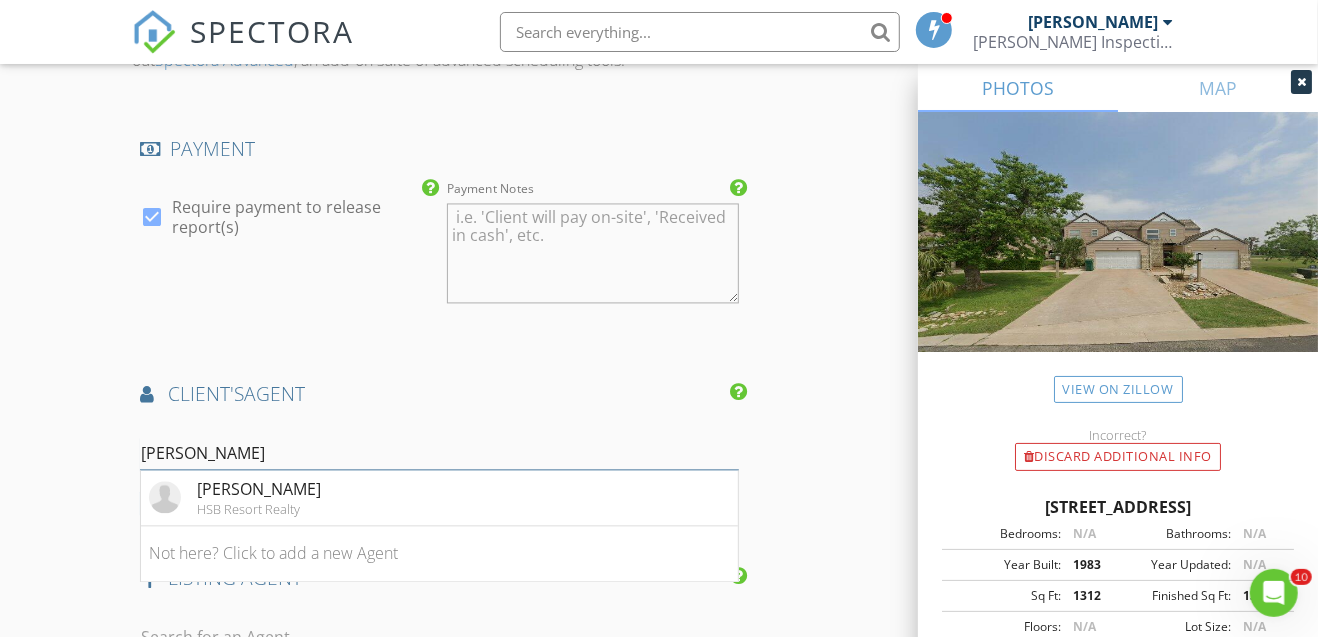 click on "Rick" at bounding box center [439, 453] 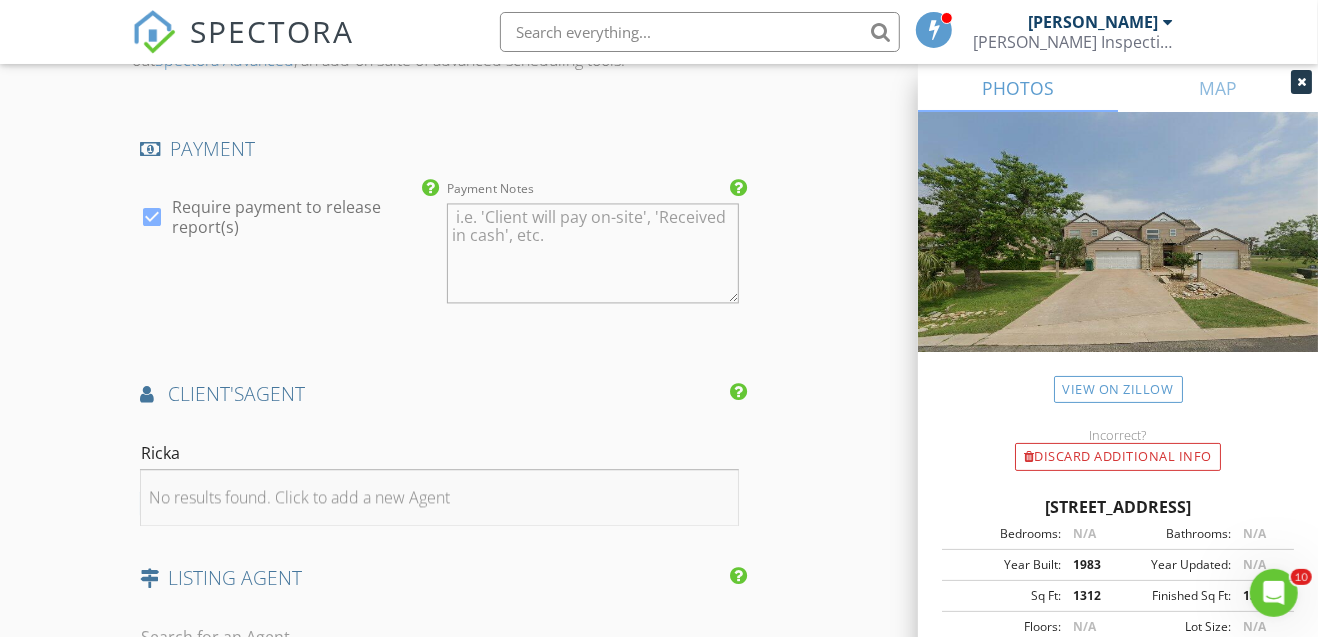 click on "No results found. Click to add a new Agent" at bounding box center [299, 497] 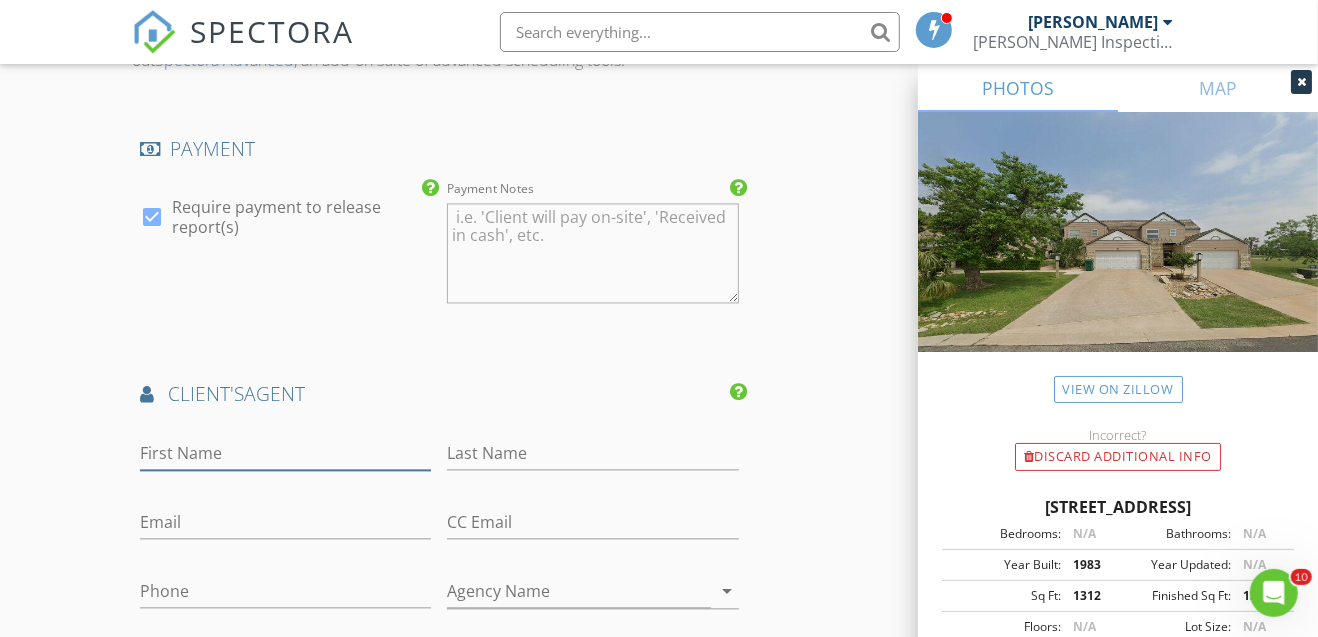 click on "First Name" at bounding box center (286, 453) 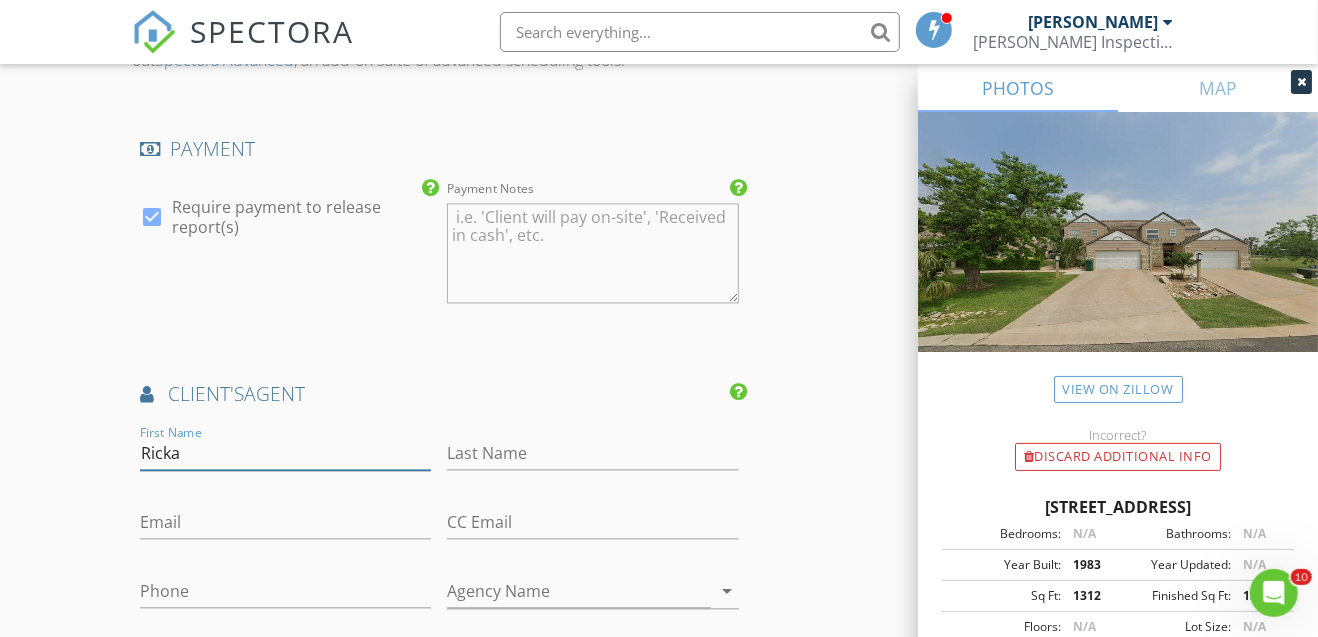 type on "Ricka" 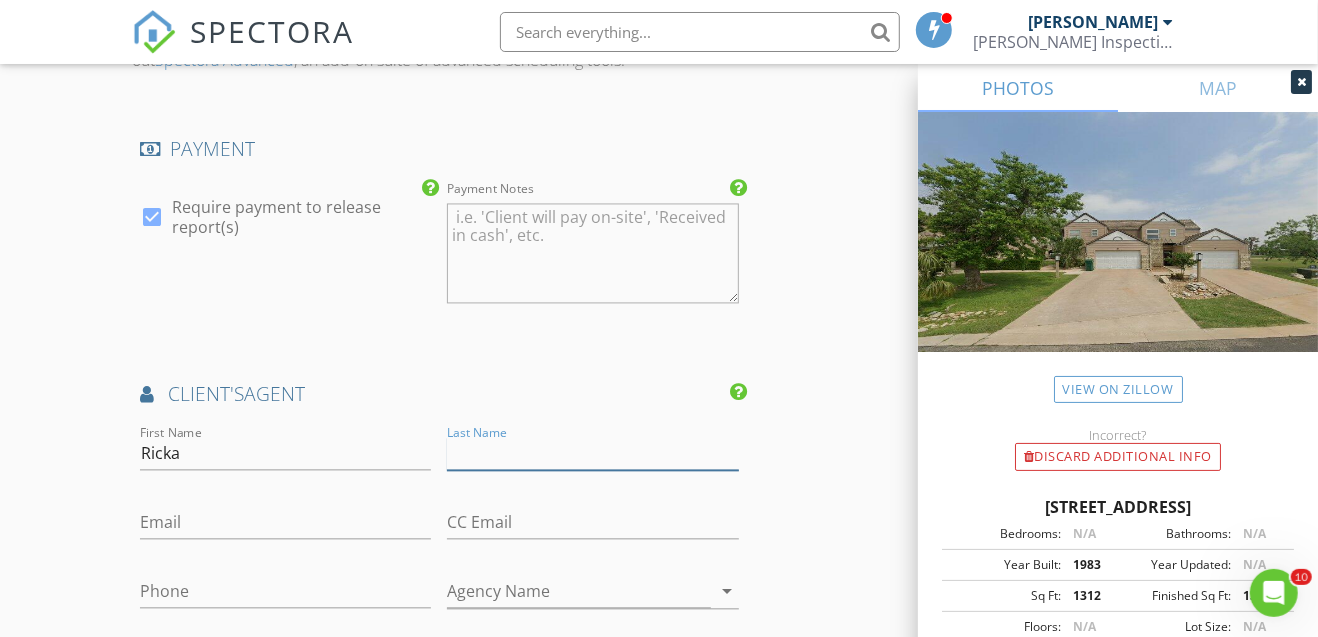 click on "Last Name" at bounding box center (593, 453) 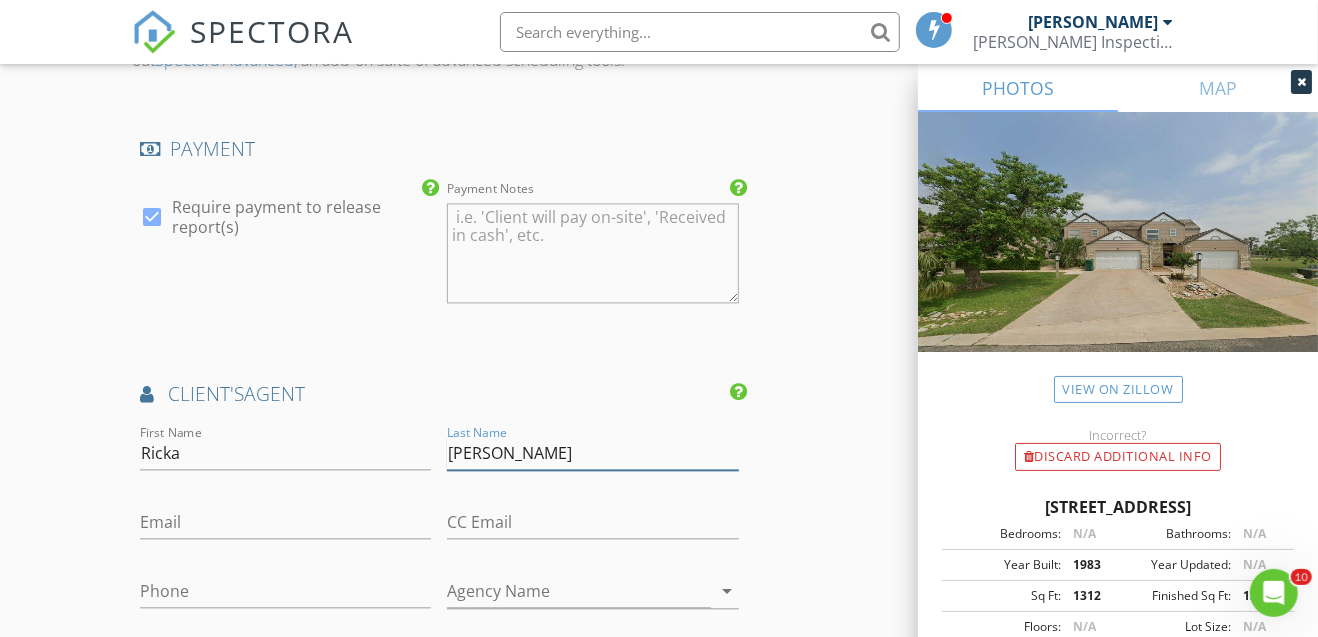 type on "Moore" 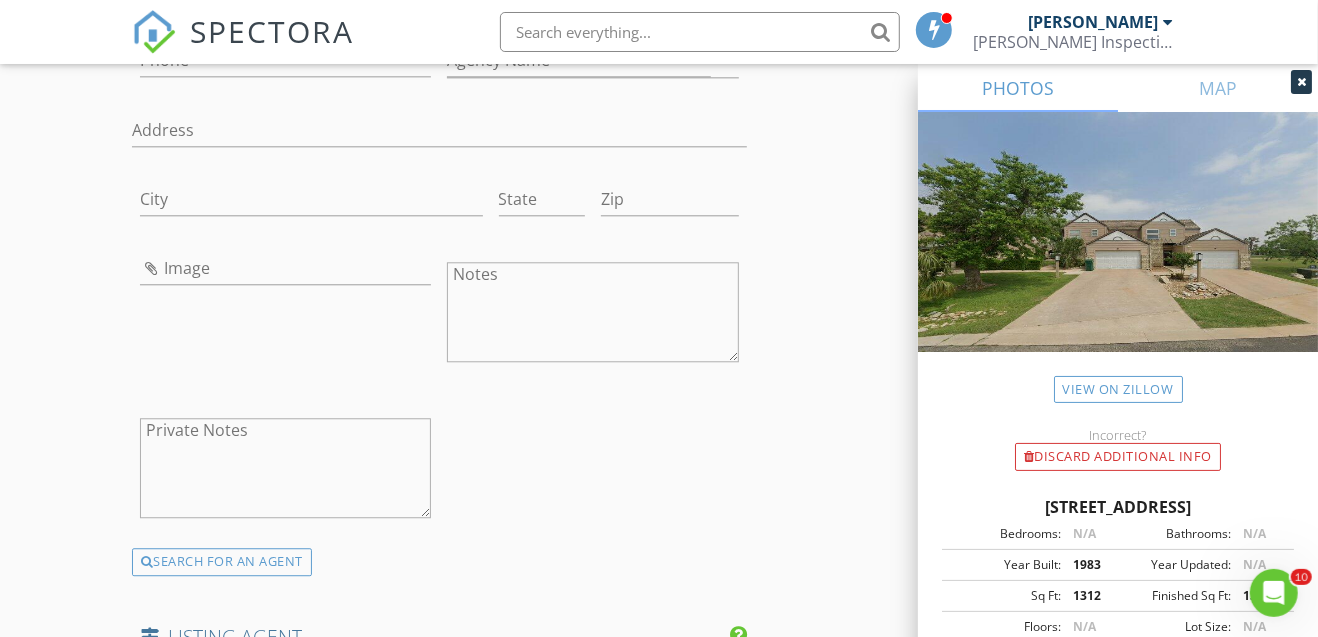 scroll, scrollTop: 2733, scrollLeft: 0, axis: vertical 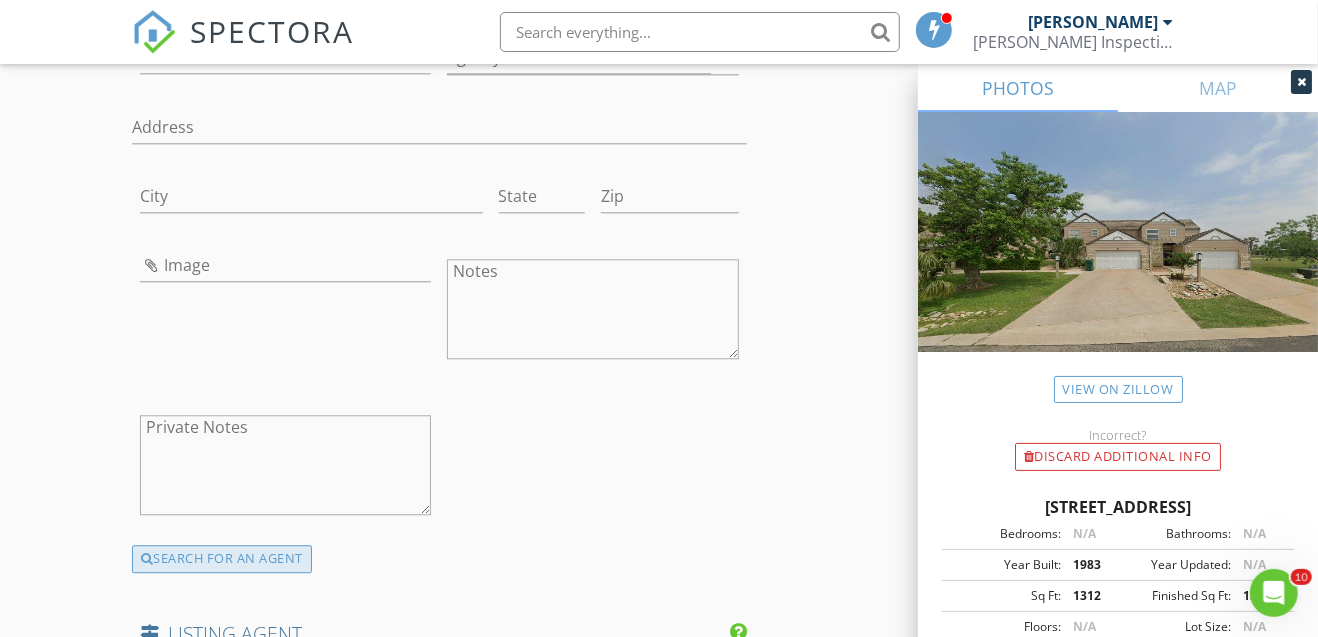 click on "SEARCH FOR AN AGENT" at bounding box center (222, 559) 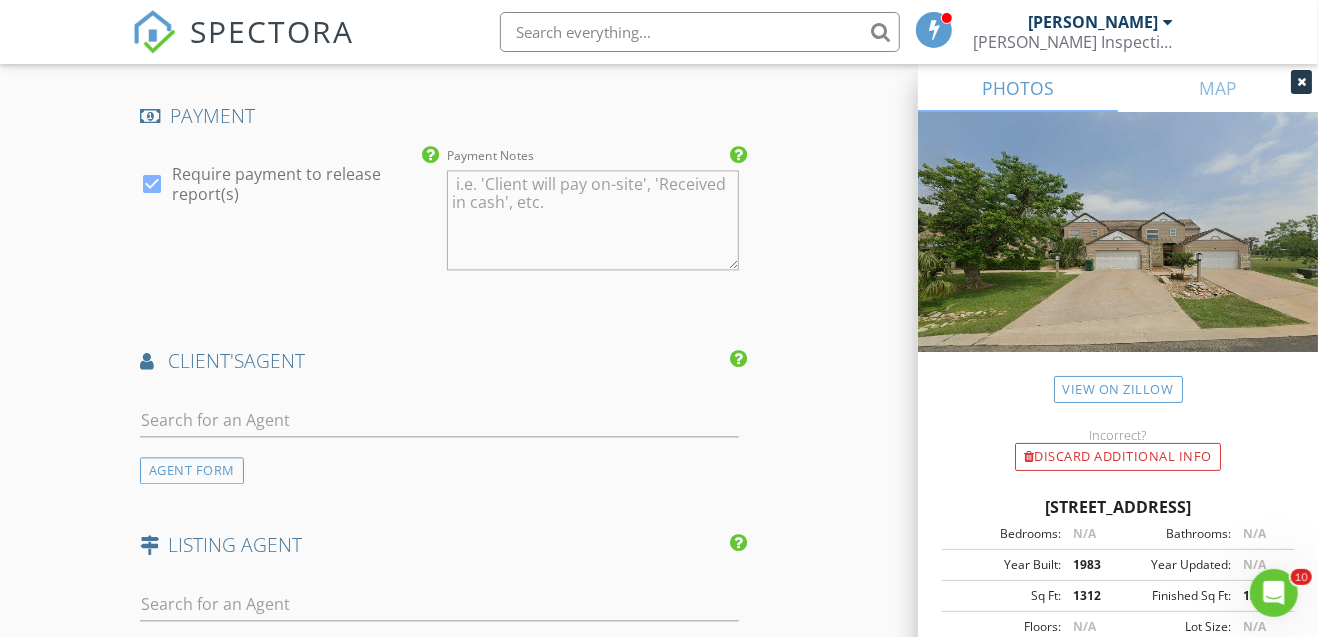 scroll, scrollTop: 2228, scrollLeft: 0, axis: vertical 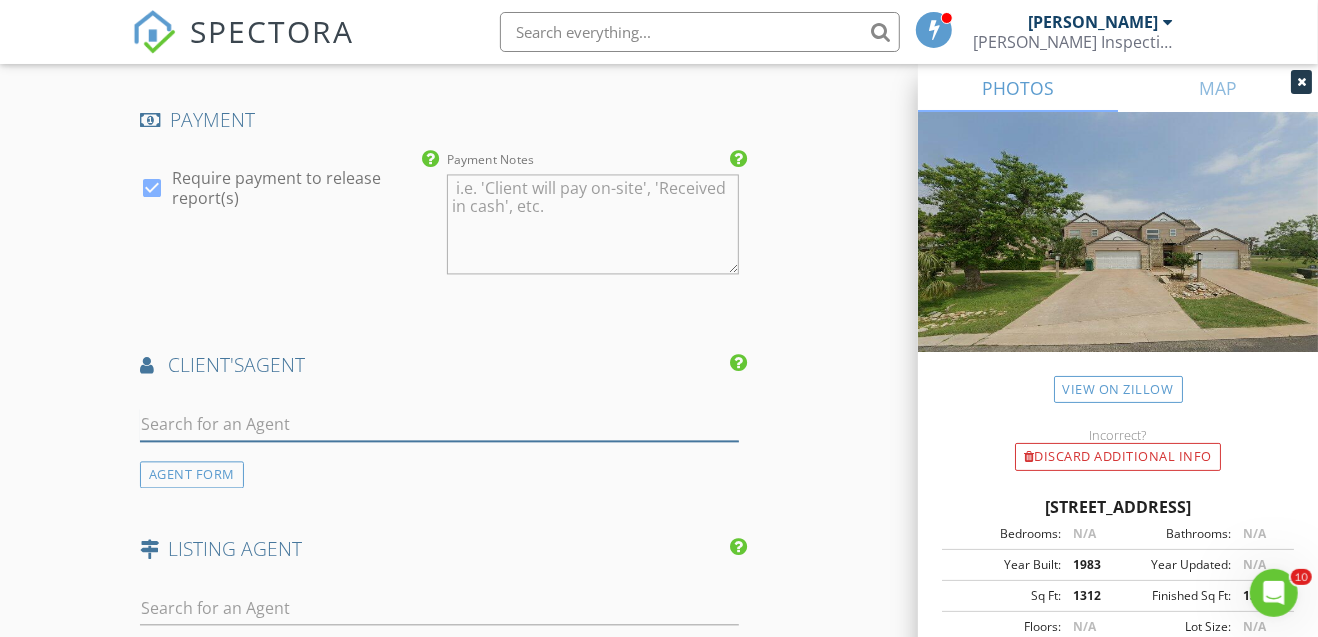 click at bounding box center [439, 424] 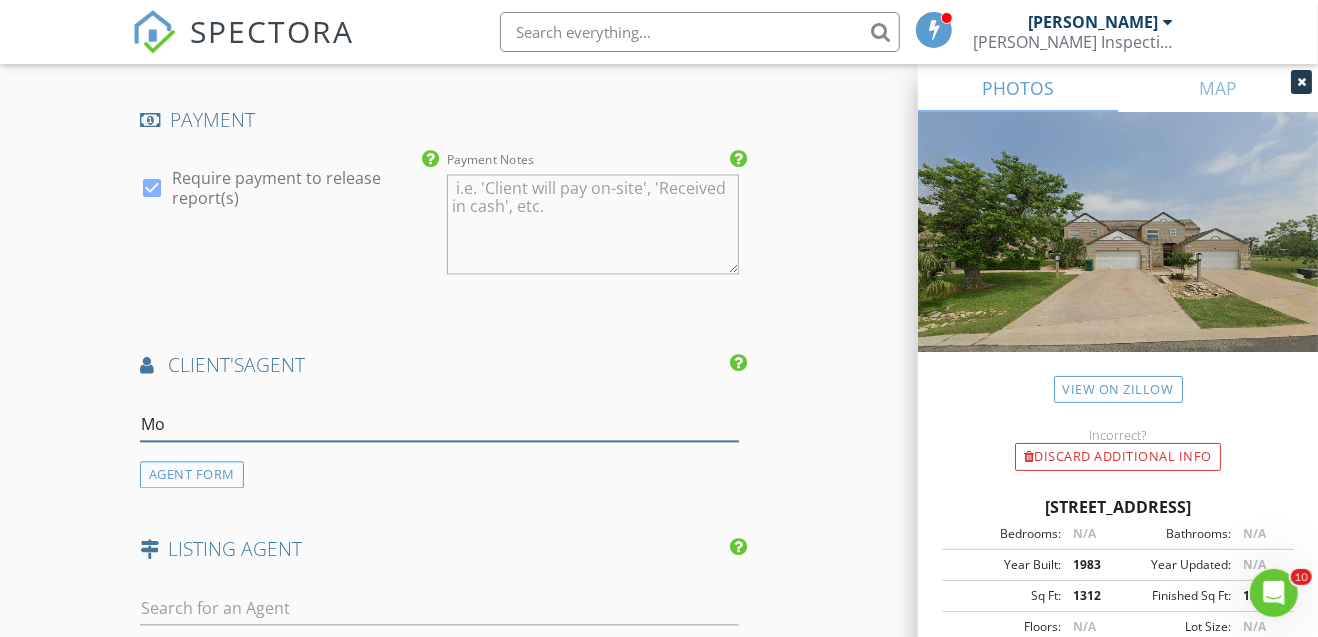 type on "M" 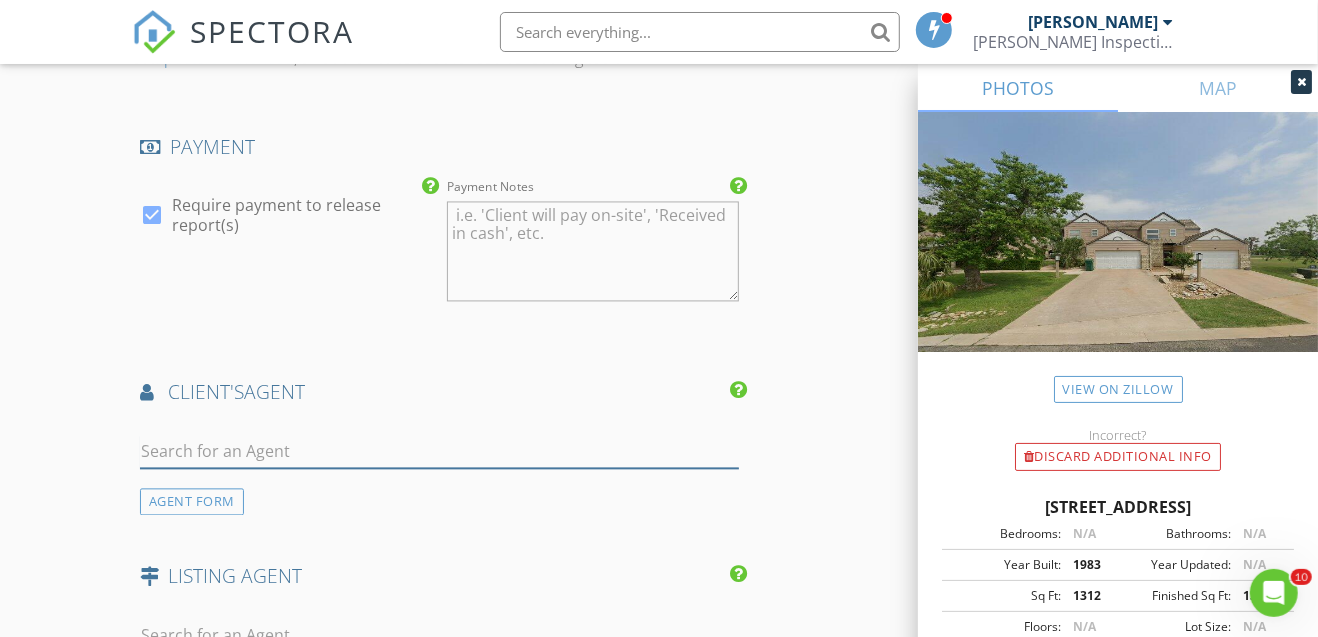 scroll, scrollTop: 2295, scrollLeft: 0, axis: vertical 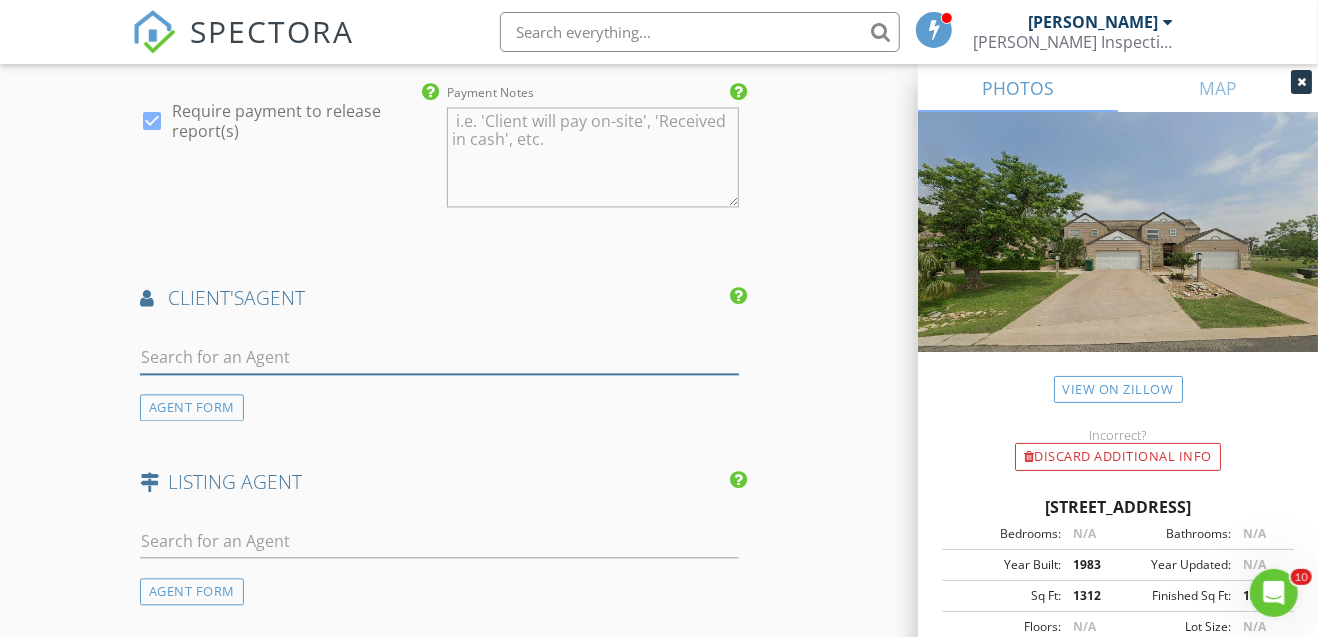 click at bounding box center (439, 357) 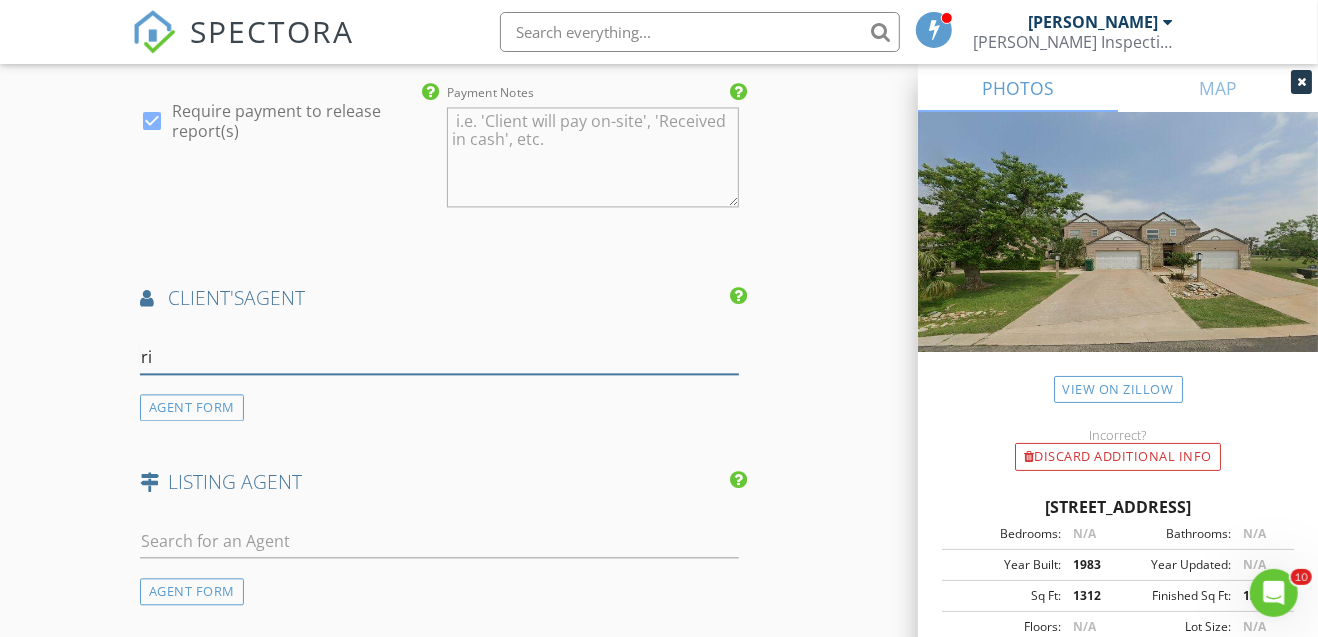 type on "Ricka" 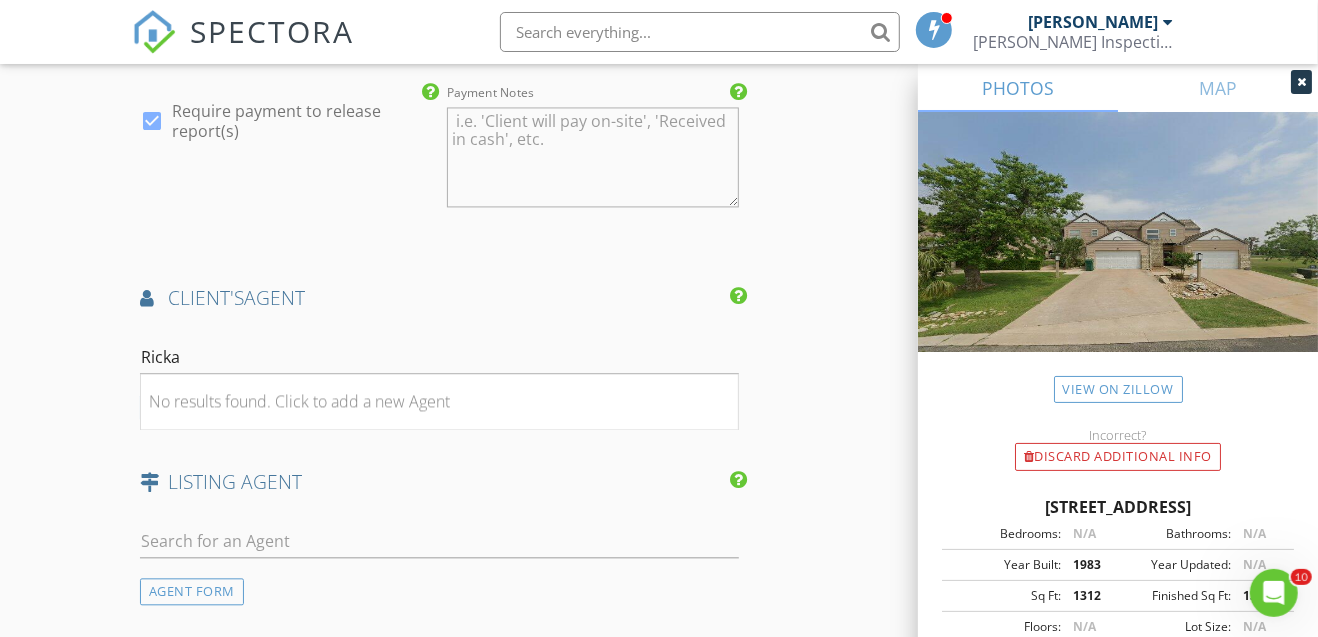 click on "LISTING AGENT" at bounding box center (439, 482) 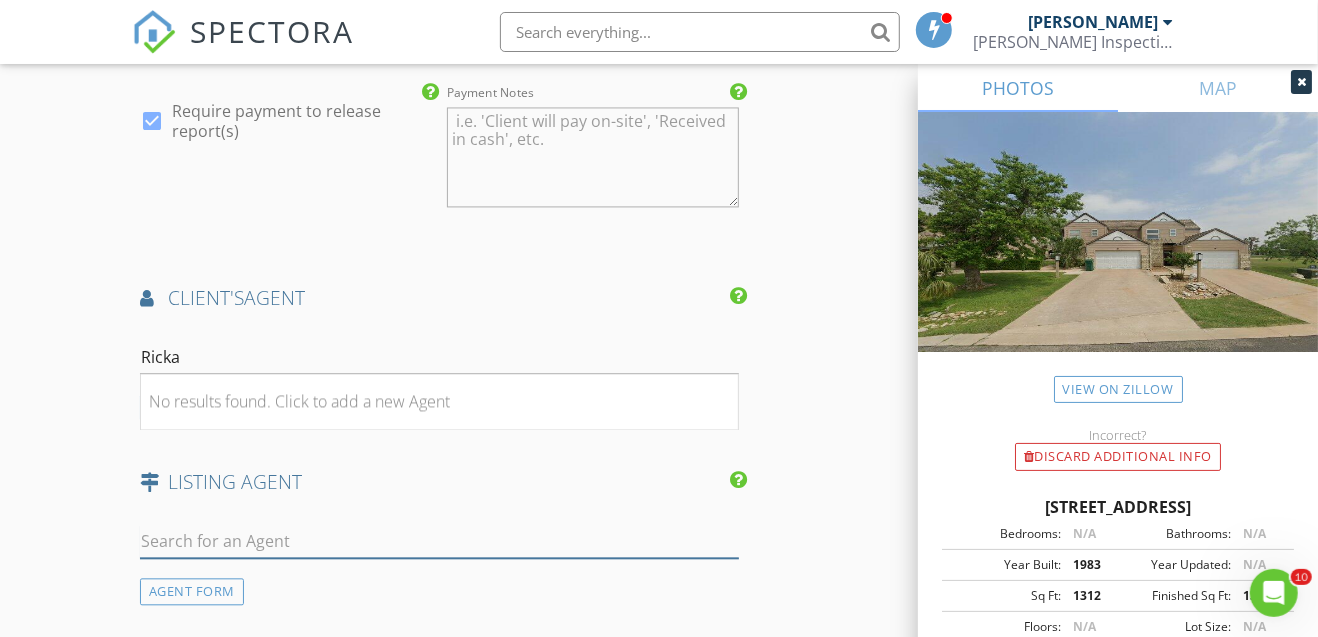 click at bounding box center [439, 541] 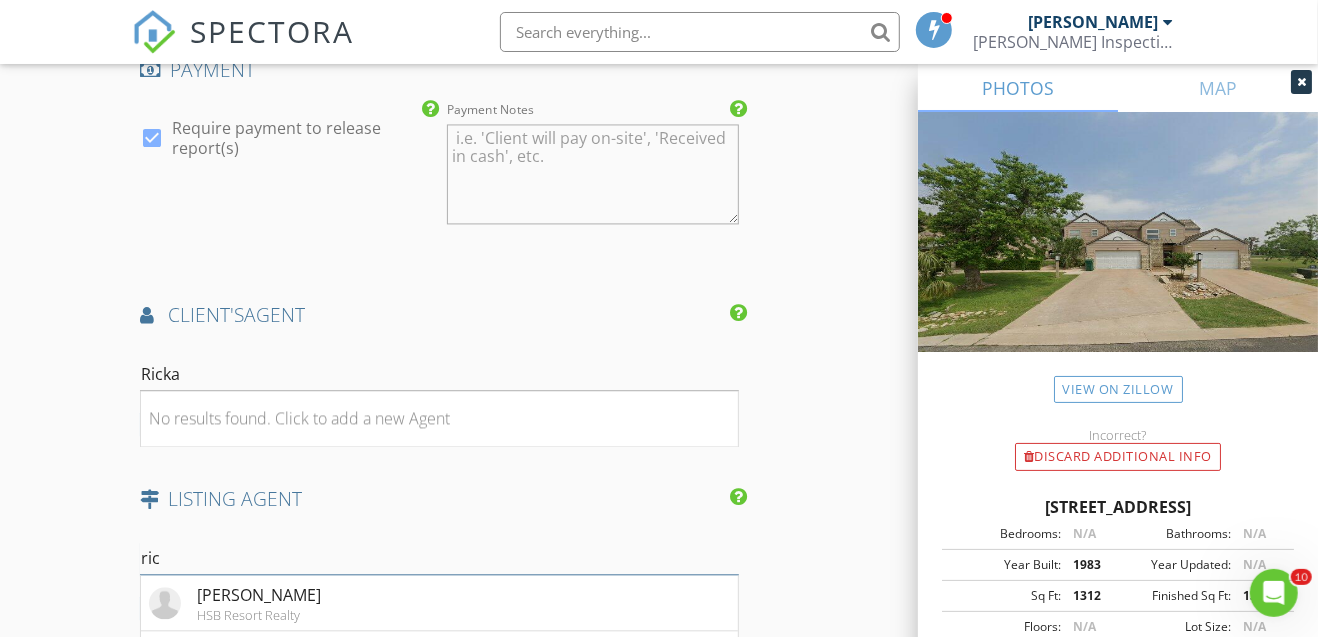 scroll, scrollTop: 2295, scrollLeft: 0, axis: vertical 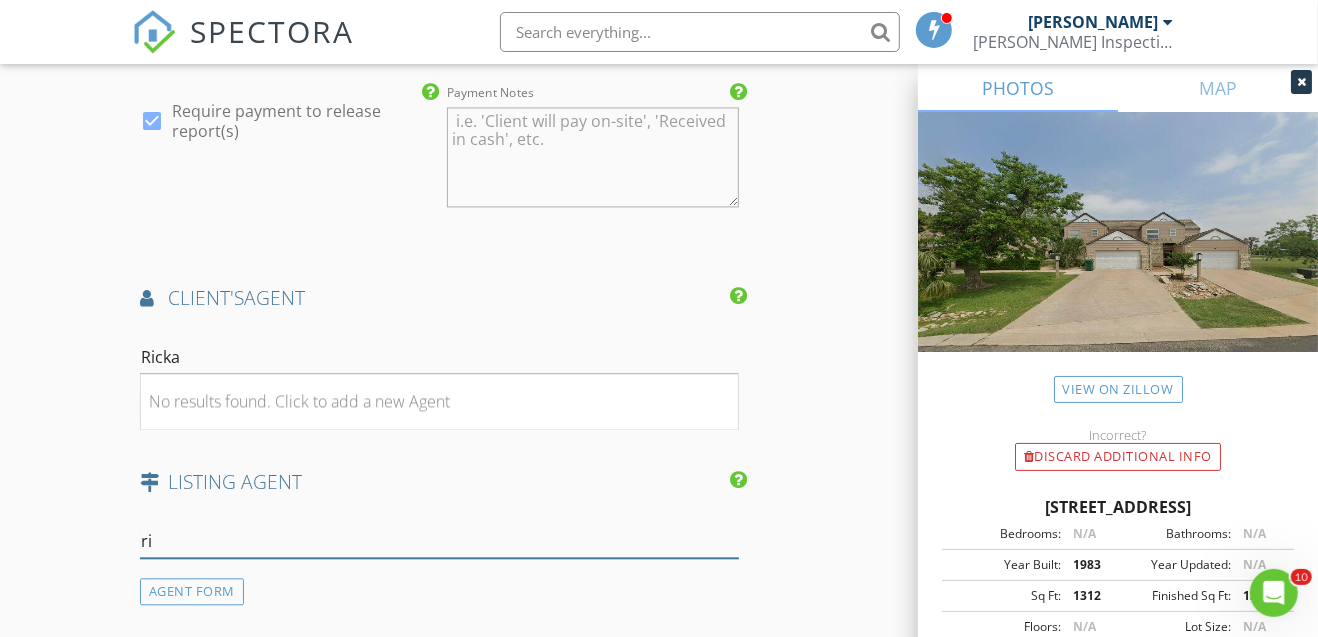 type on "r" 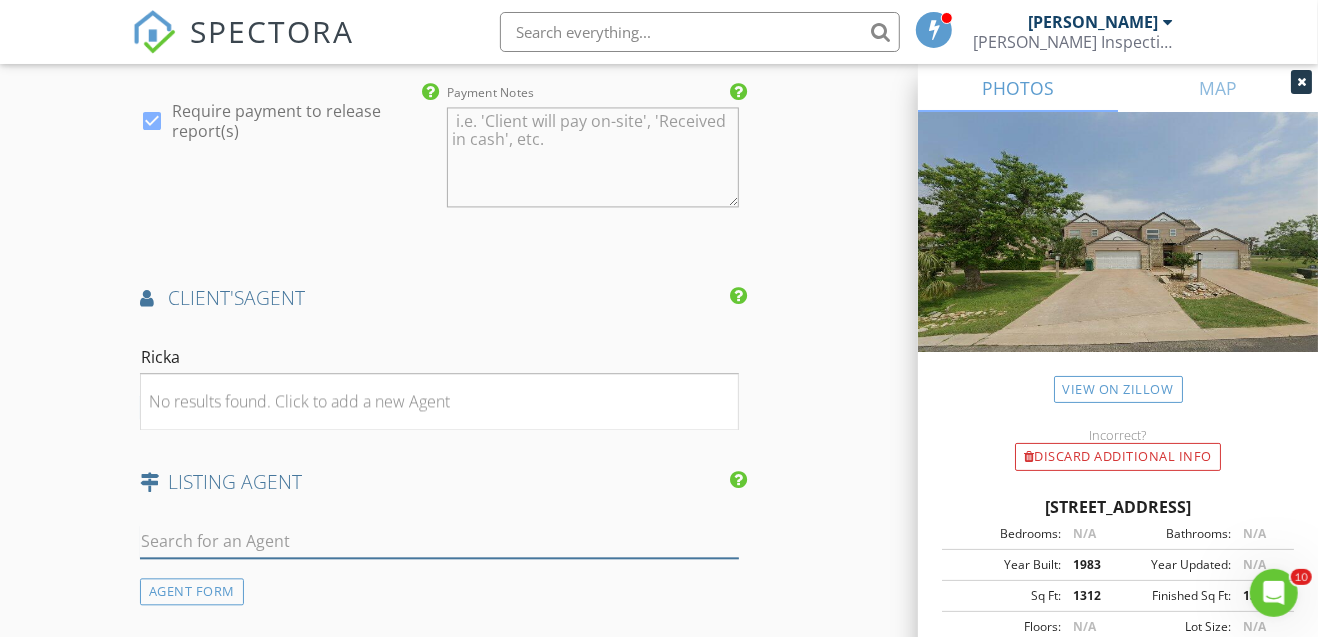 click at bounding box center (439, 541) 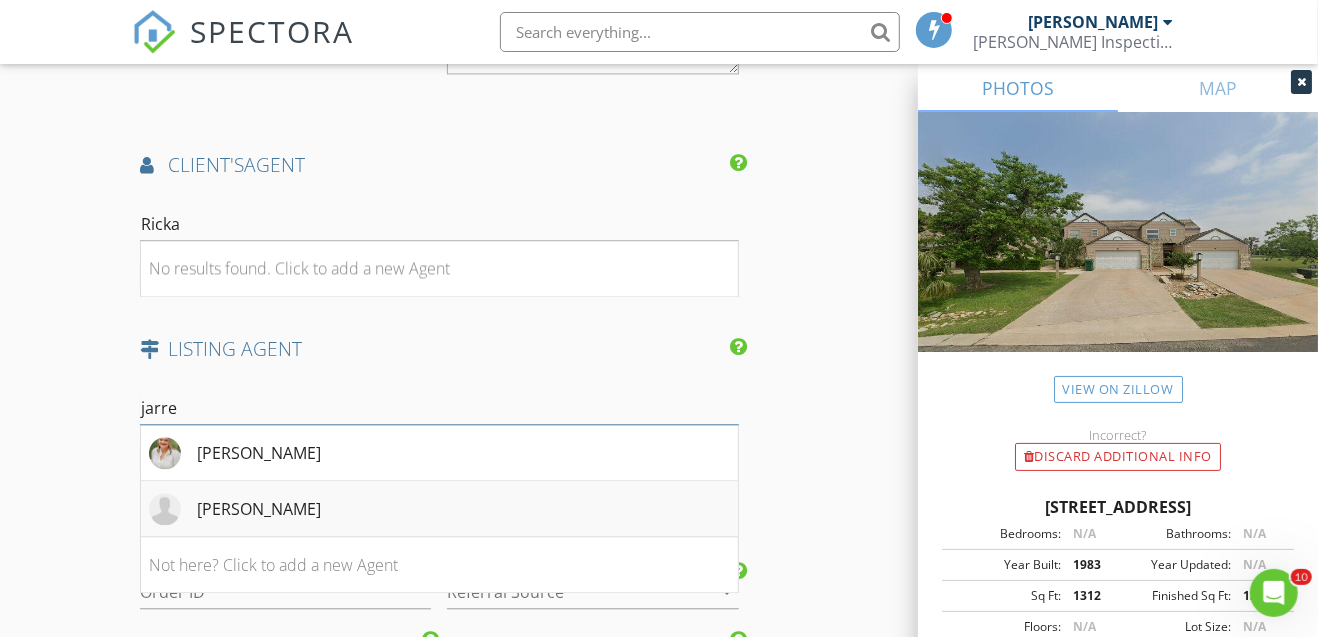 scroll, scrollTop: 2428, scrollLeft: 0, axis: vertical 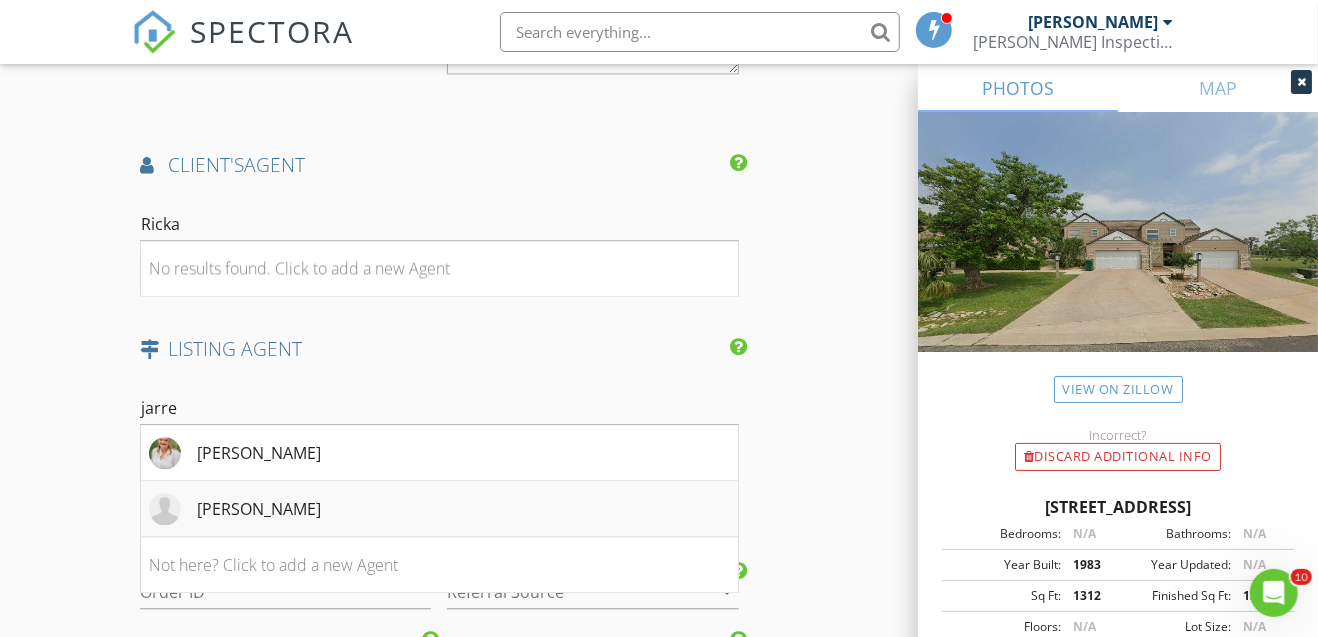 click on "Jarrett Bates" at bounding box center [259, 509] 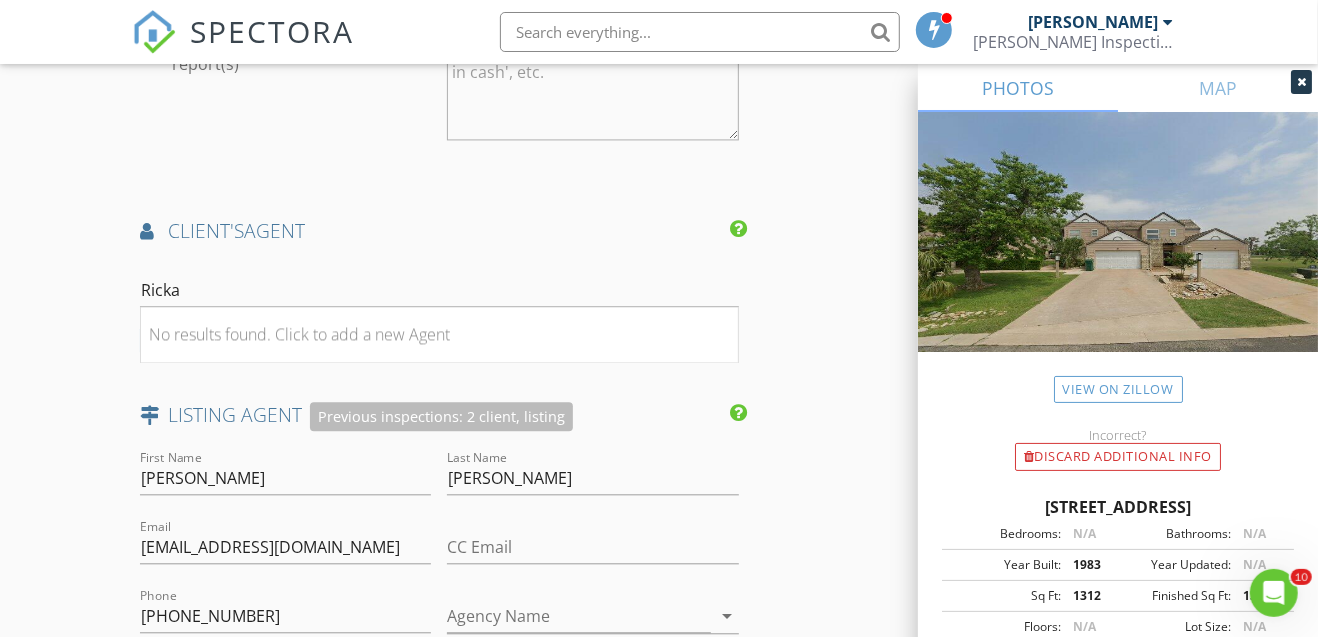 scroll, scrollTop: 2295, scrollLeft: 0, axis: vertical 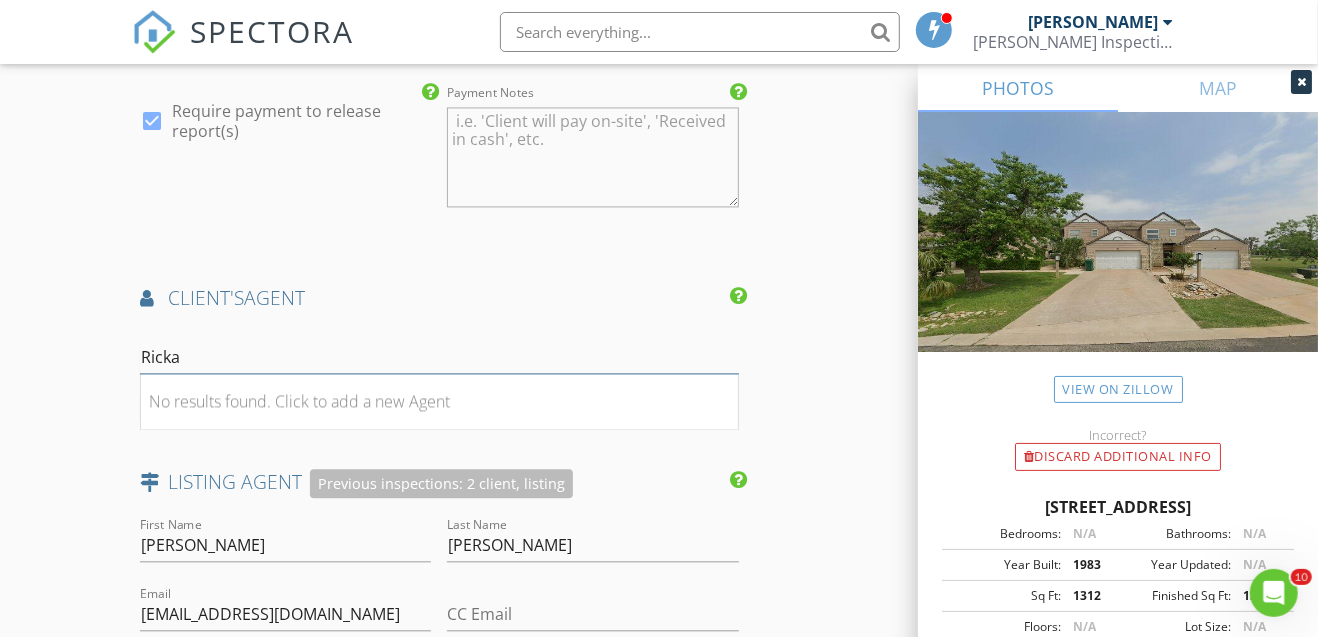 drag, startPoint x: 239, startPoint y: 355, endPoint x: 96, endPoint y: 354, distance: 143.0035 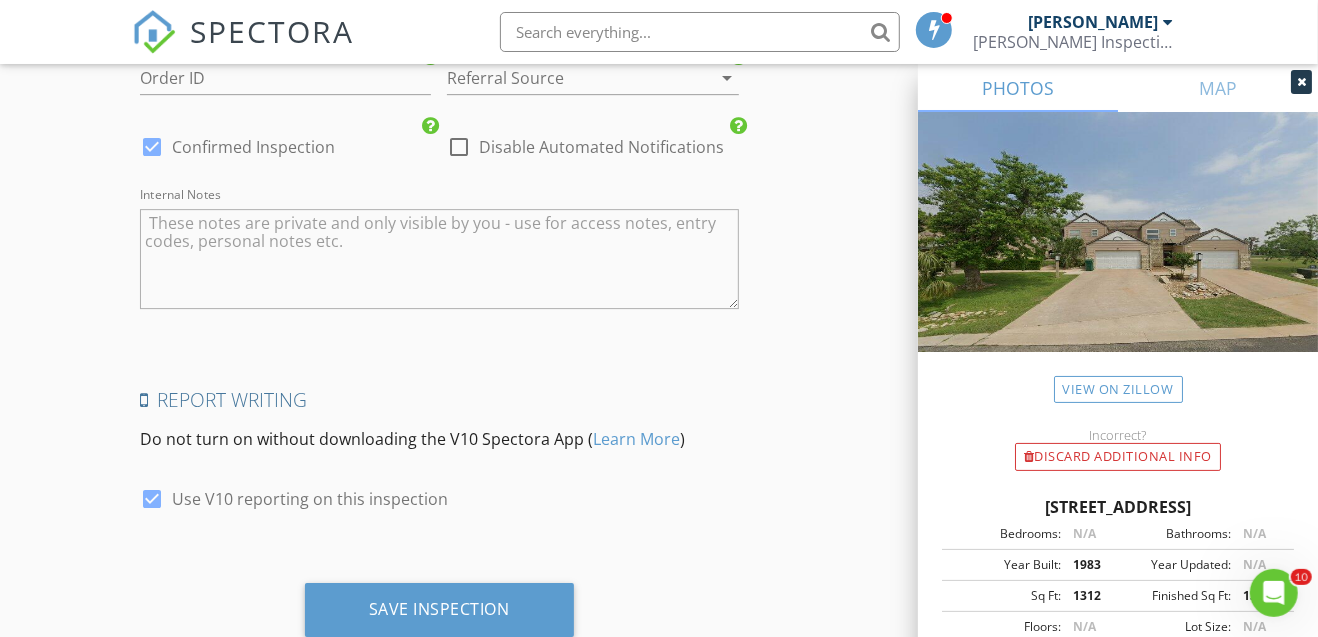 scroll, scrollTop: 3521, scrollLeft: 0, axis: vertical 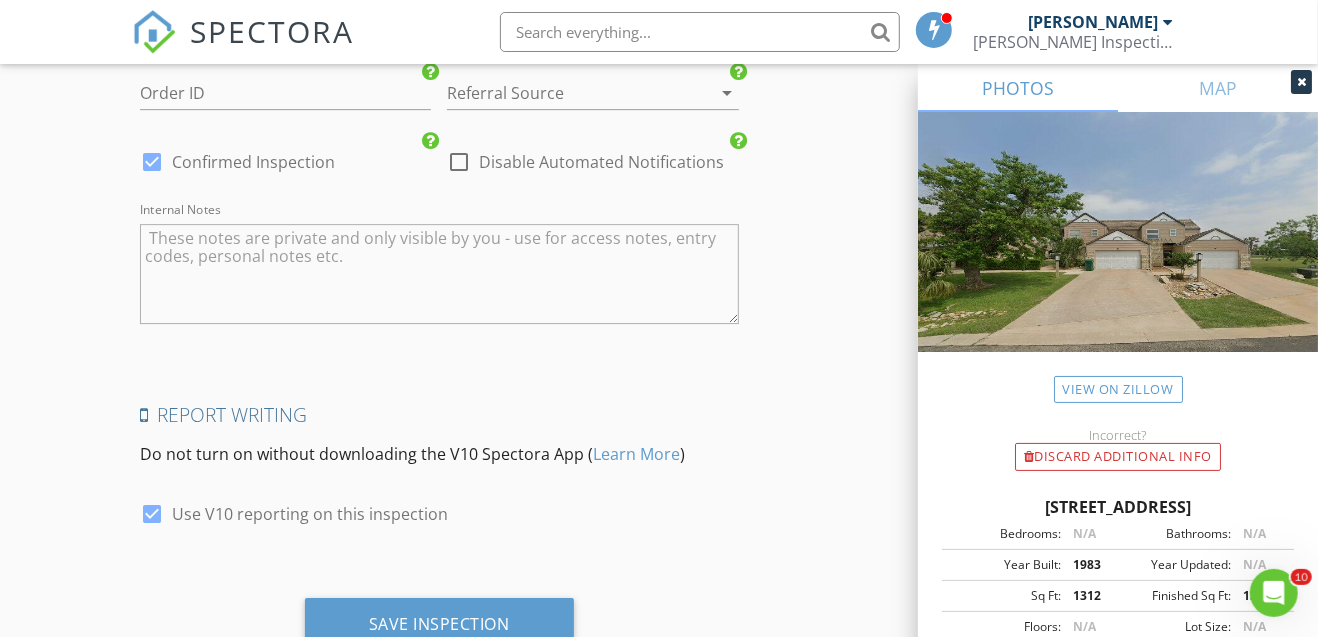 type 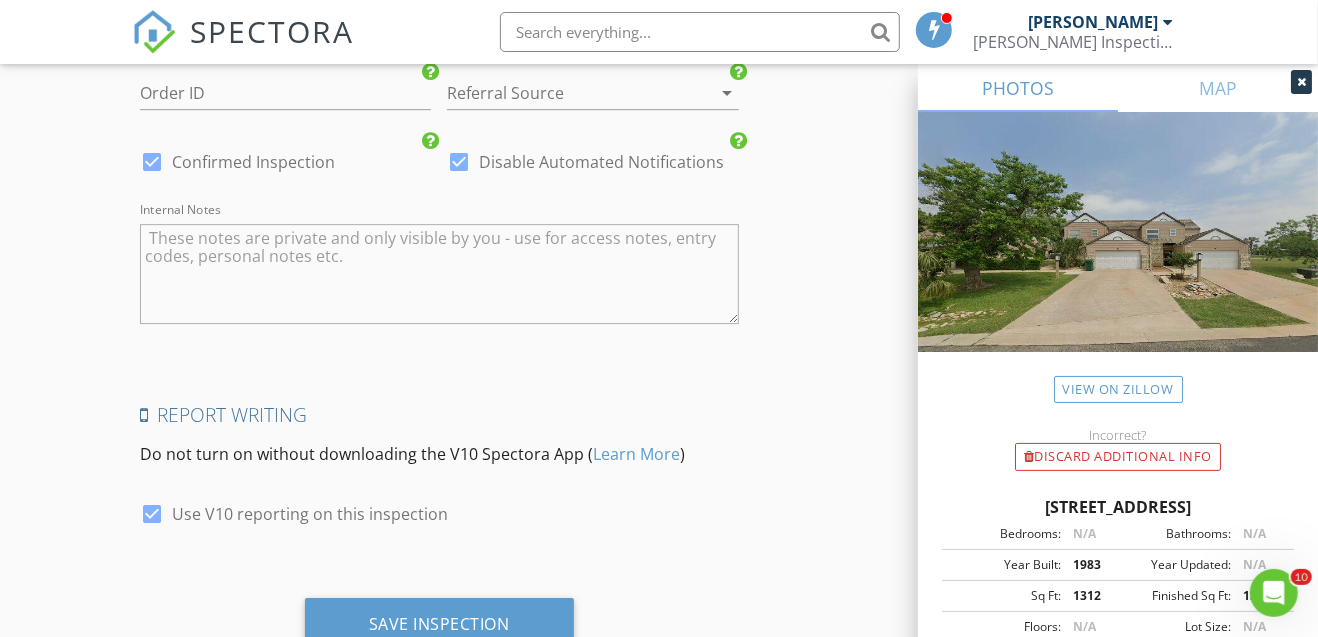 click at bounding box center [459, 162] 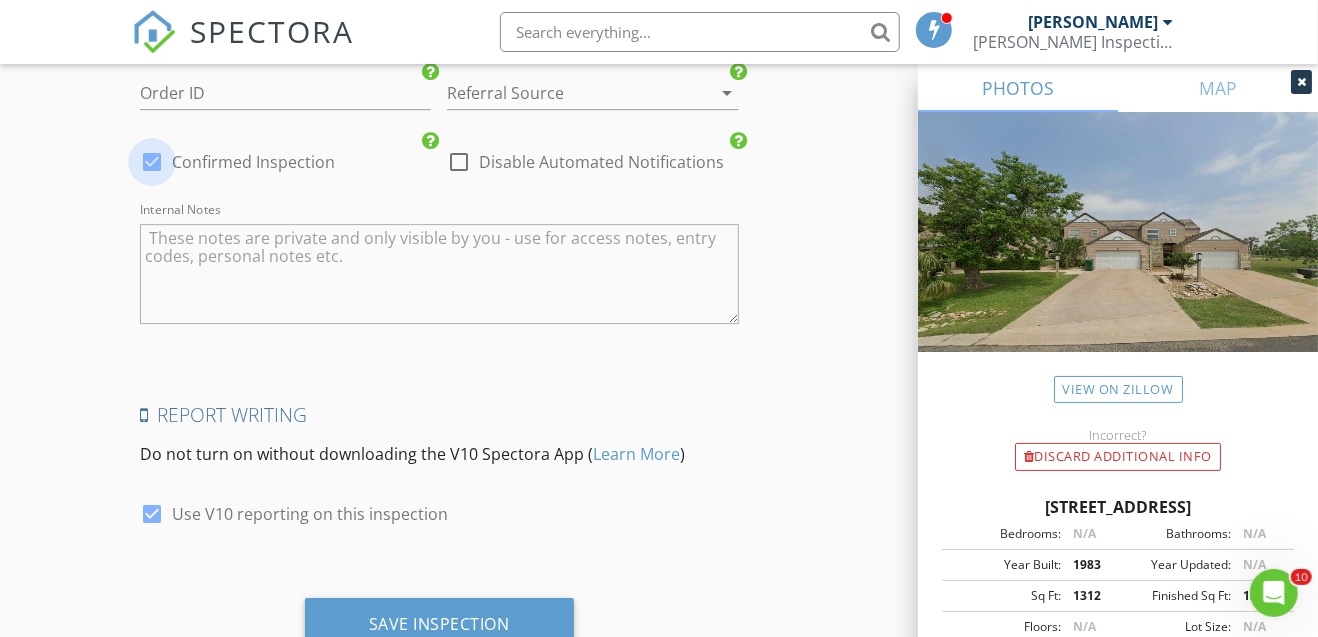 click at bounding box center [152, 162] 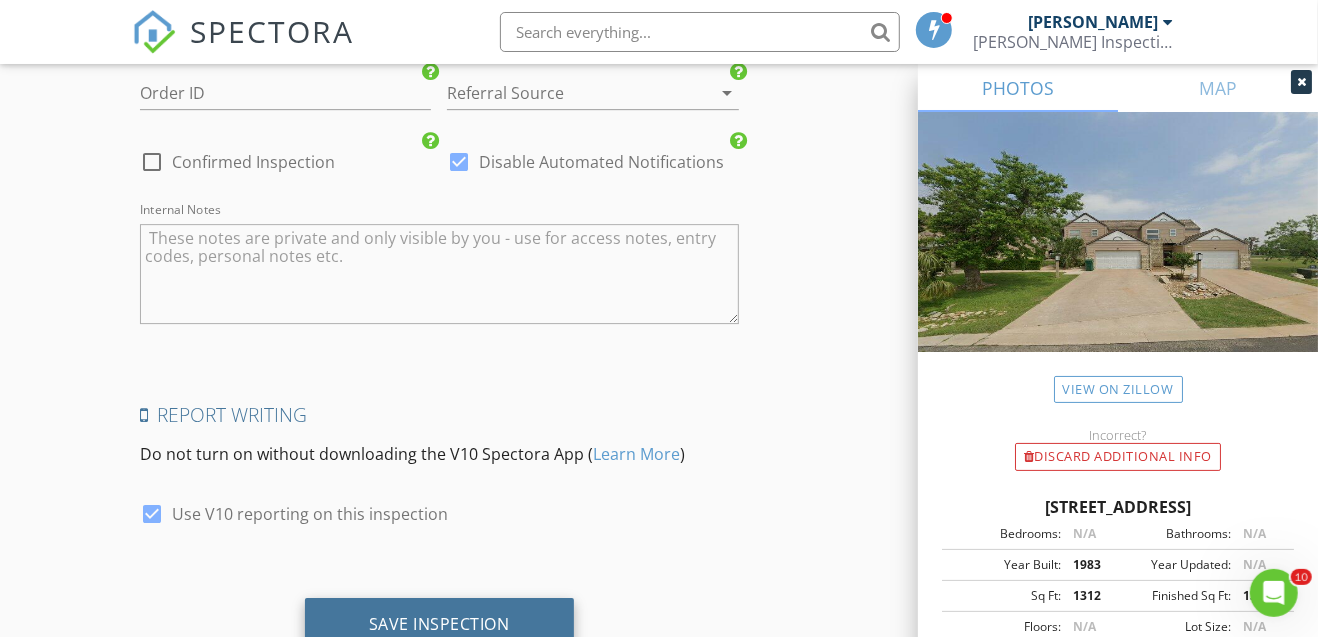 click on "Save Inspection" at bounding box center (439, 624) 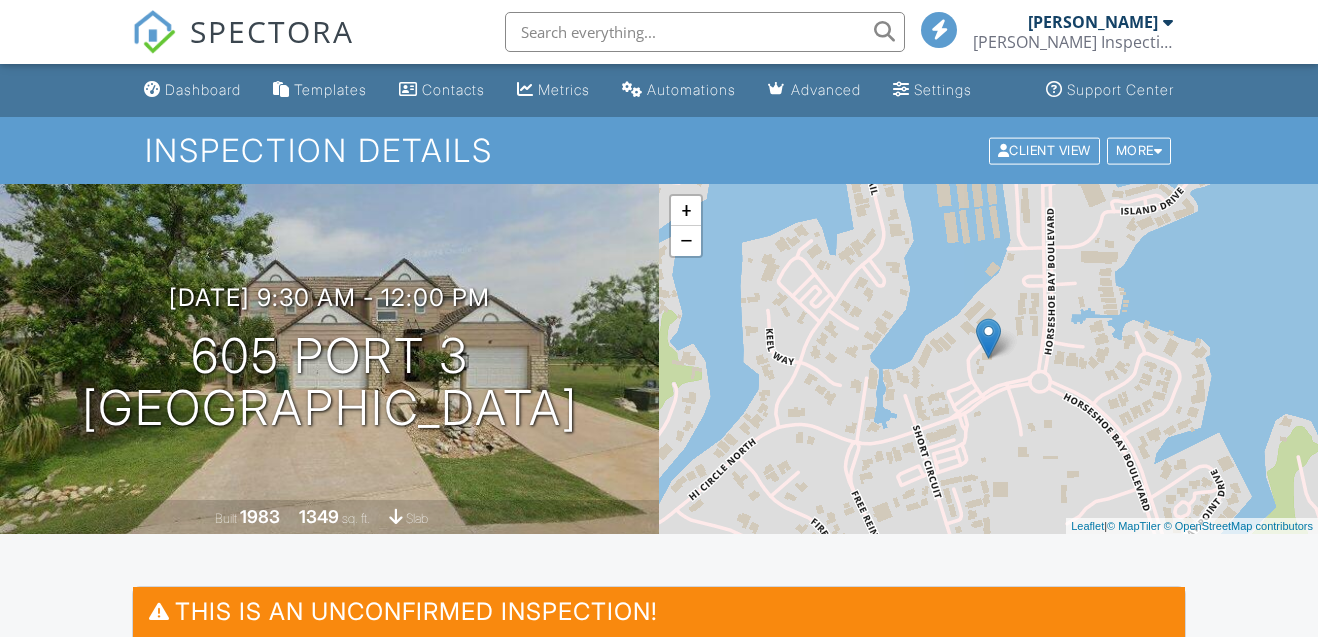 scroll, scrollTop: 266, scrollLeft: 0, axis: vertical 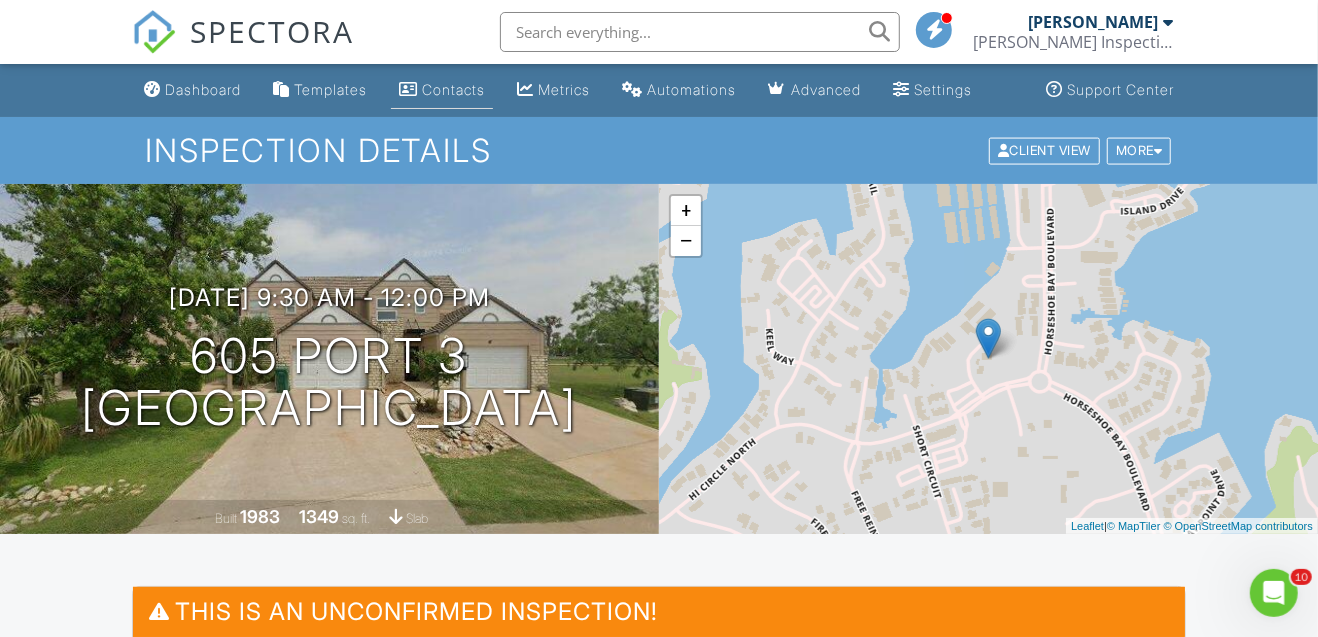 click on "Contacts" at bounding box center (453, 89) 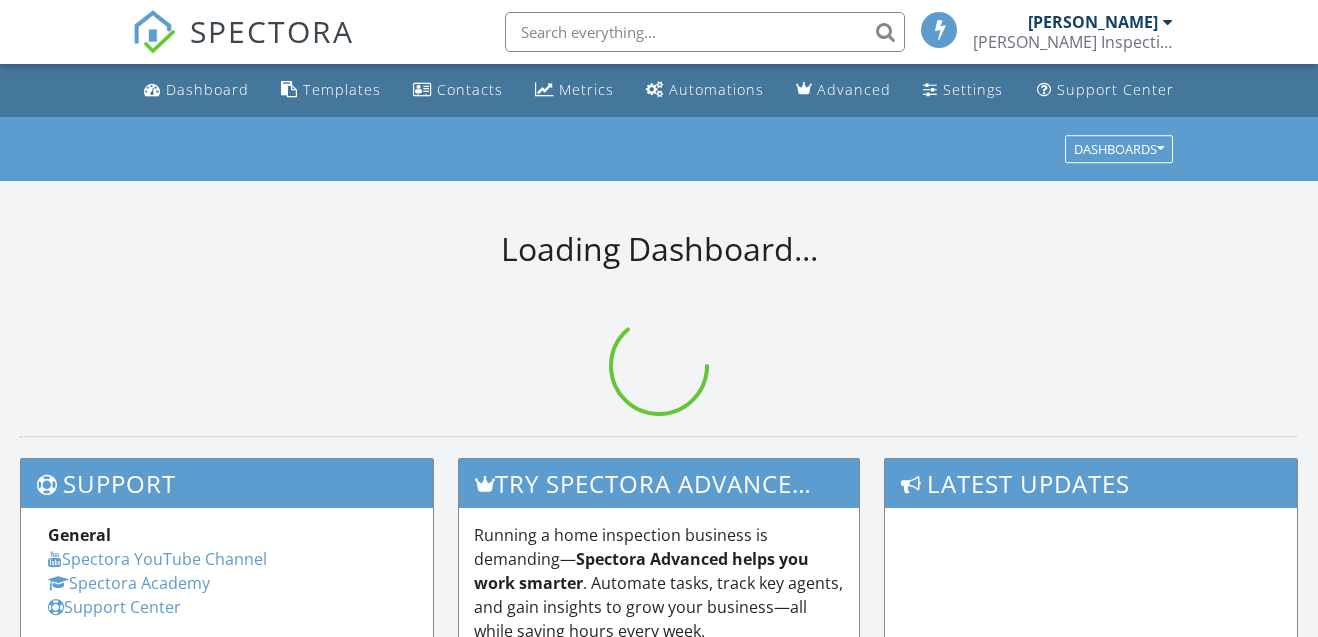 scroll, scrollTop: 0, scrollLeft: 0, axis: both 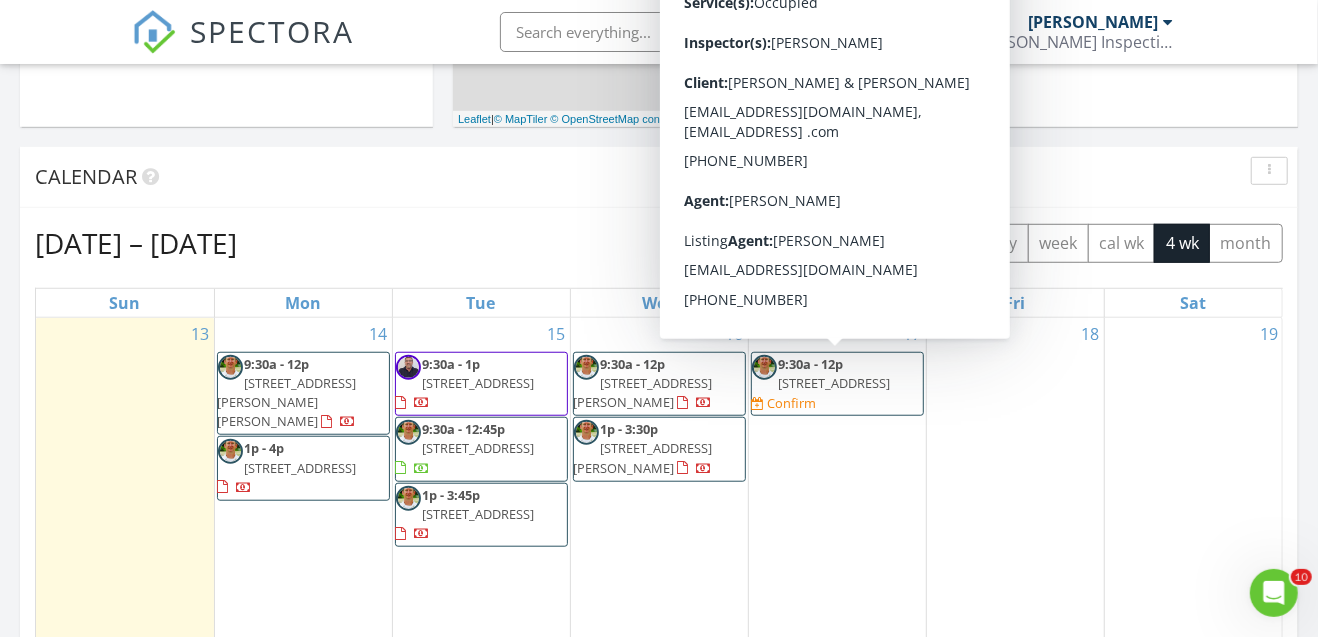 click on "9:30a - 12p
[STREET_ADDRESS]
Confirm" at bounding box center (837, 384) 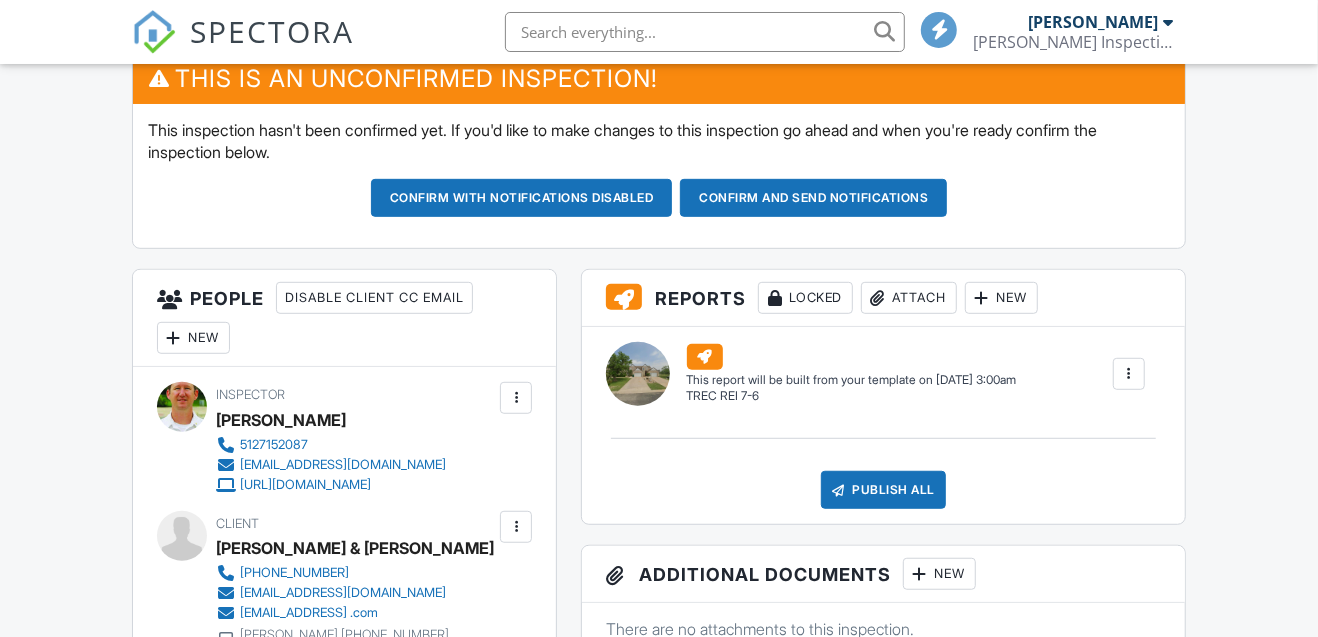 scroll, scrollTop: 0, scrollLeft: 0, axis: both 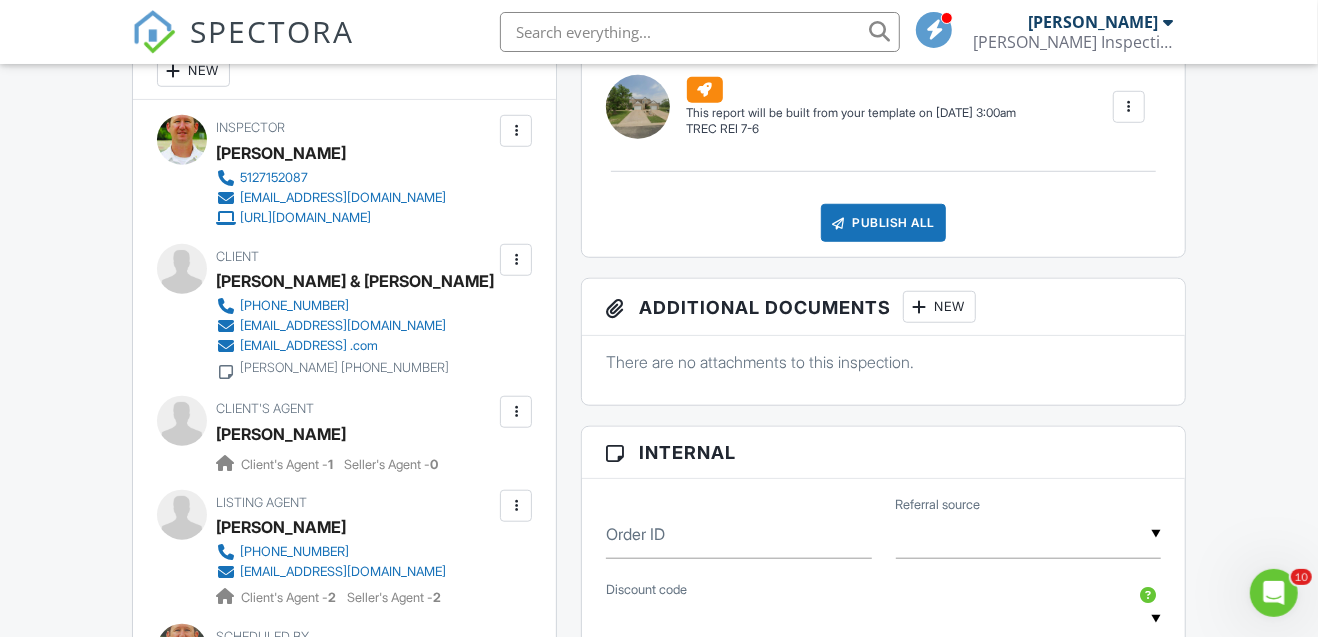 click at bounding box center (516, 412) 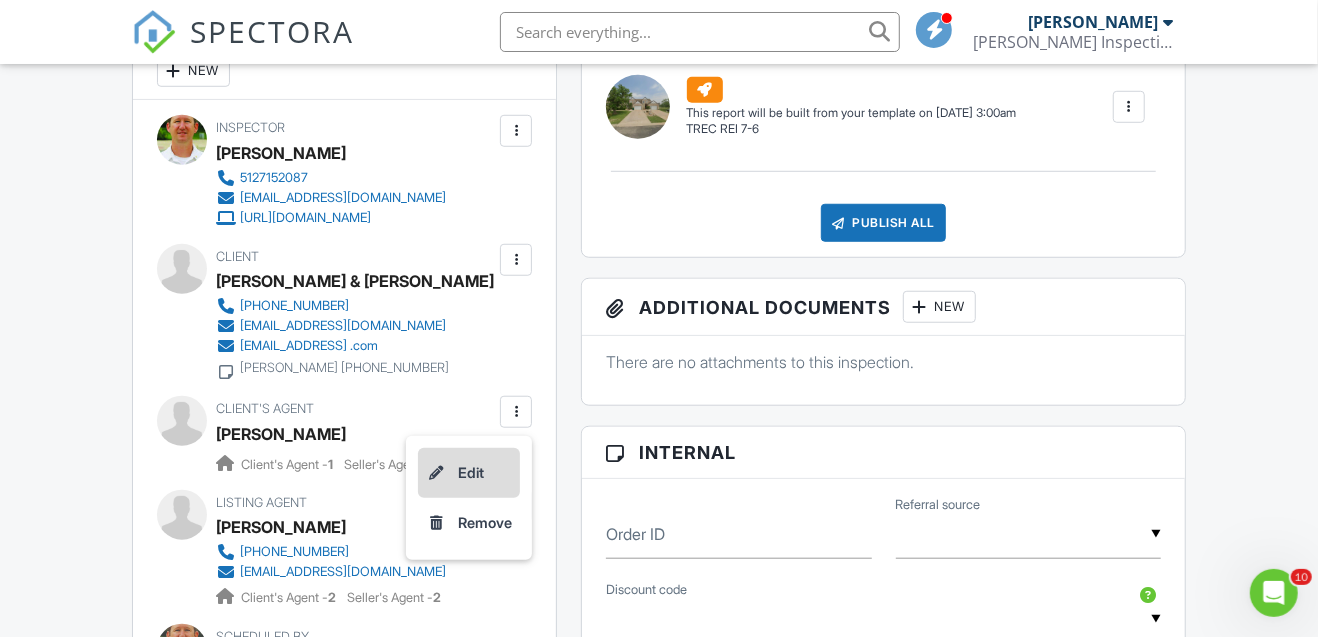 click on "Edit" at bounding box center (469, 473) 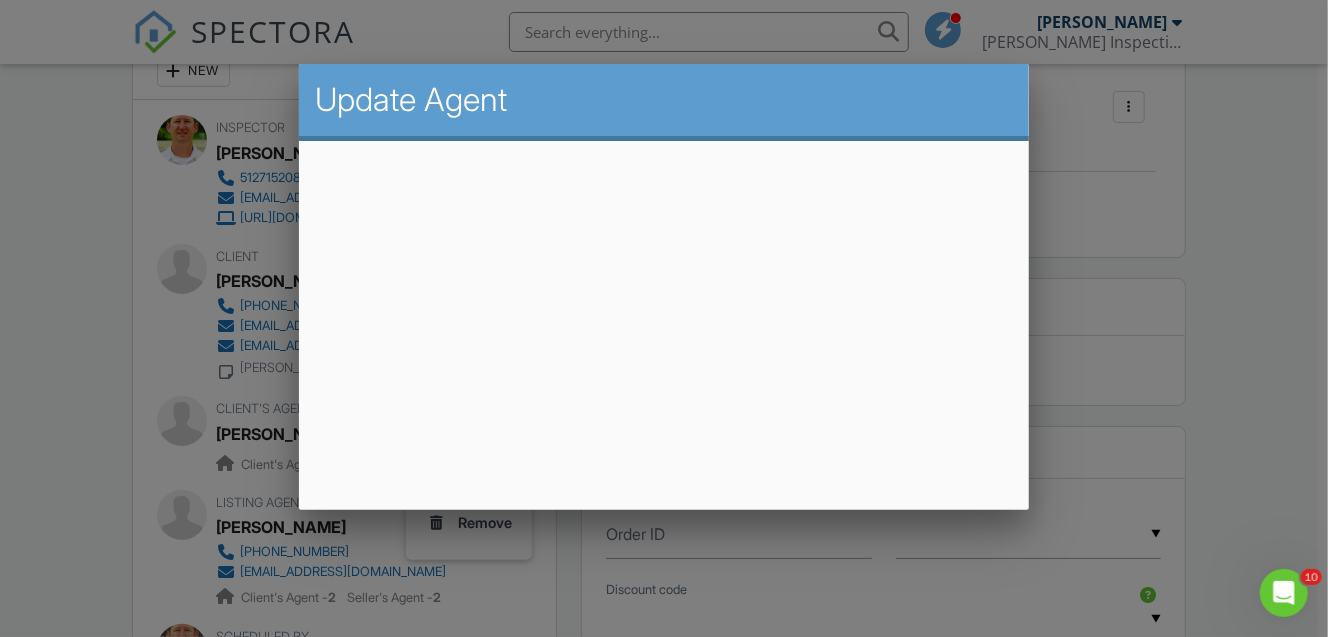 scroll, scrollTop: 82, scrollLeft: 0, axis: vertical 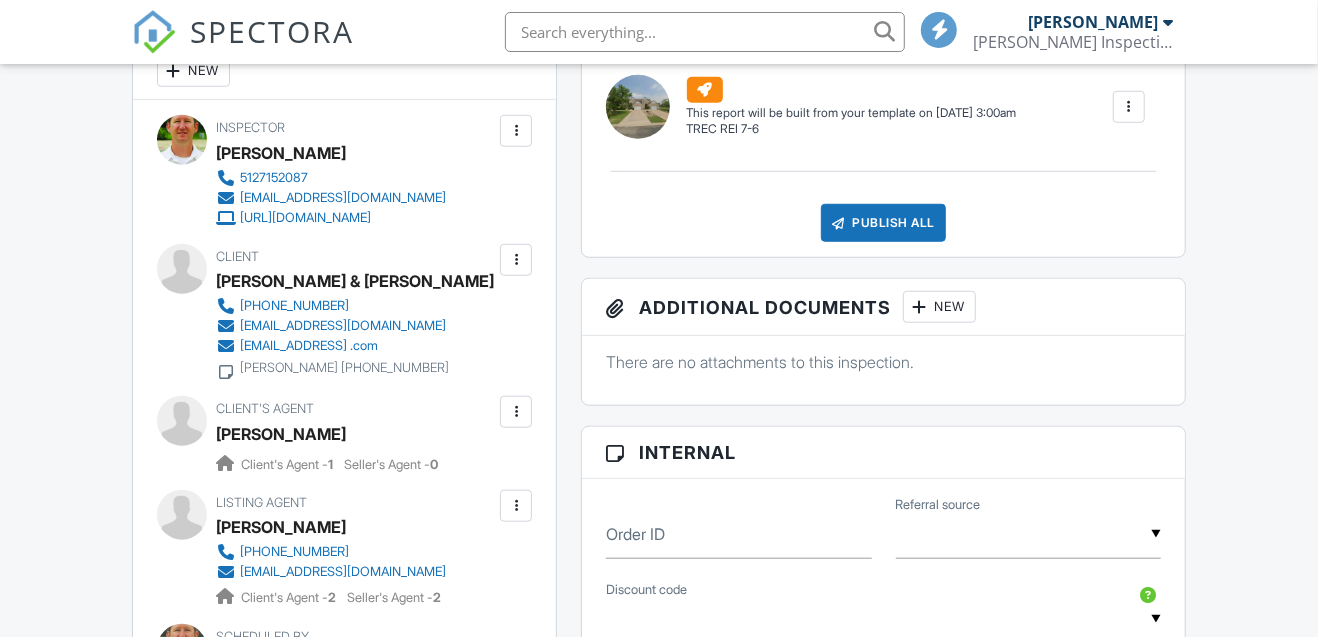 click at bounding box center [516, 412] 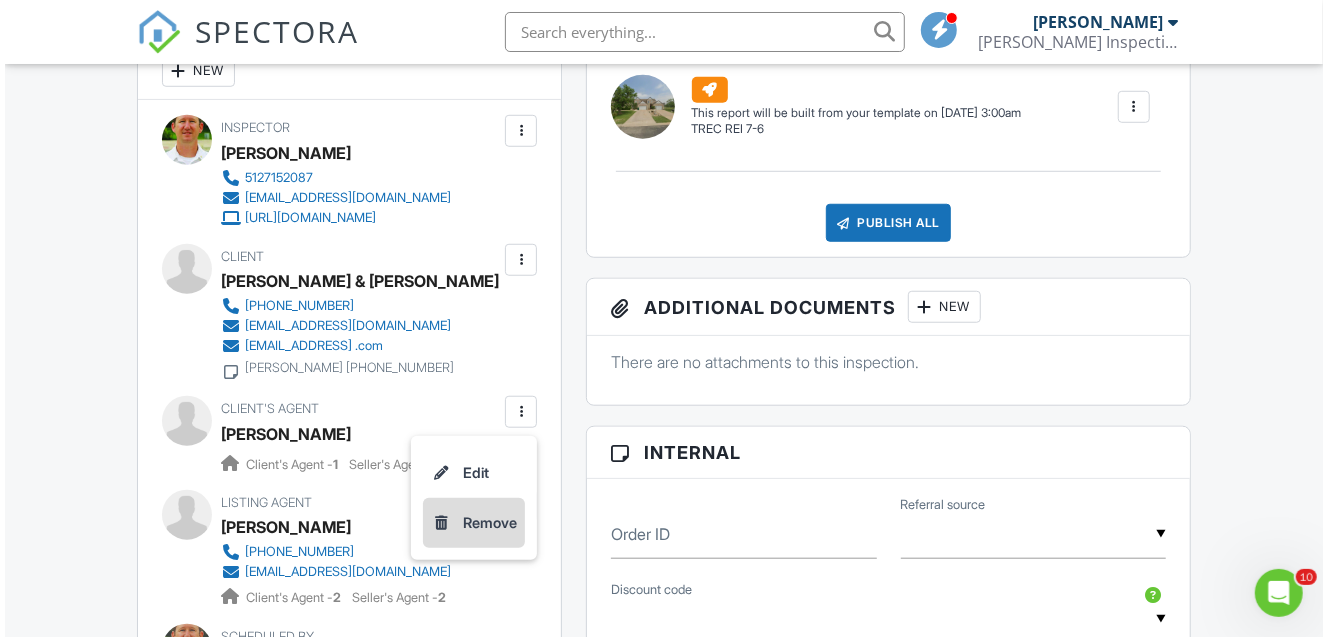 scroll, scrollTop: 0, scrollLeft: 0, axis: both 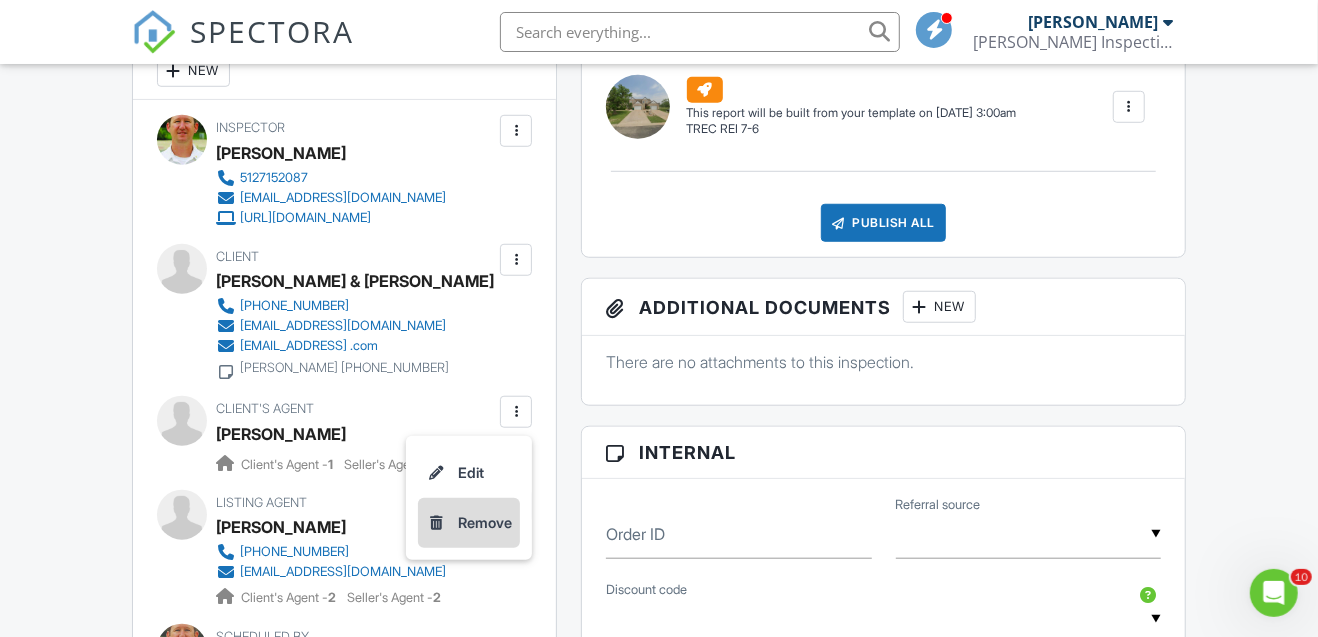 click on "Remove" at bounding box center [469, 523] 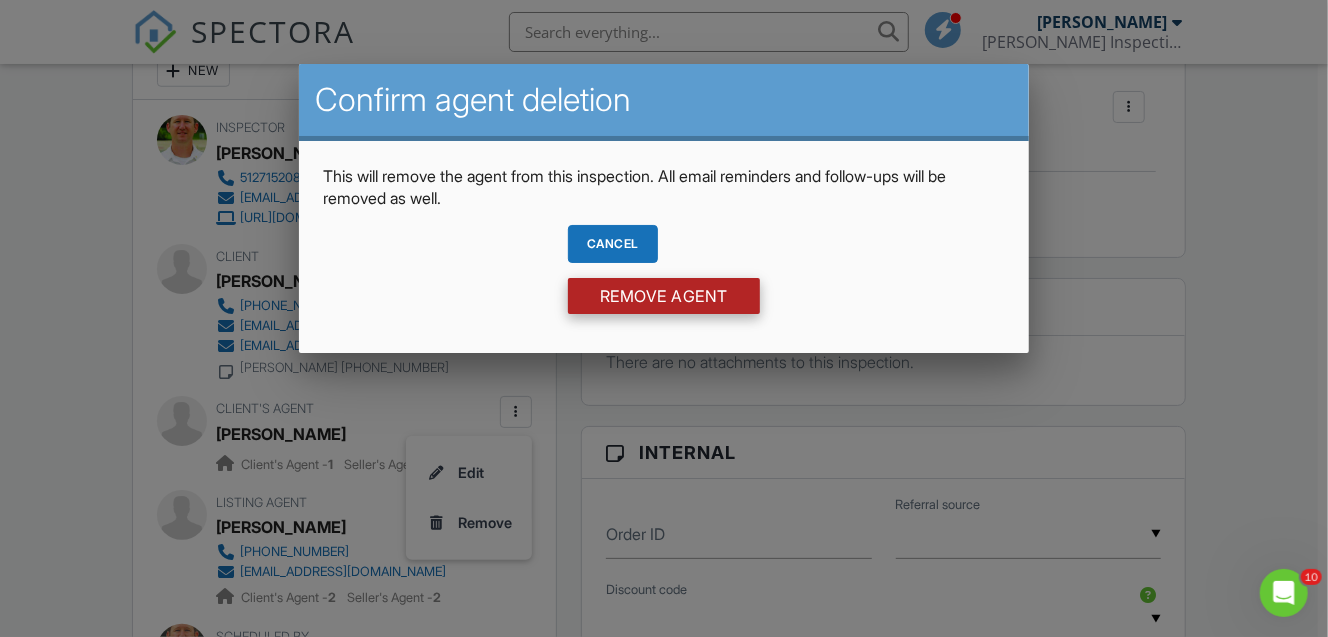 click on "Remove Agent" at bounding box center (664, 296) 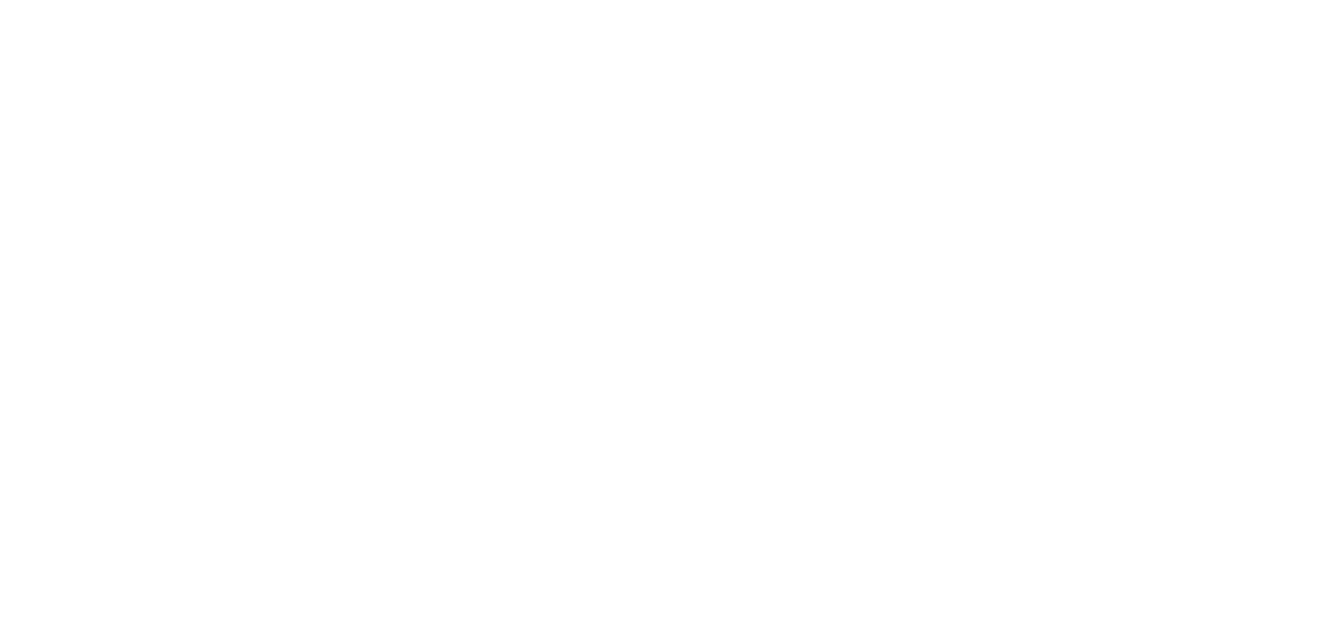 scroll, scrollTop: 0, scrollLeft: 0, axis: both 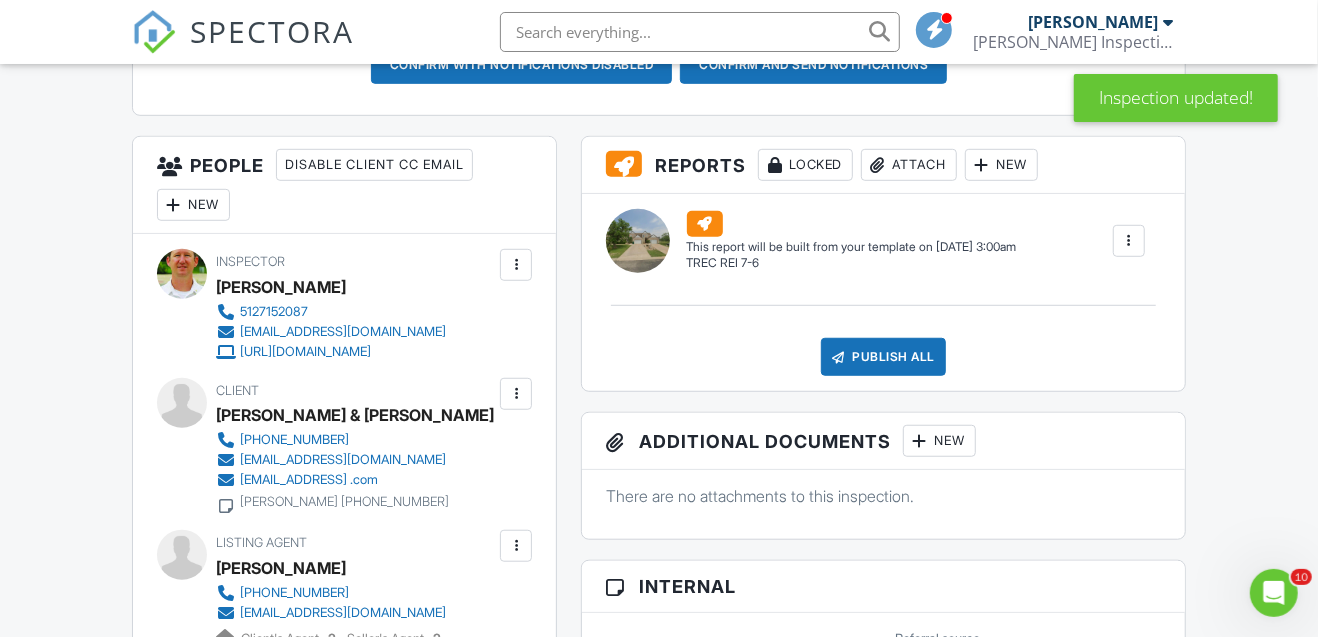 click on "New" at bounding box center (193, 205) 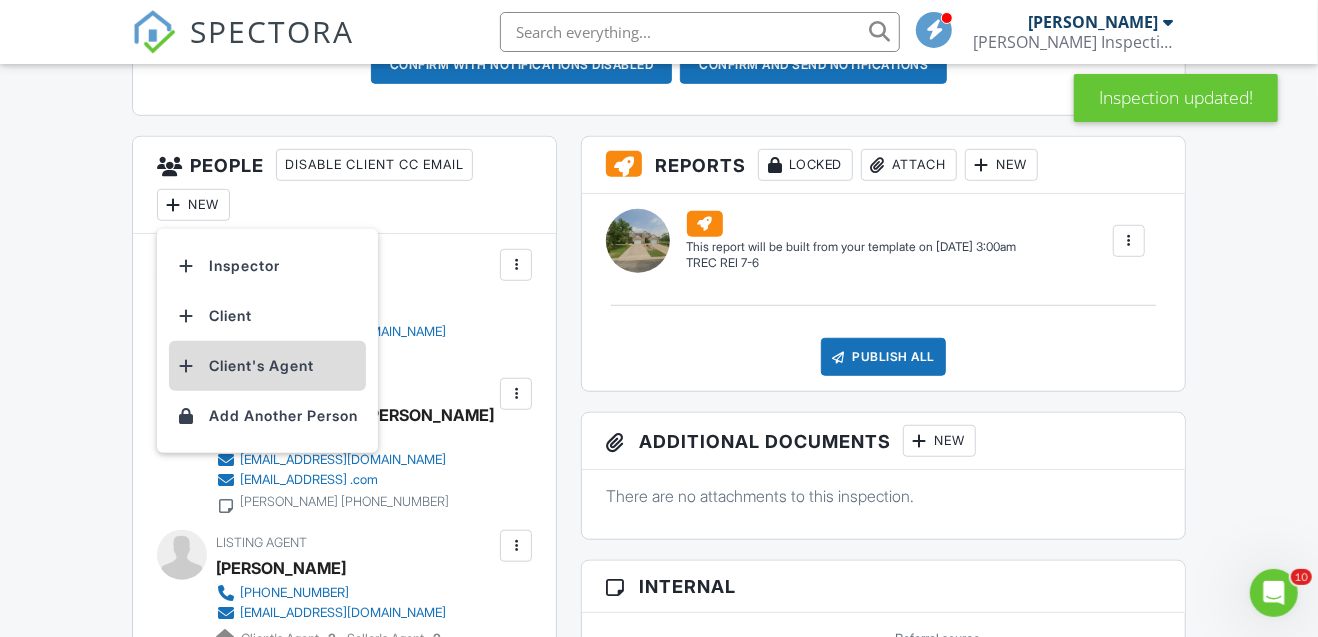 click on "Client's Agent" at bounding box center [267, 366] 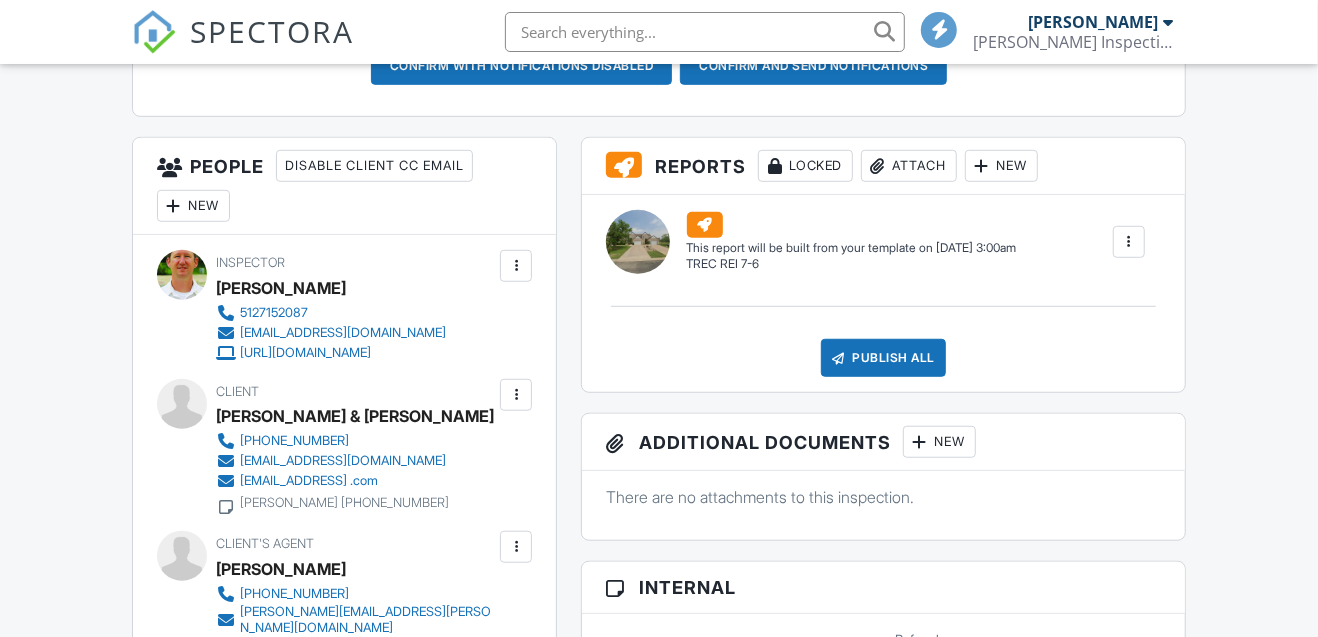 scroll, scrollTop: 0, scrollLeft: 0, axis: both 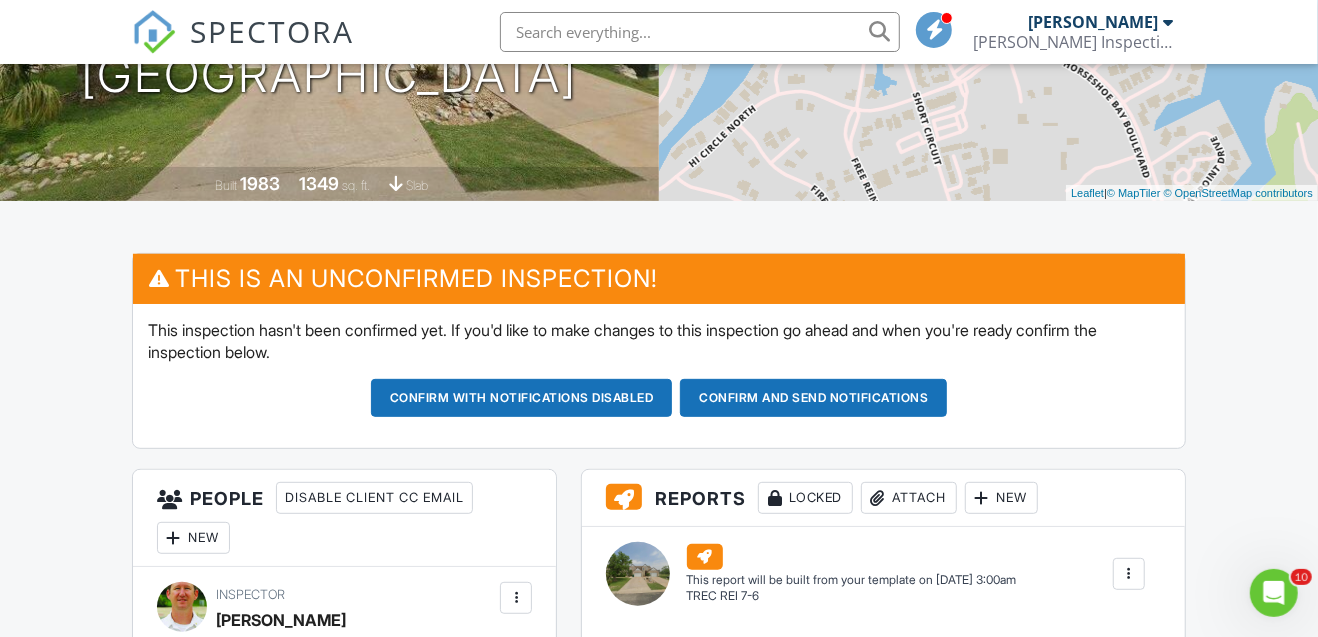 click on "Confirm and send notifications" at bounding box center [522, 398] 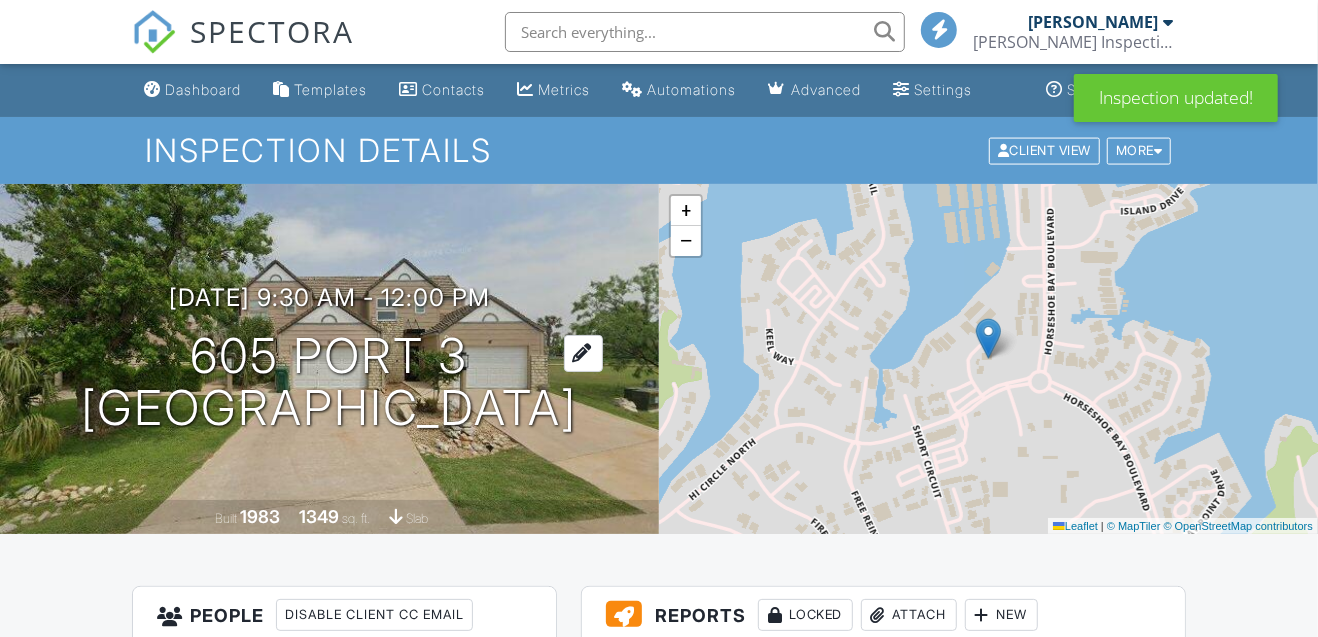 scroll, scrollTop: 266, scrollLeft: 0, axis: vertical 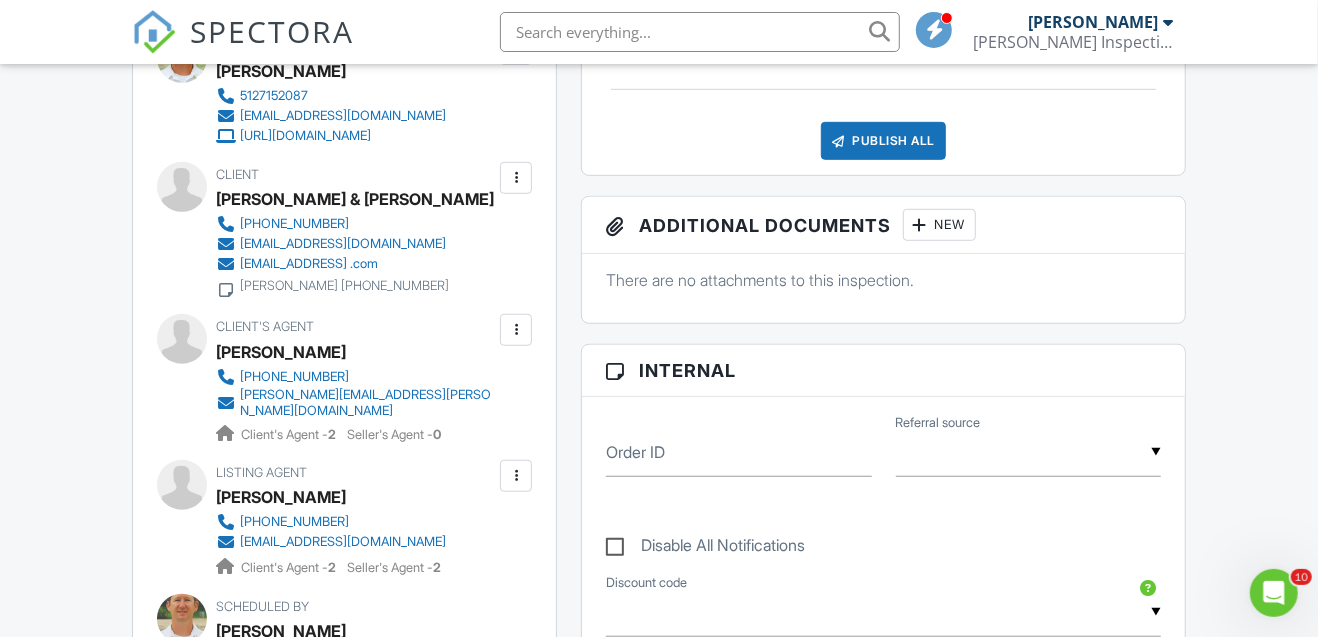 click at bounding box center (516, 178) 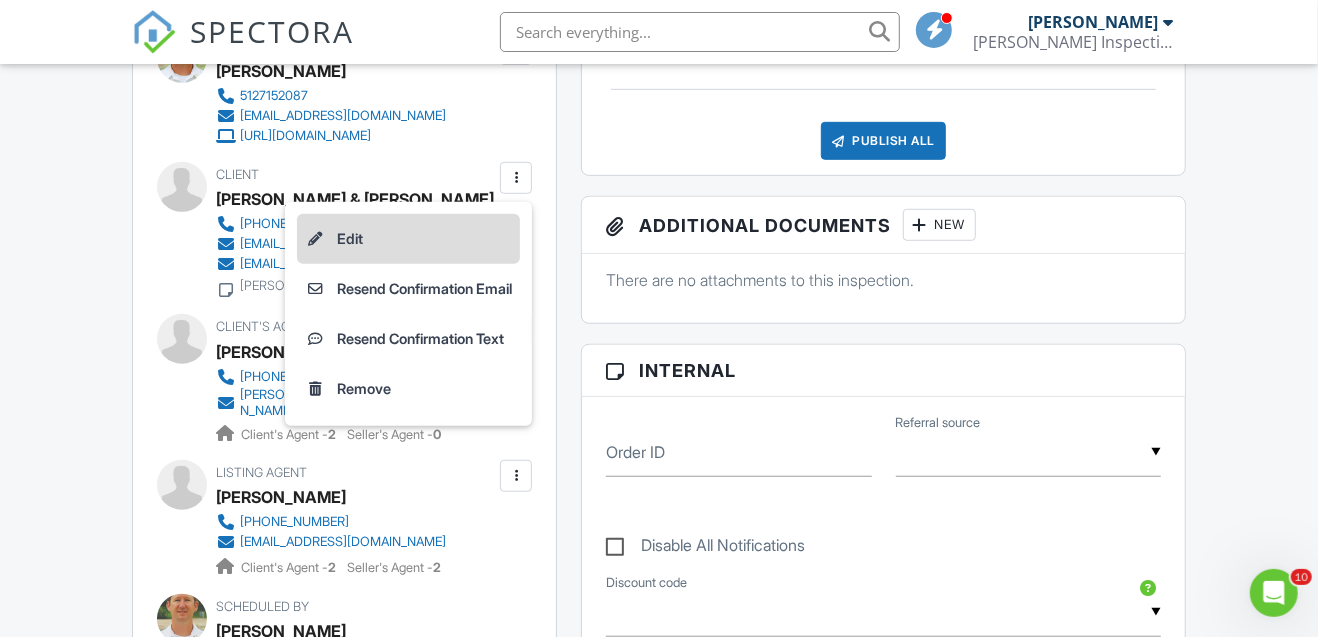 click on "Edit" at bounding box center (408, 239) 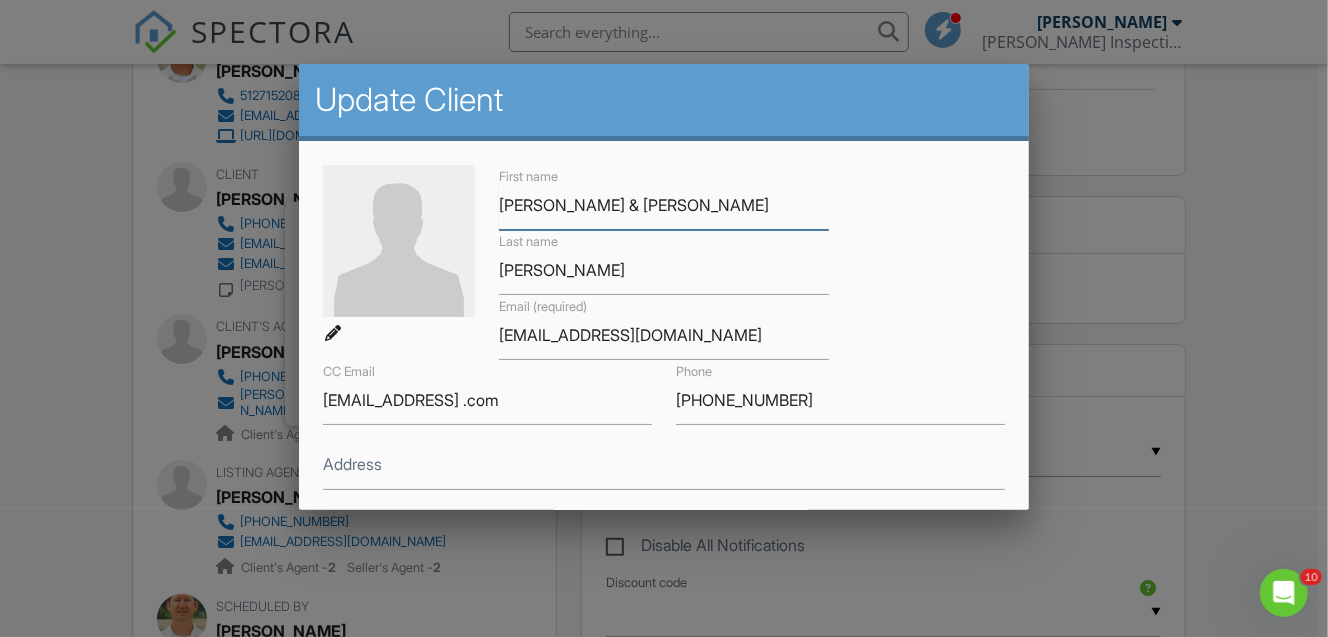 scroll, scrollTop: 133, scrollLeft: 0, axis: vertical 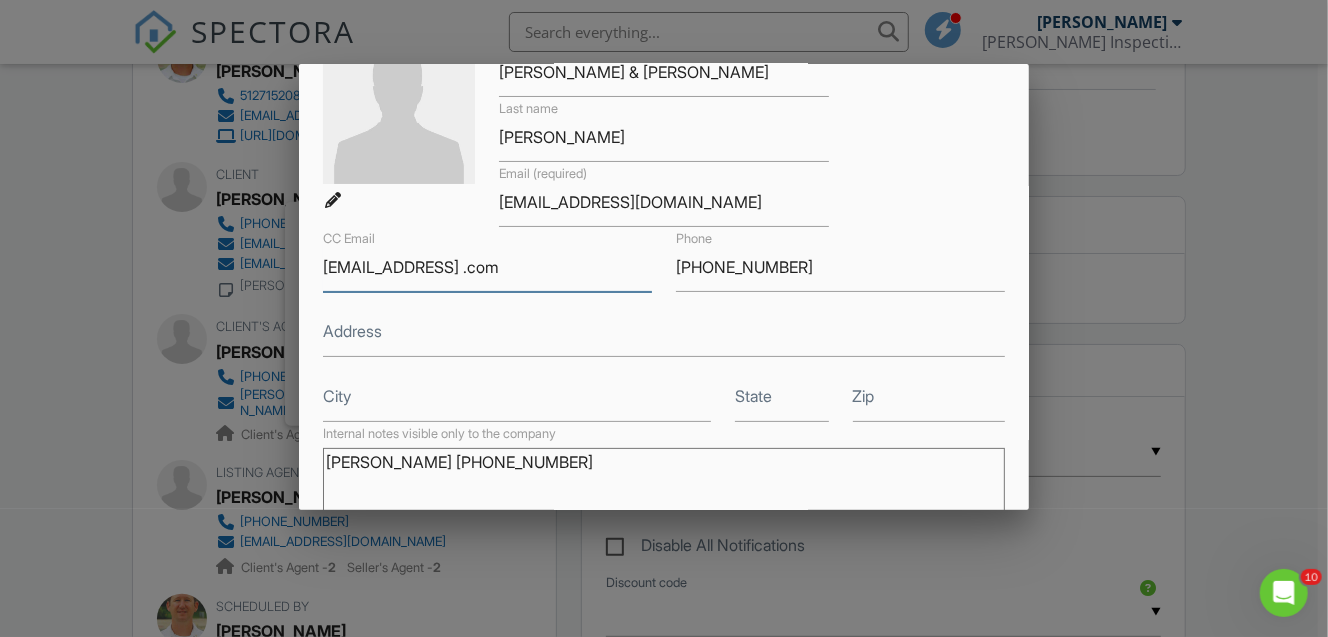 click on "morgancincy71@gmail .com" at bounding box center [487, 267] 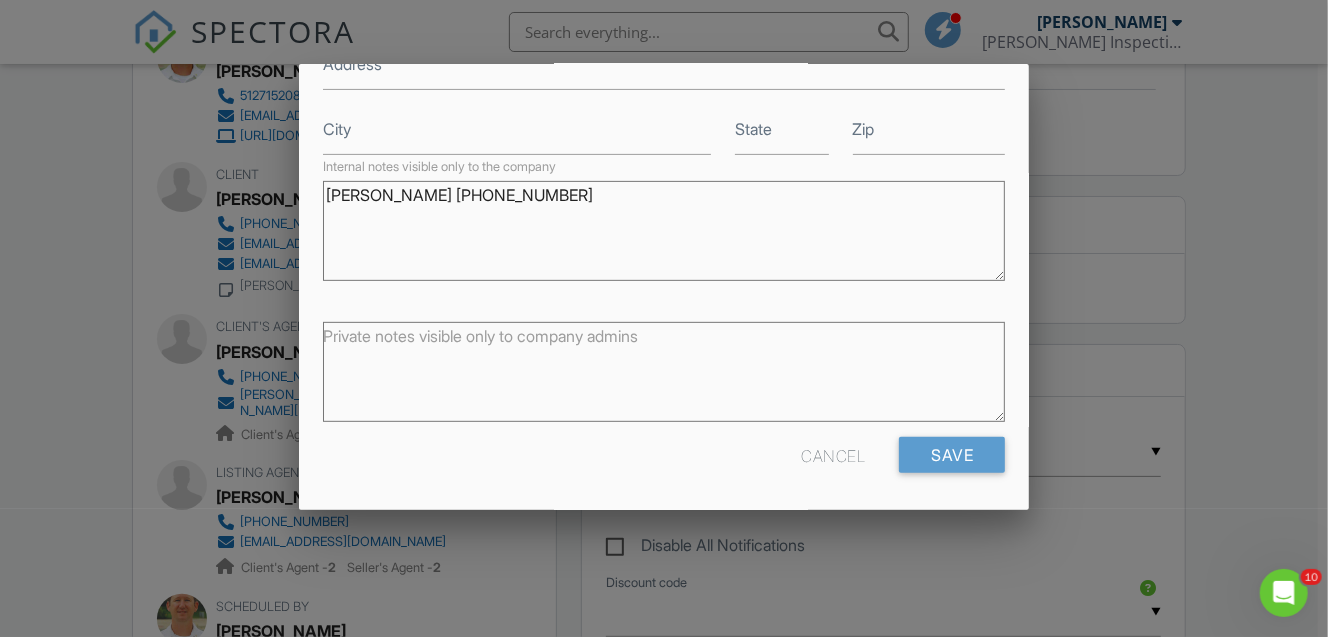 scroll, scrollTop: 400, scrollLeft: 0, axis: vertical 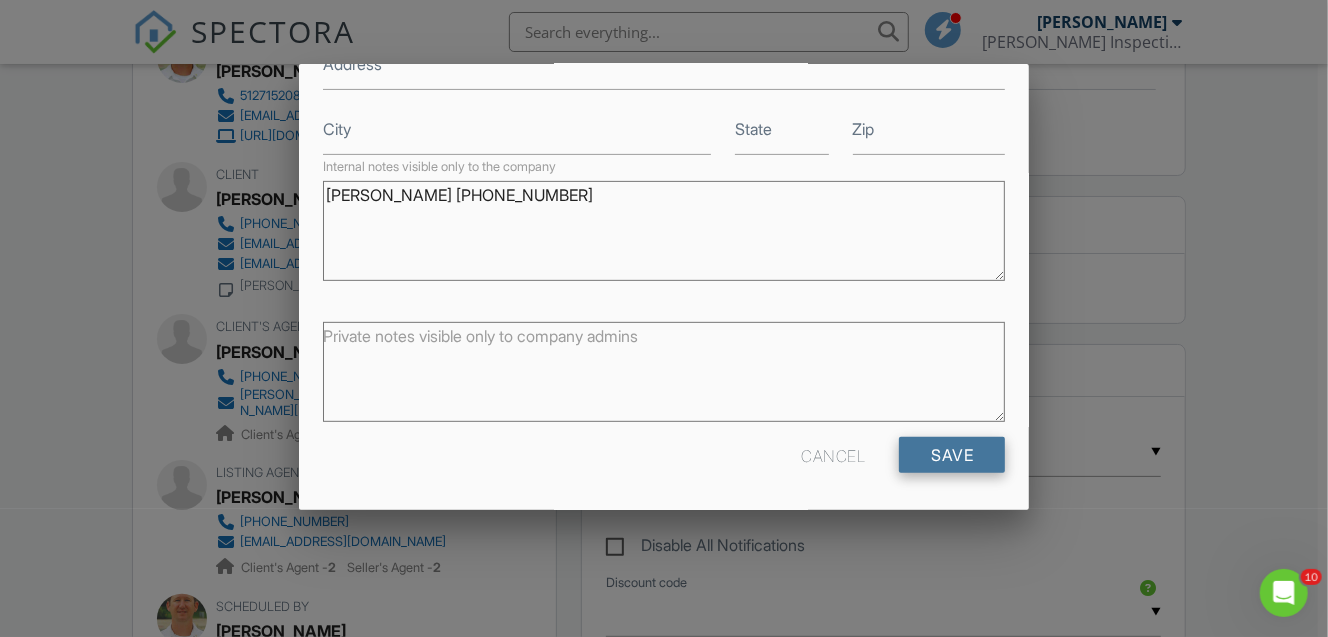 type on "morgancincy71@gmail.com" 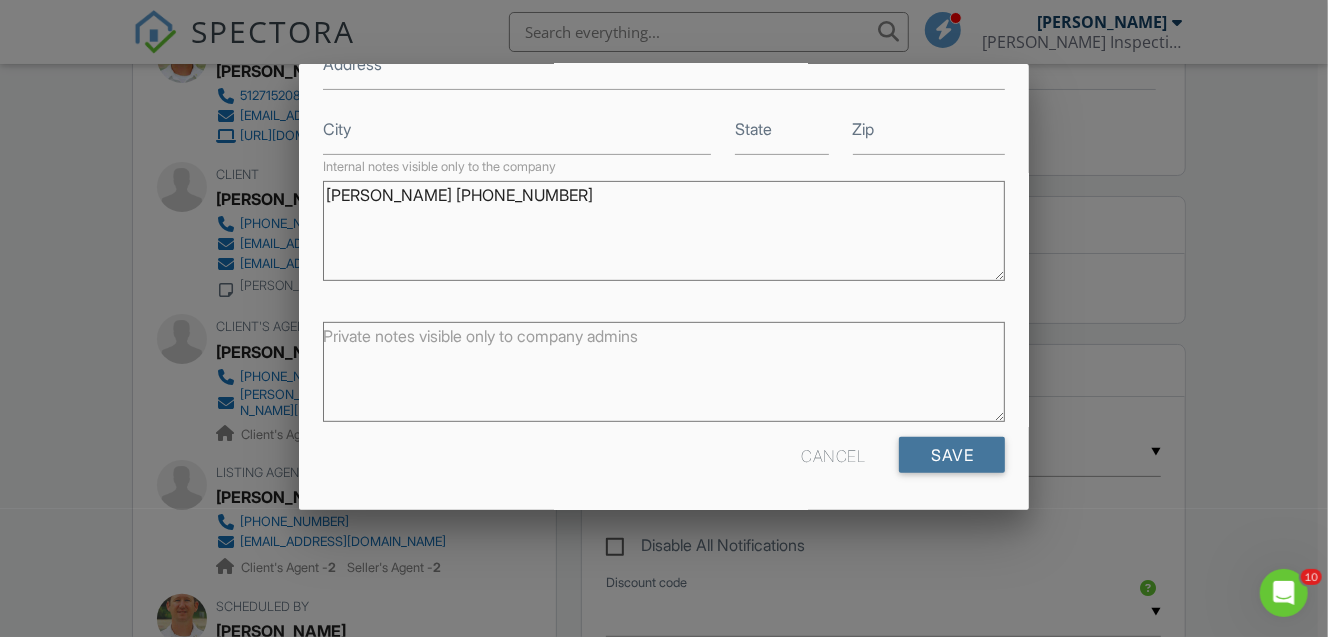 click on "Save" at bounding box center [952, 455] 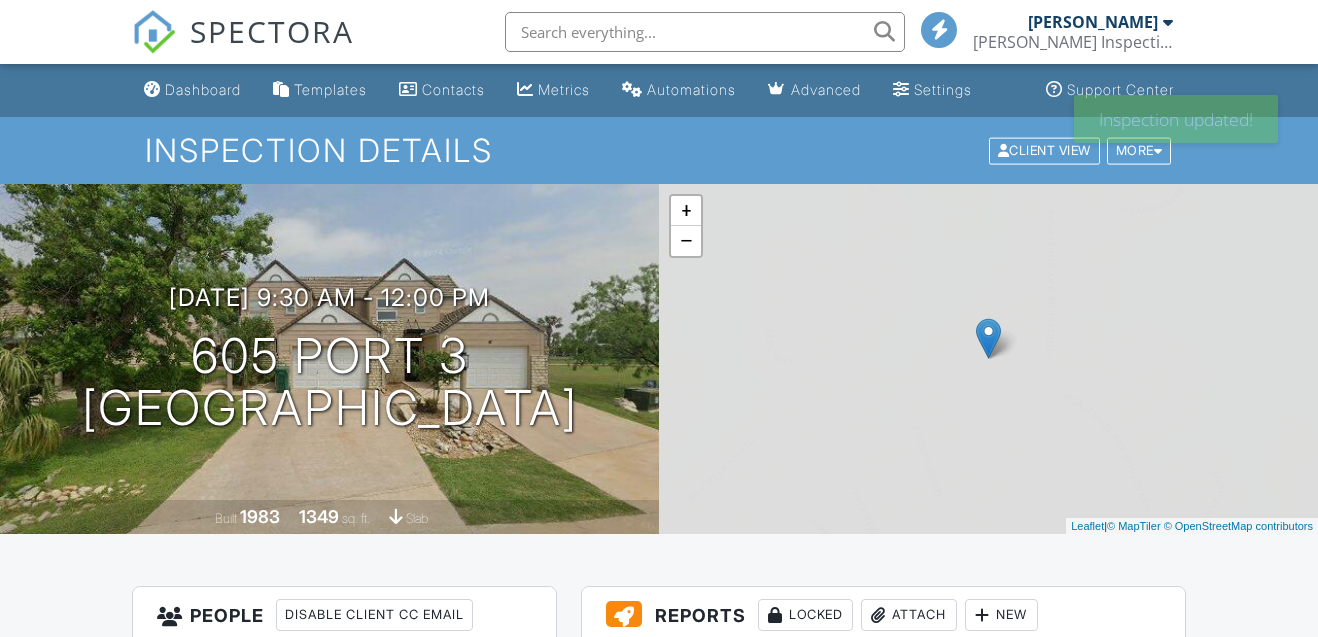 scroll, scrollTop: 0, scrollLeft: 0, axis: both 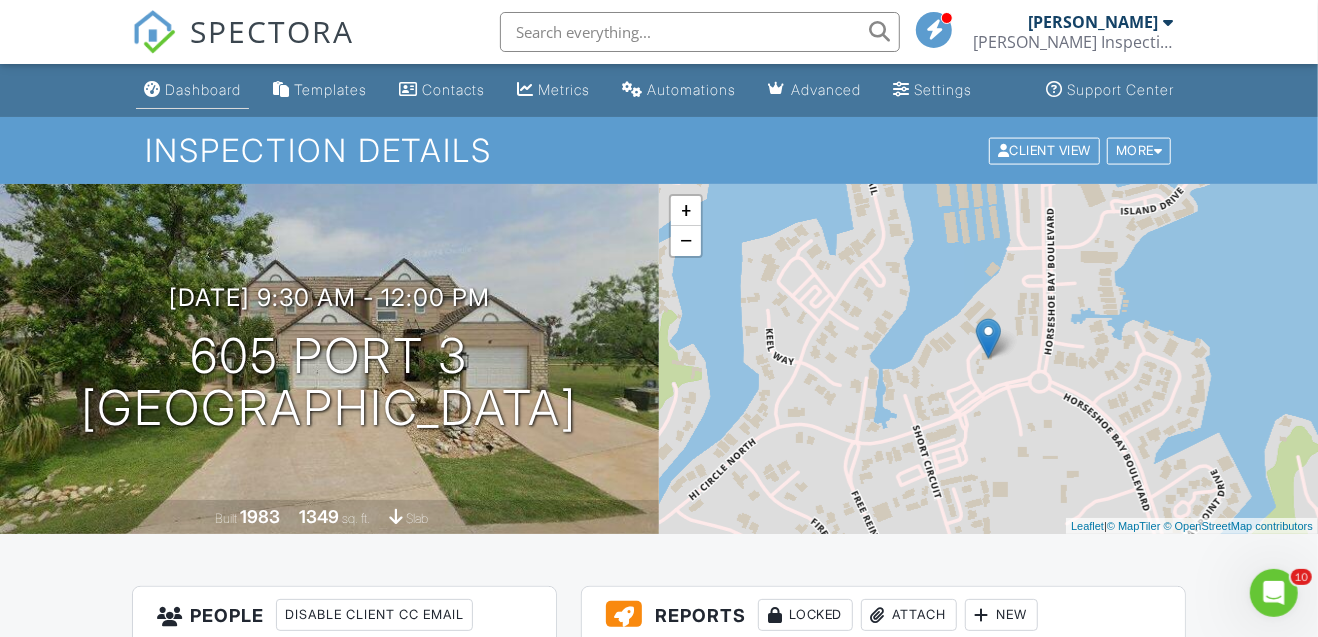 click on "Dashboard" at bounding box center [192, 90] 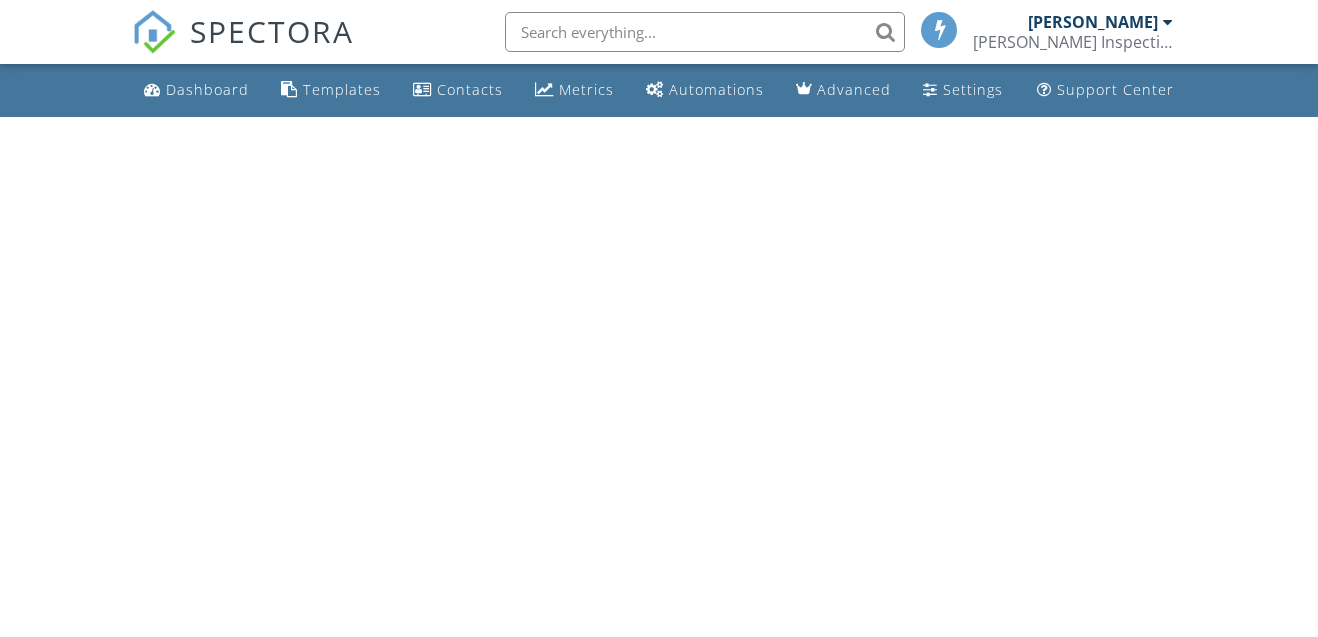 scroll, scrollTop: 0, scrollLeft: 0, axis: both 